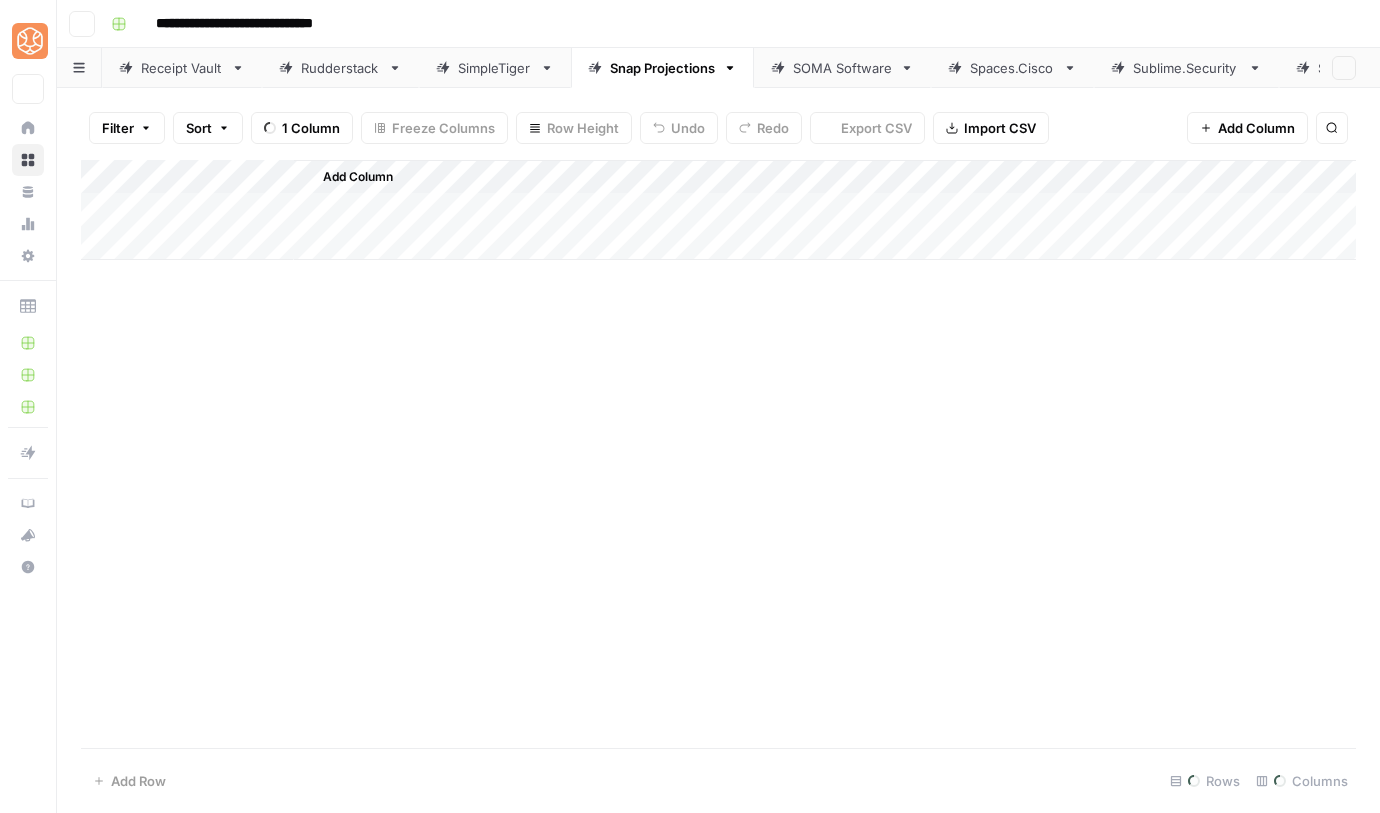 scroll, scrollTop: 0, scrollLeft: 0, axis: both 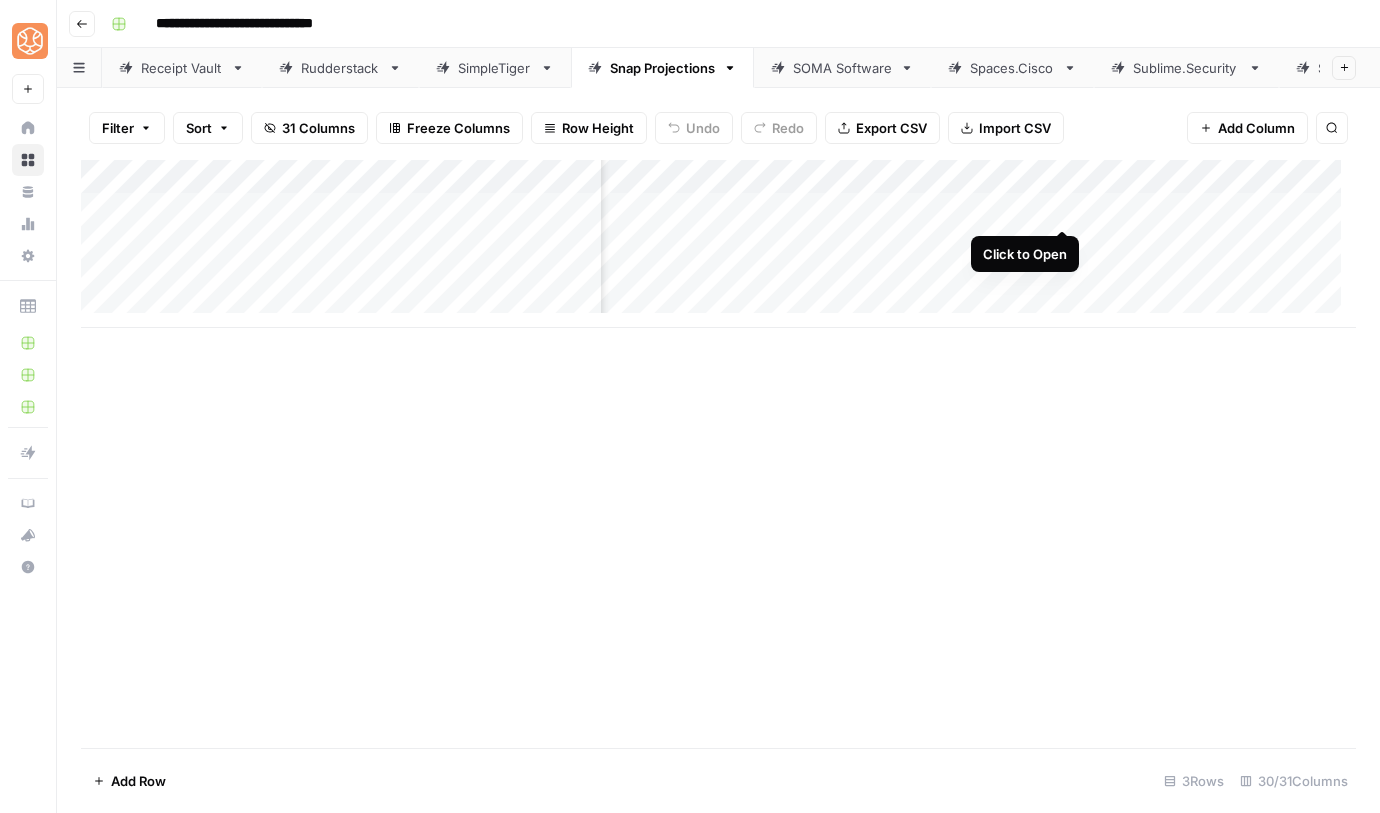 click on "Add Column" at bounding box center (718, 244) 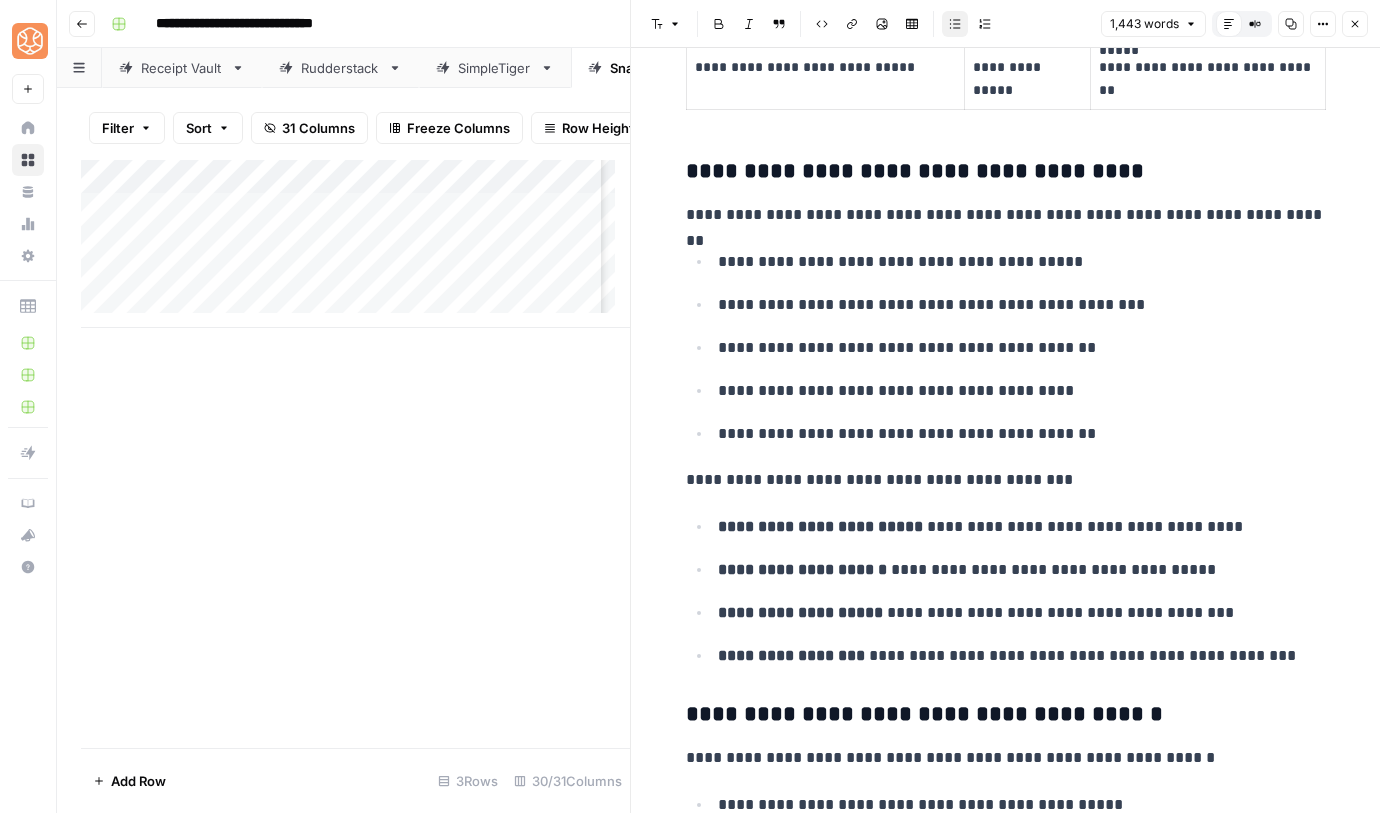 scroll, scrollTop: 1893, scrollLeft: 0, axis: vertical 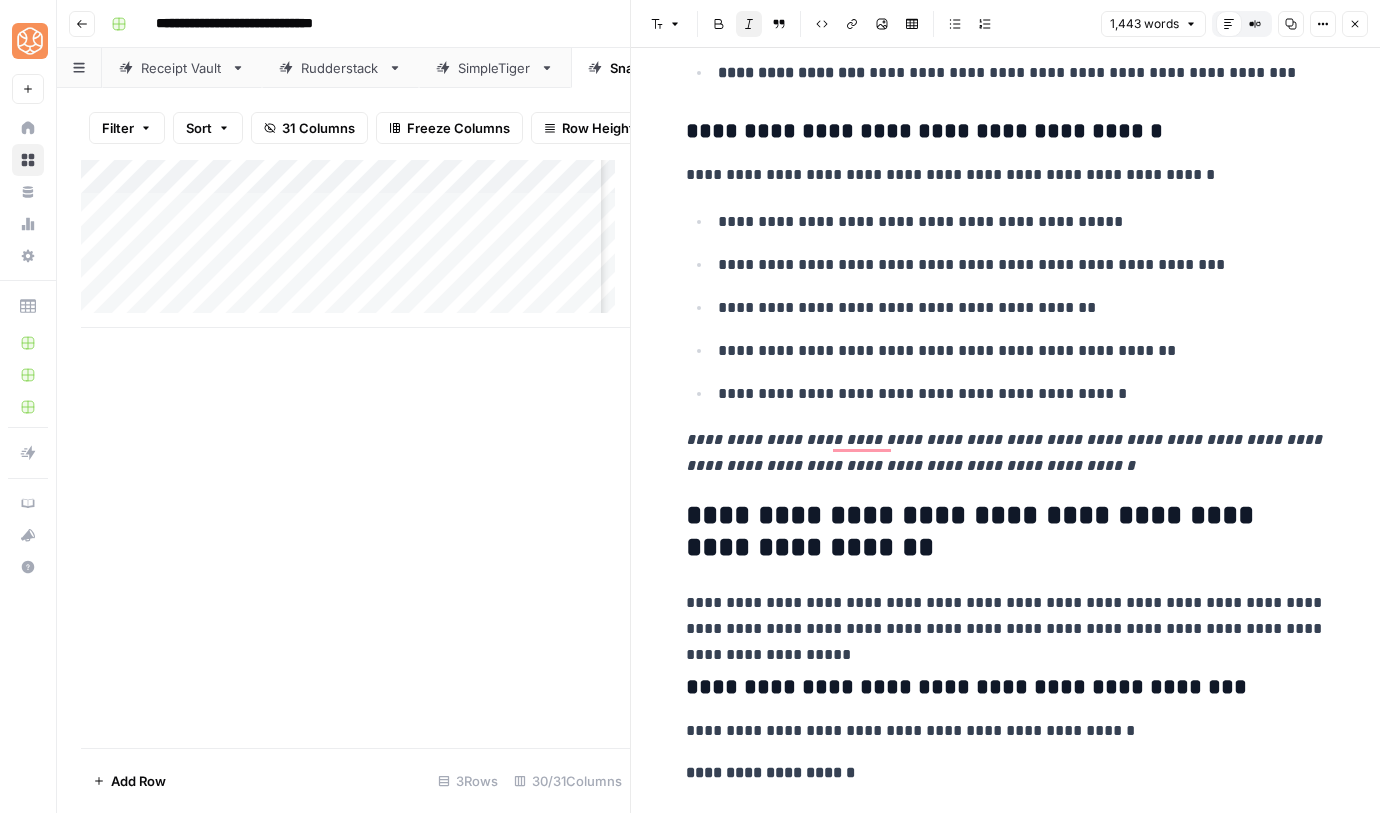 click on "**********" at bounding box center [1006, 453] 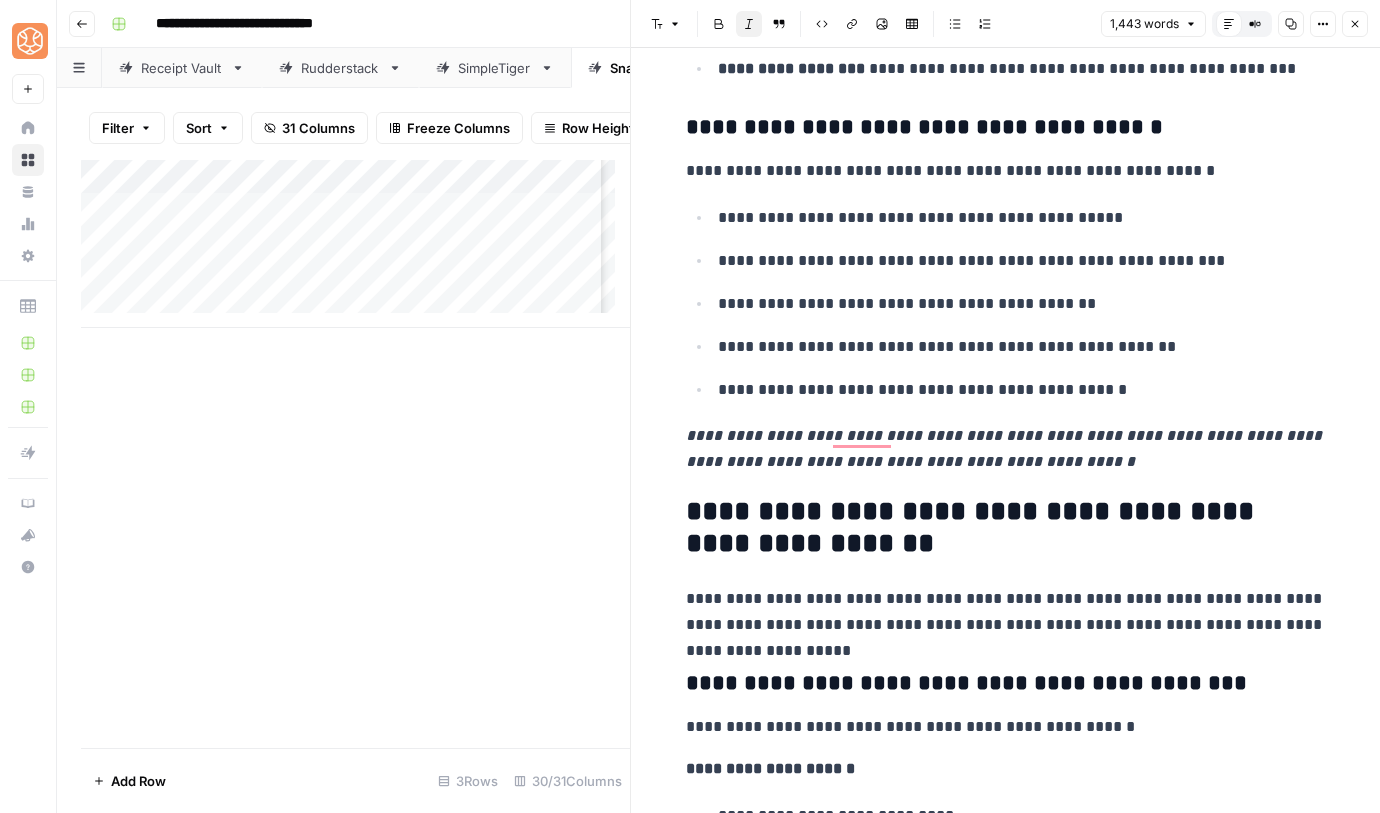 scroll, scrollTop: 1897, scrollLeft: 0, axis: vertical 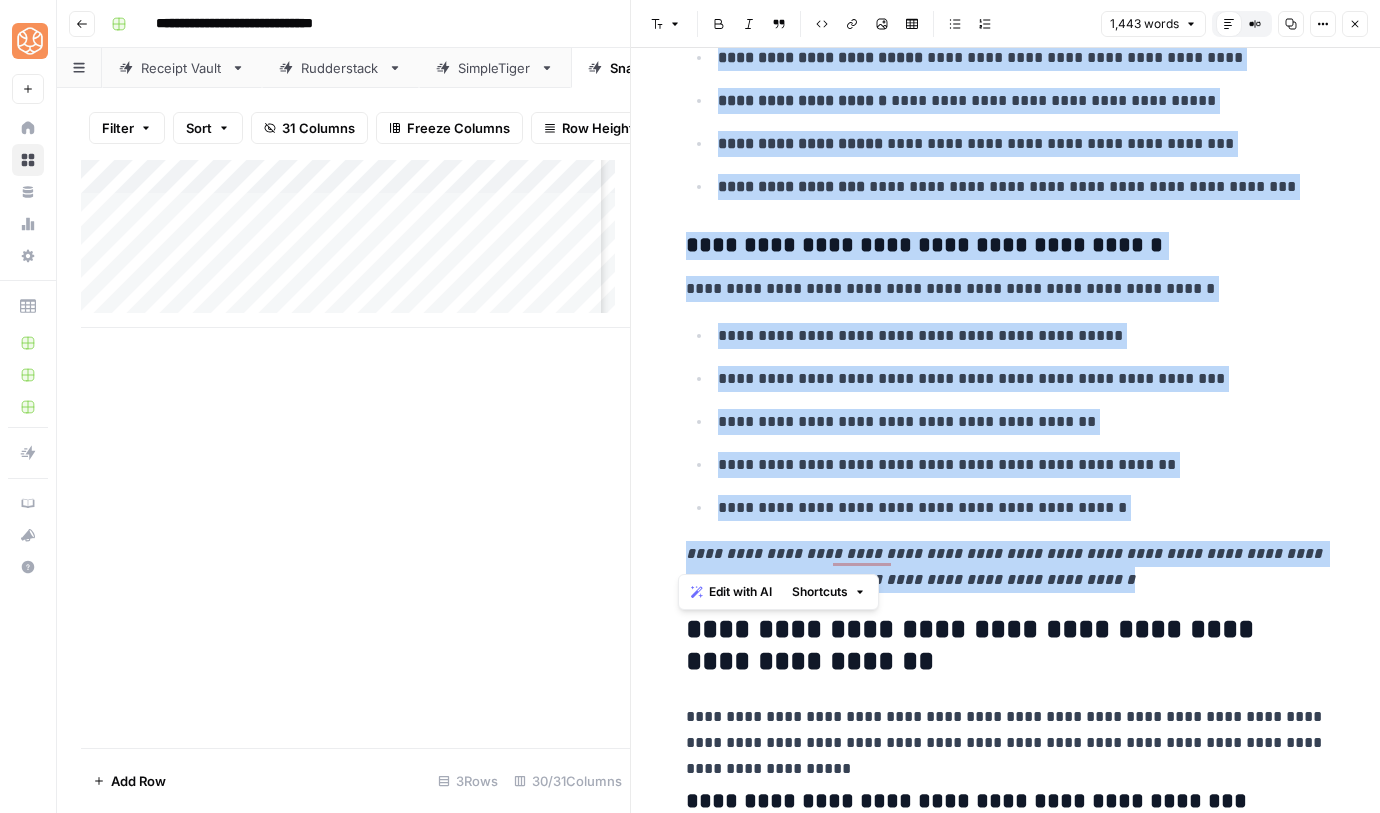 drag, startPoint x: 675, startPoint y: 150, endPoint x: 1086, endPoint y: 558, distance: 579.1243 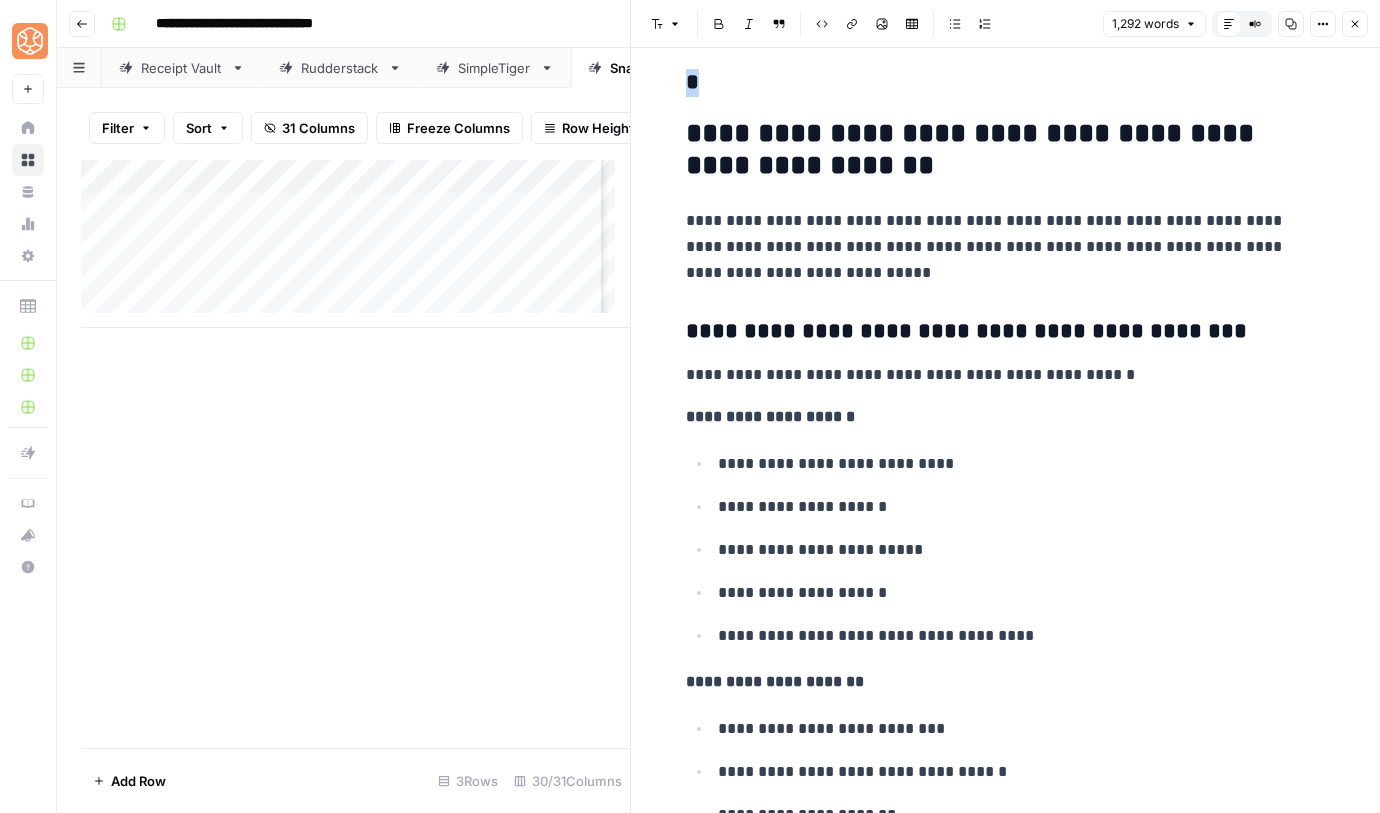 scroll, scrollTop: 1389, scrollLeft: 0, axis: vertical 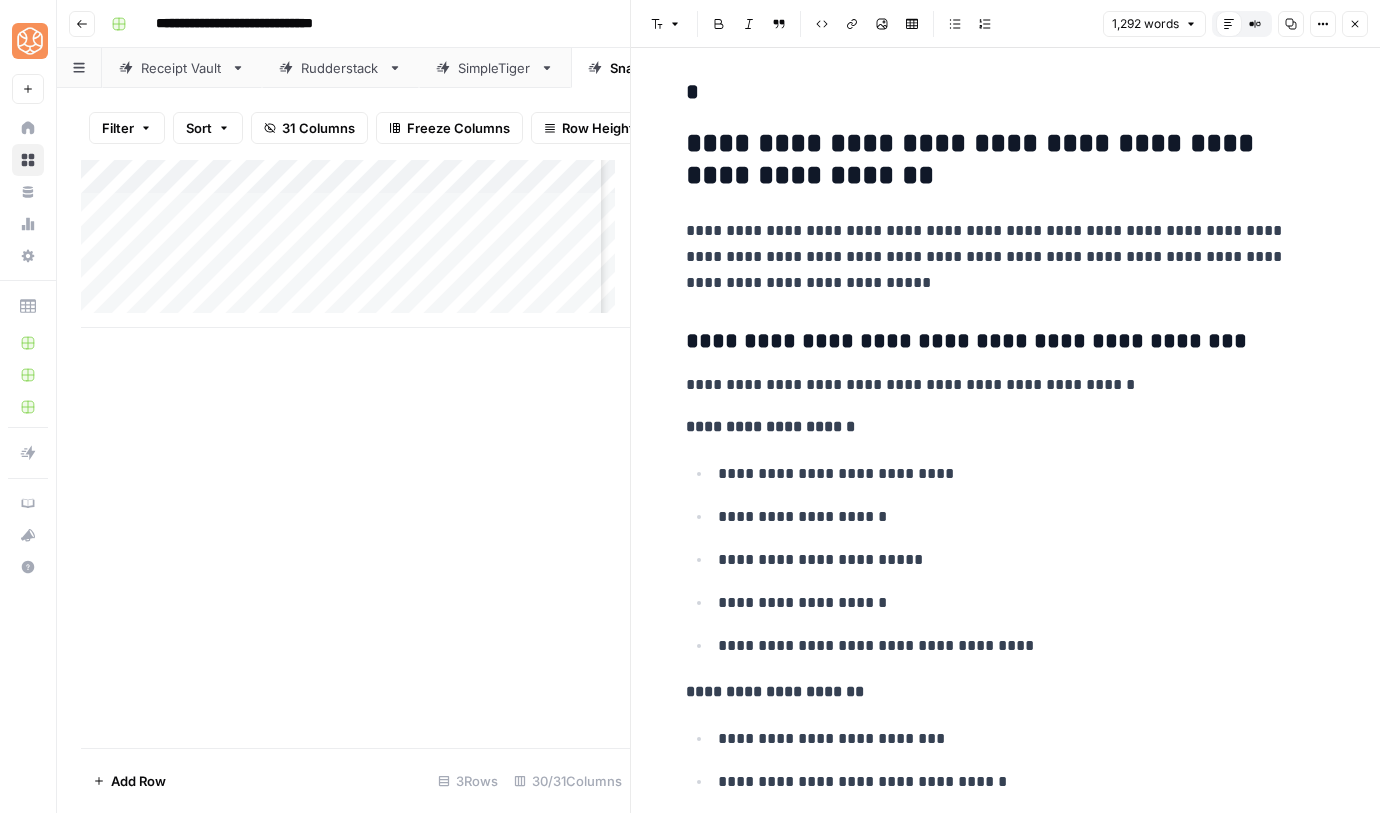 click on "[REDACTED]" at bounding box center [1006, 2814] 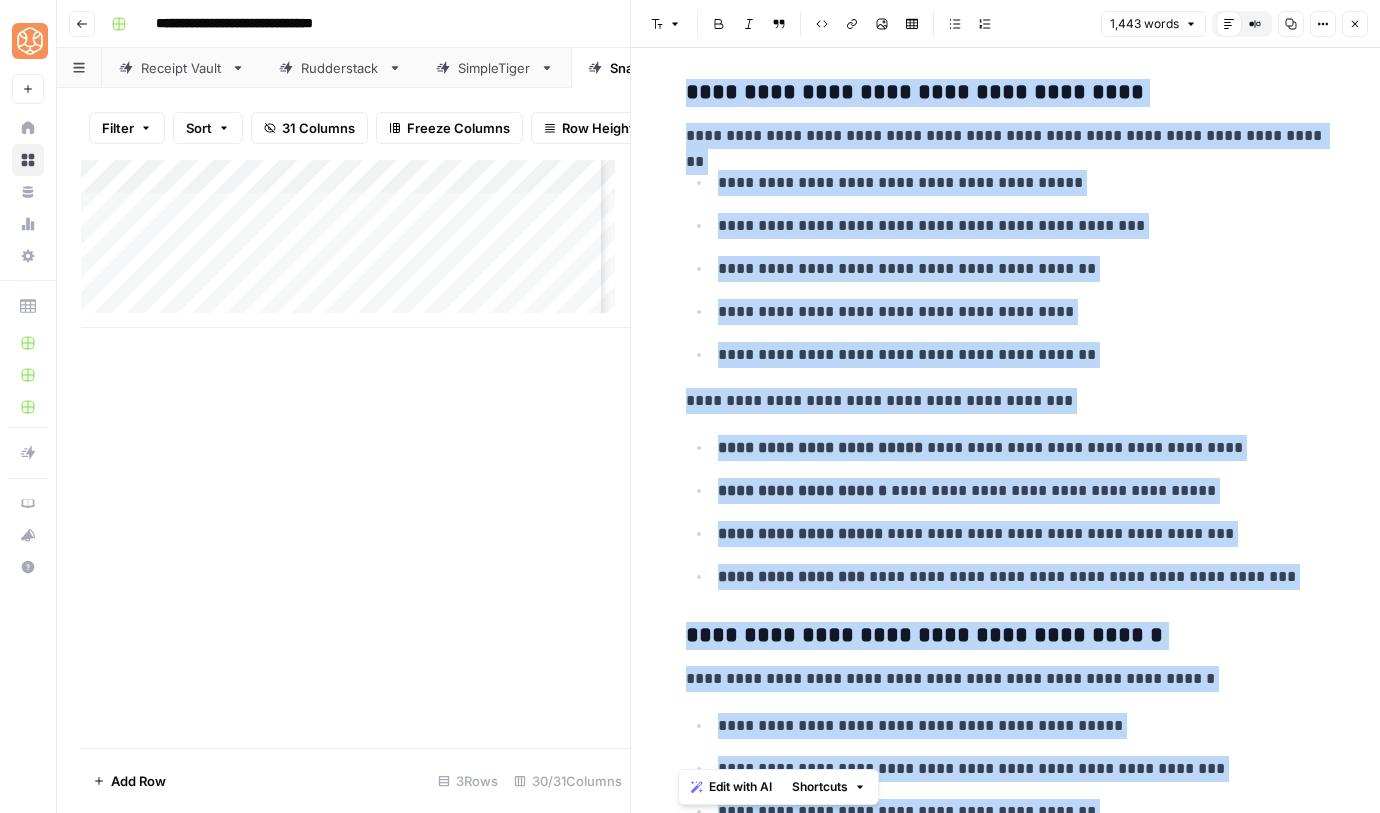 scroll, scrollTop: 1550, scrollLeft: 0, axis: vertical 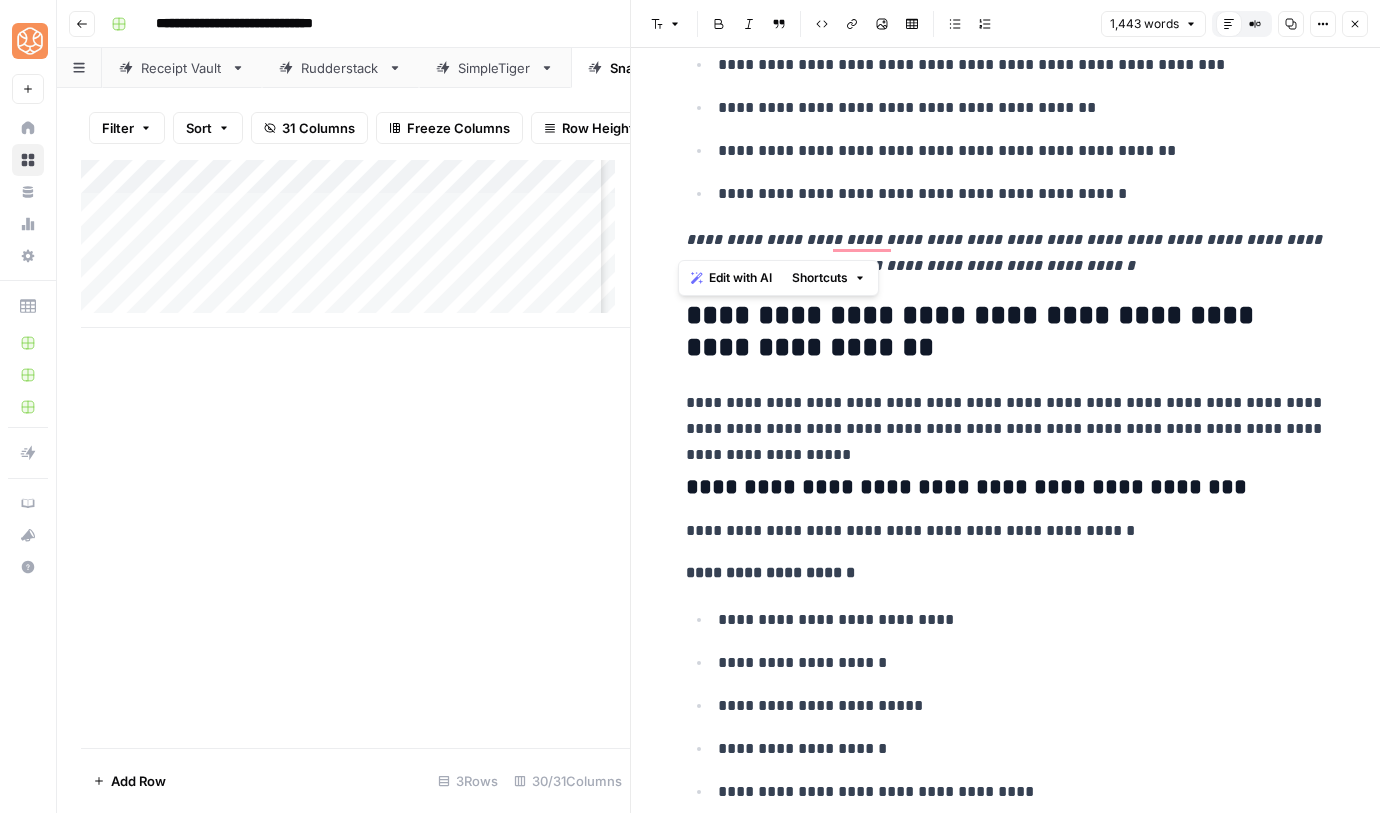 click on "**********" at bounding box center (1006, 416) 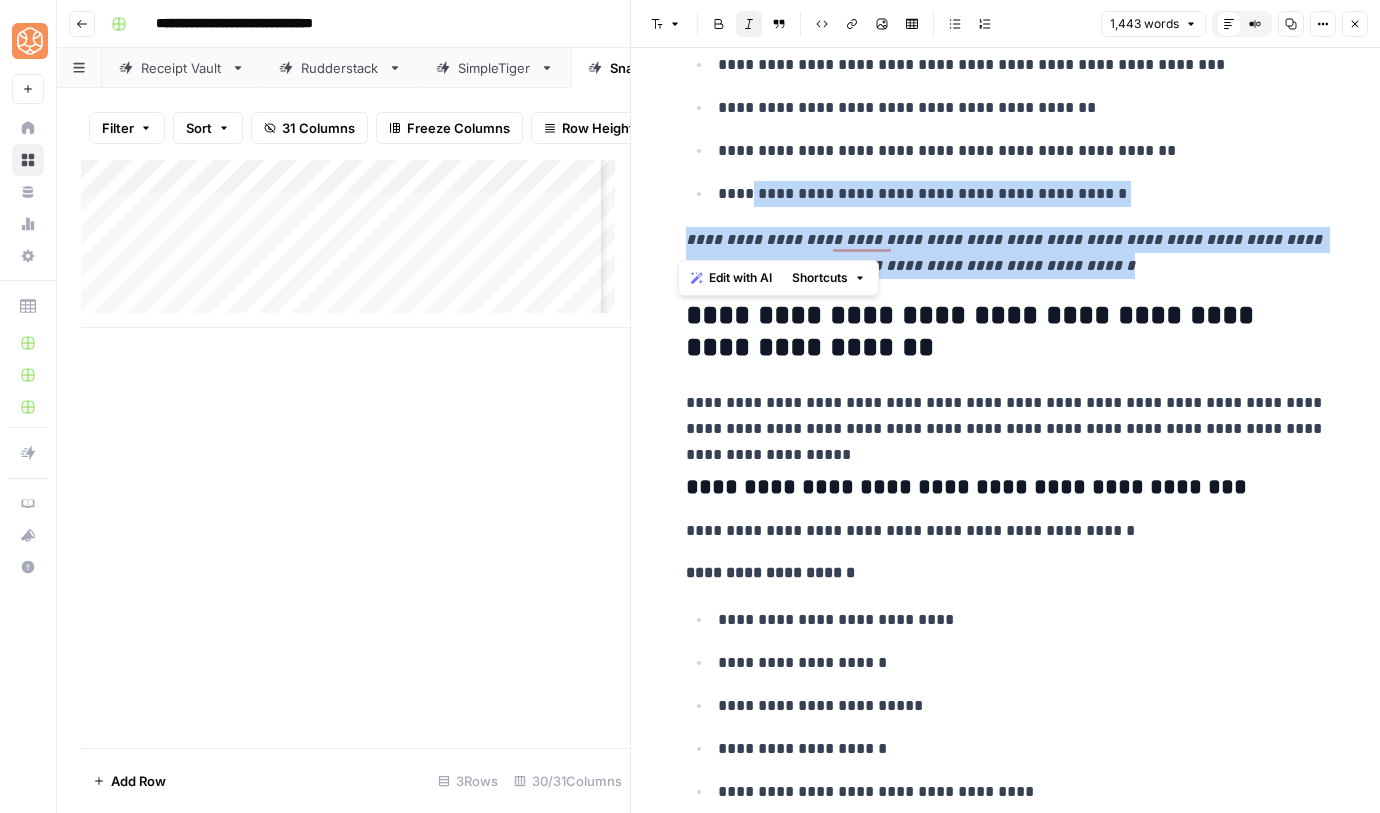 scroll, scrollTop: 1758, scrollLeft: 0, axis: vertical 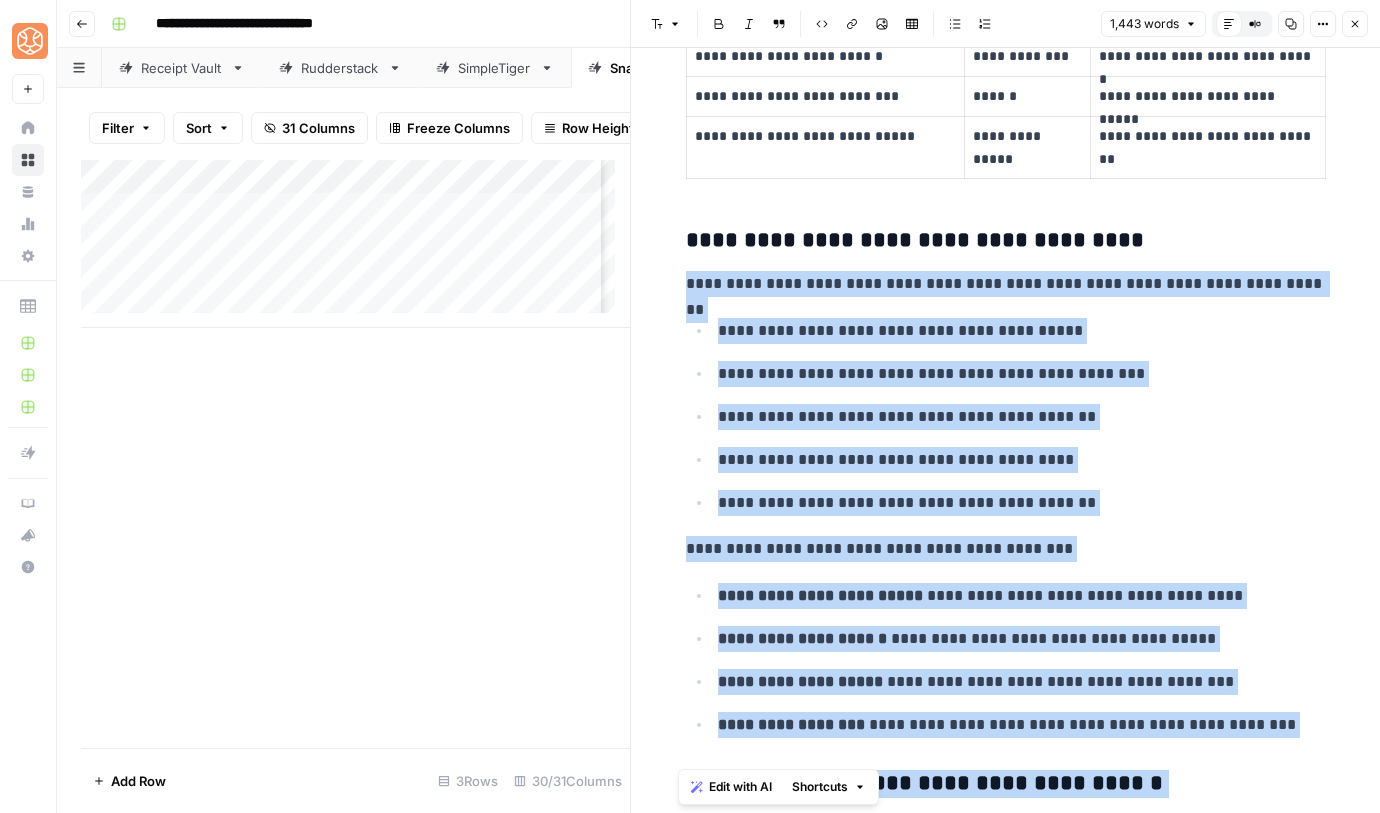 drag, startPoint x: 1084, startPoint y: 233, endPoint x: 672, endPoint y: 237, distance: 412.0194 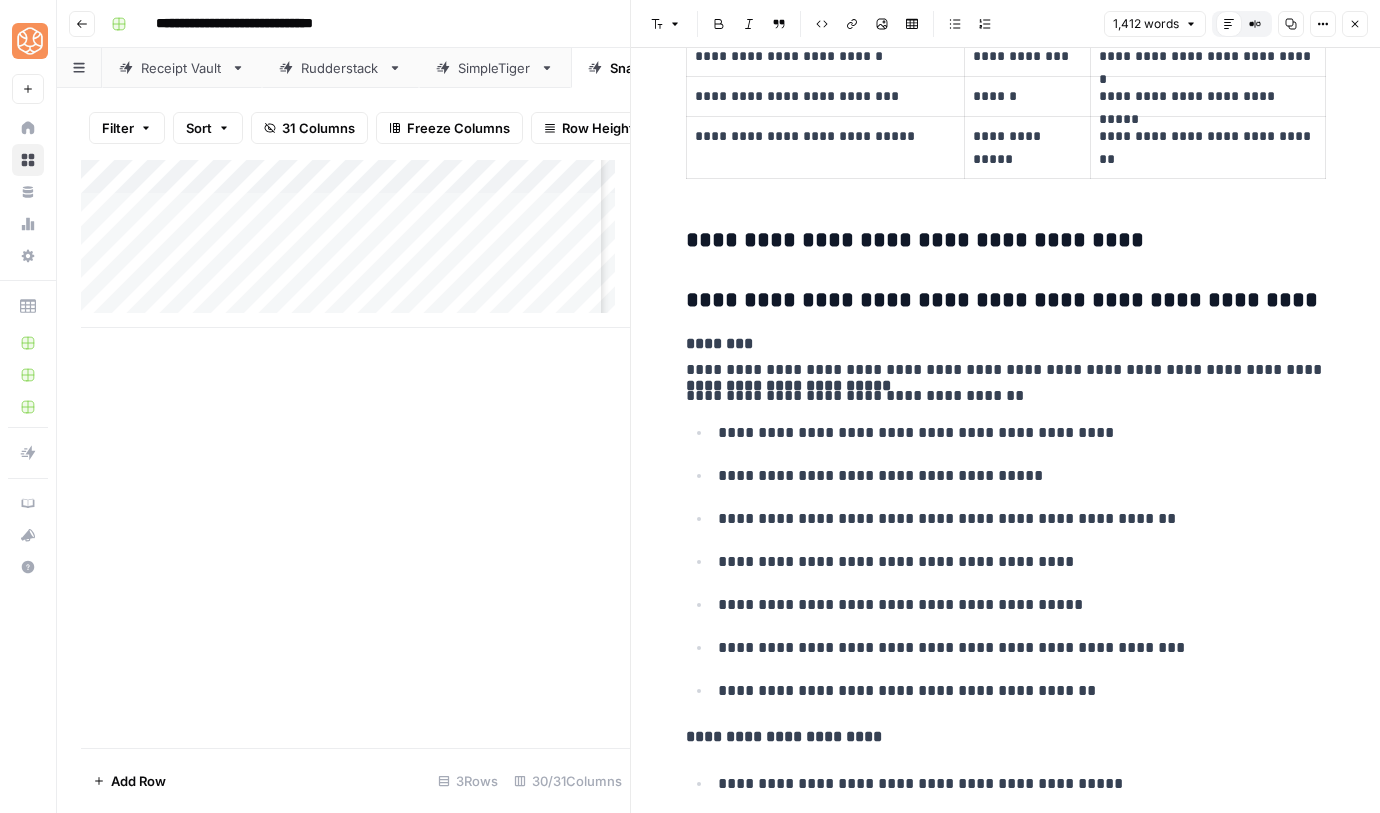 scroll, scrollTop: 1605, scrollLeft: 0, axis: vertical 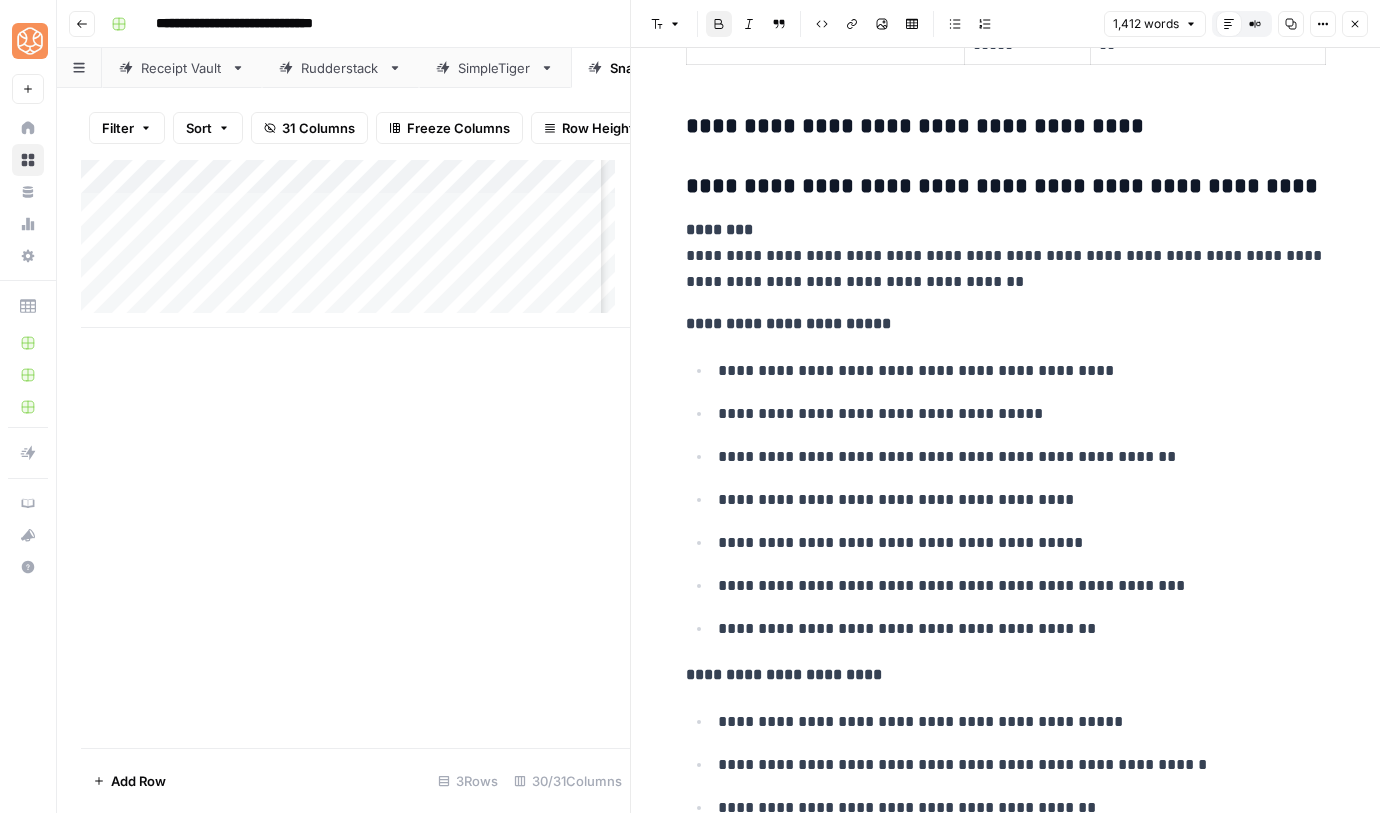 click on "[REDACTED]" at bounding box center (1006, 3256) 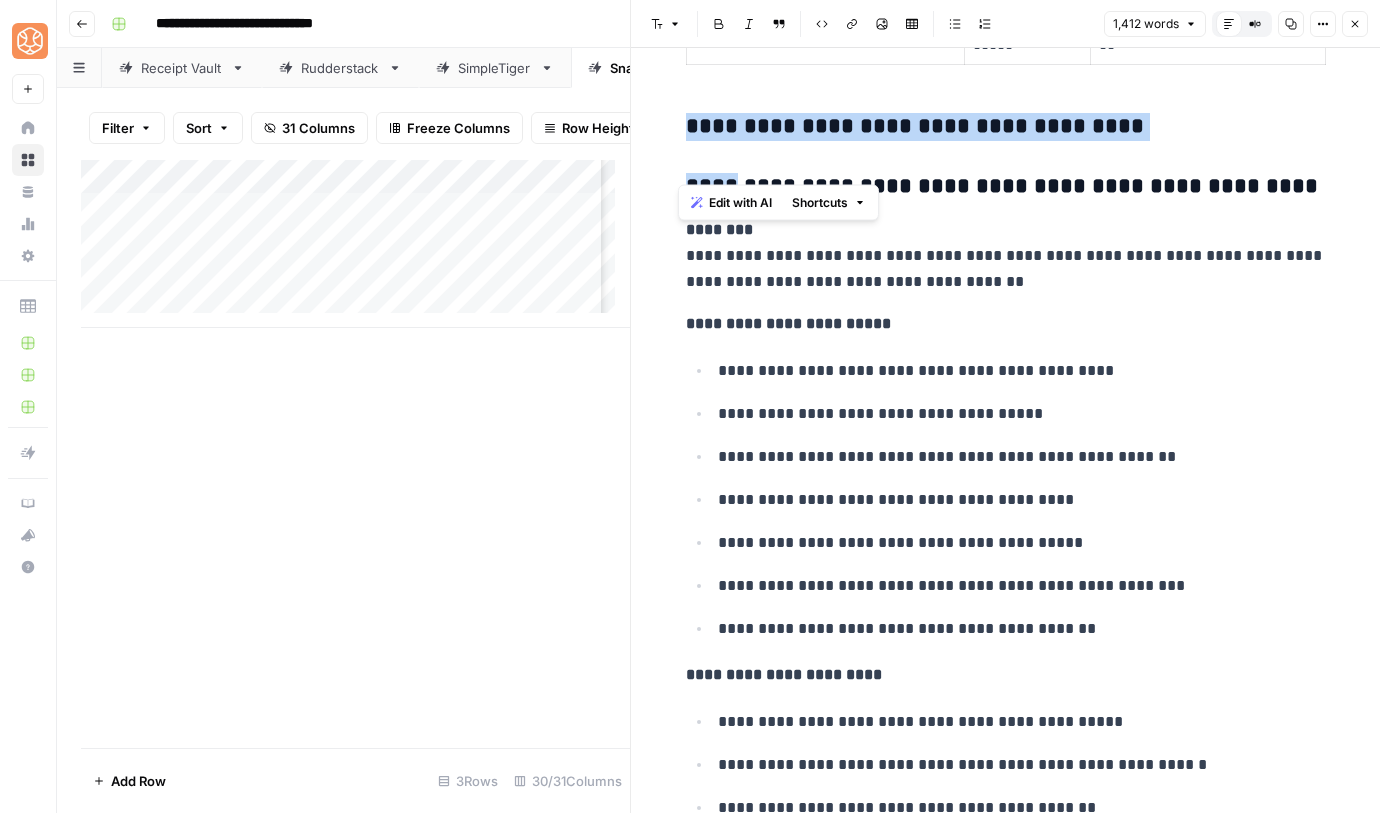 drag, startPoint x: 718, startPoint y: 160, endPoint x: 661, endPoint y: 82, distance: 96.60745 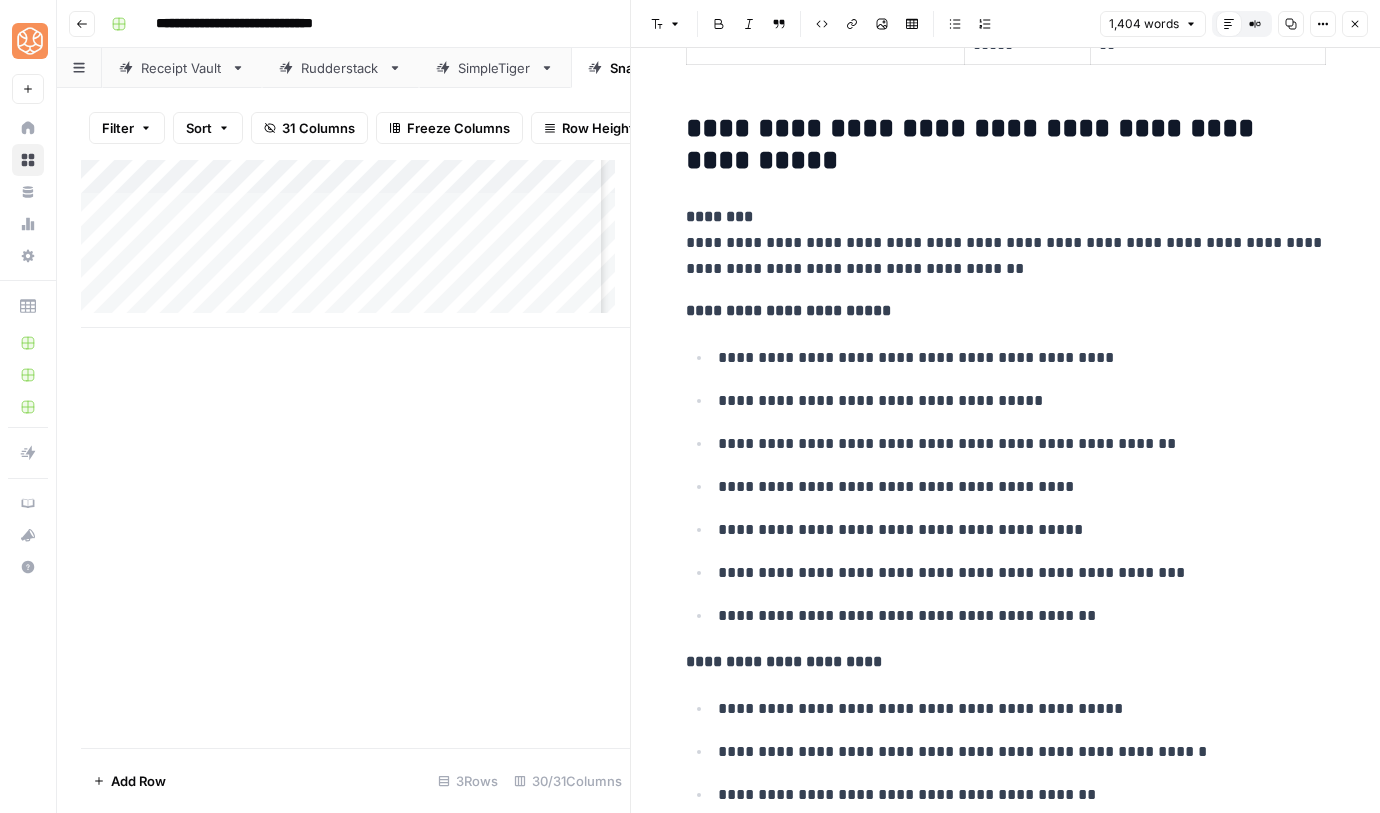 click on "[REDACTED]" at bounding box center (1006, 3249) 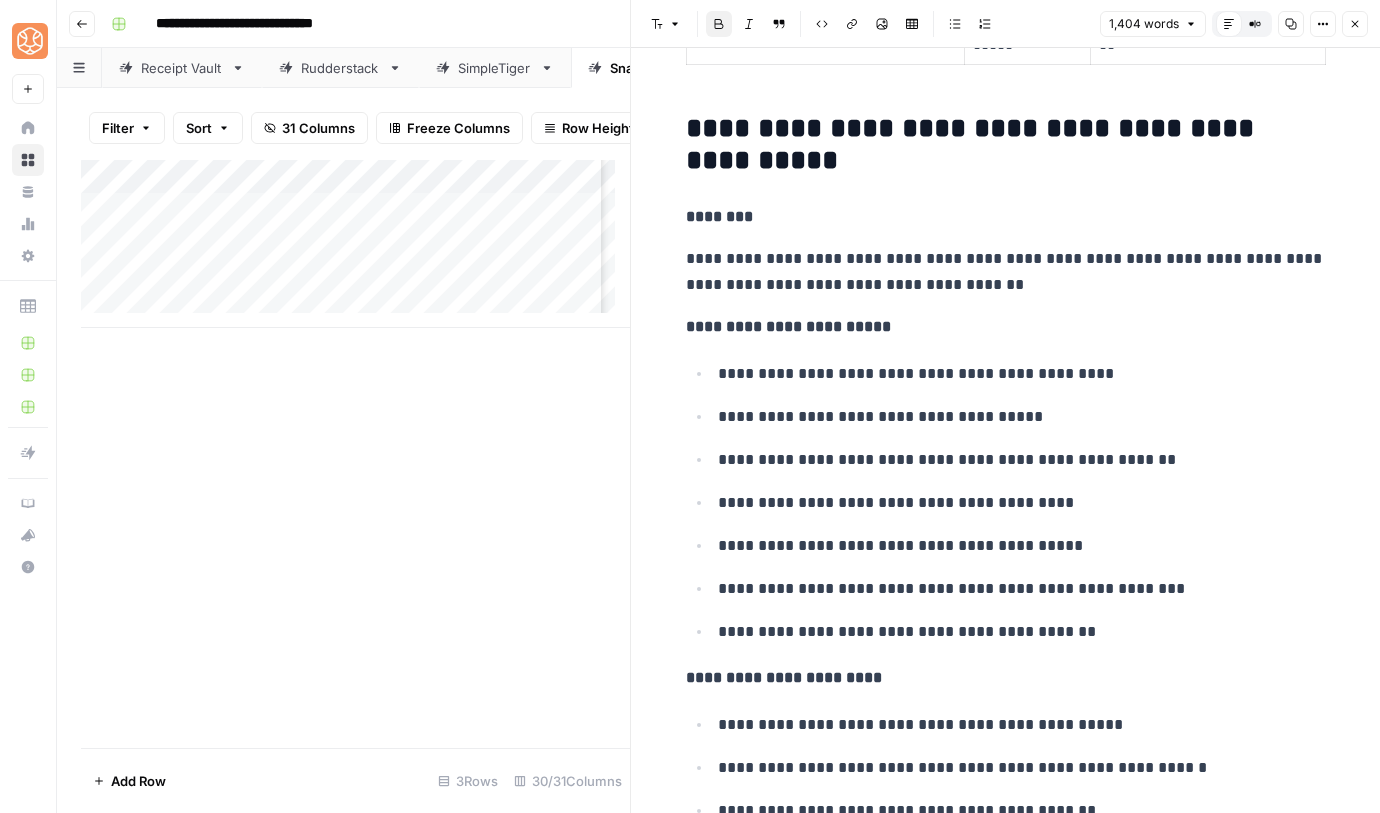 click on "**********" at bounding box center [788, 326] 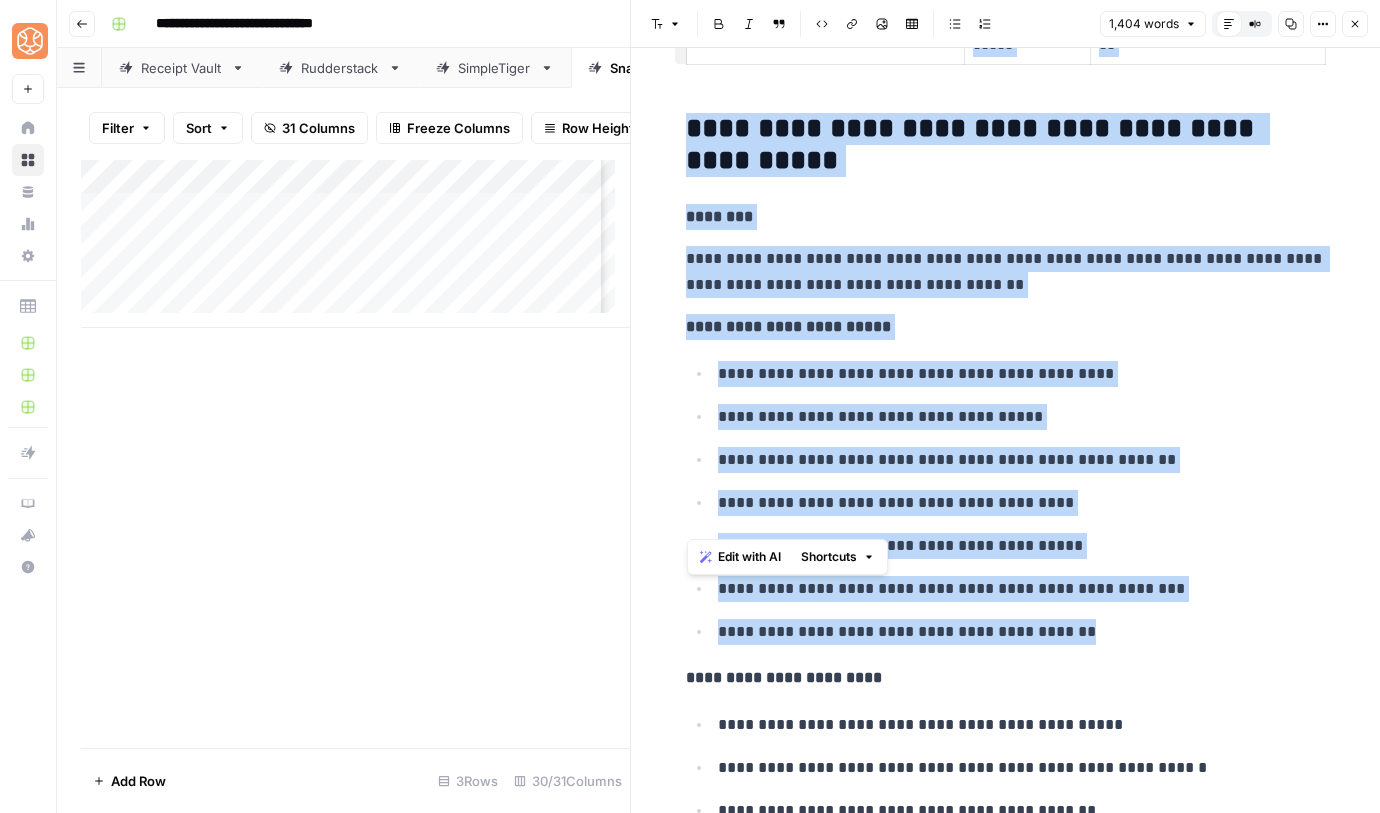 scroll, scrollTop: 1409, scrollLeft: 0, axis: vertical 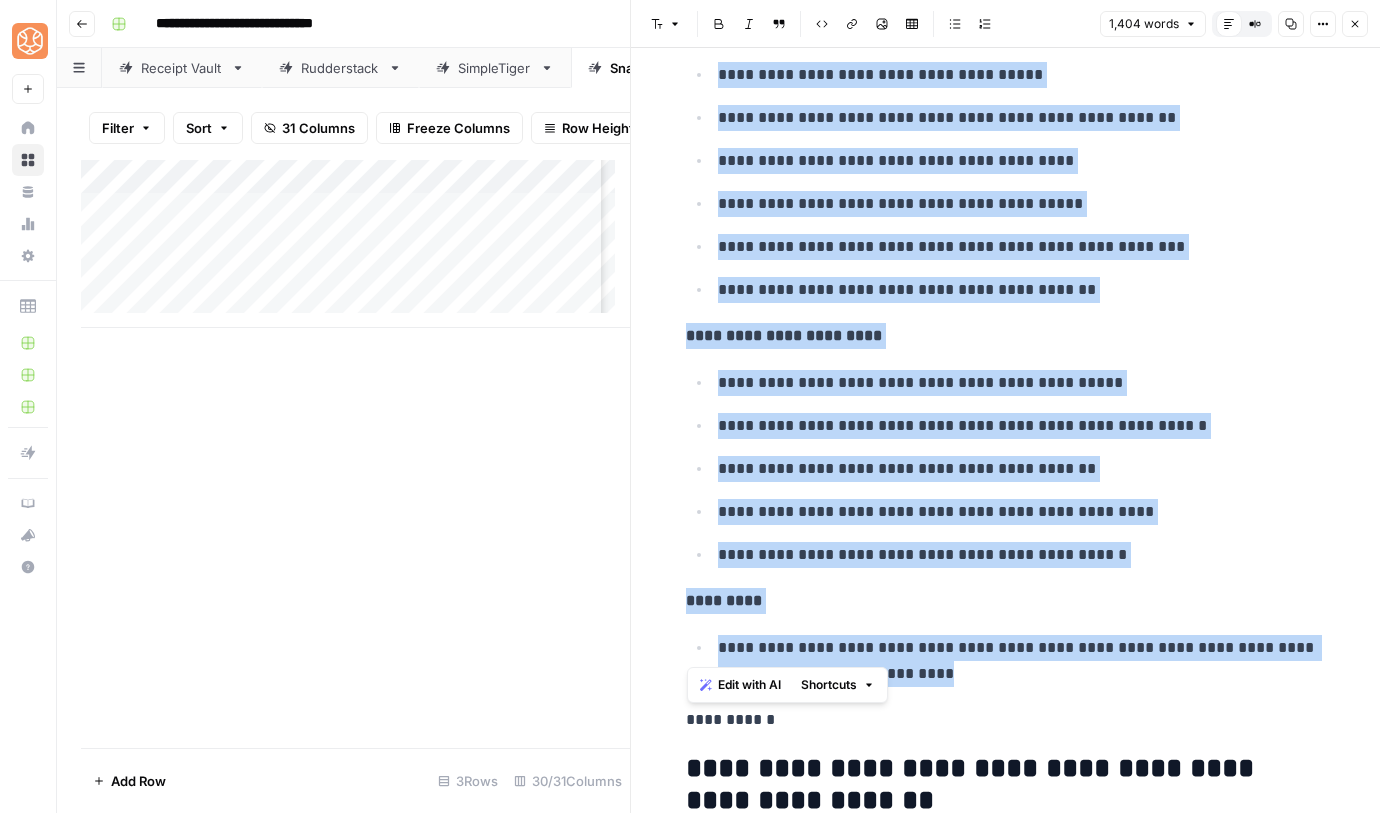 drag, startPoint x: 679, startPoint y: 98, endPoint x: 1077, endPoint y: 645, distance: 676.471 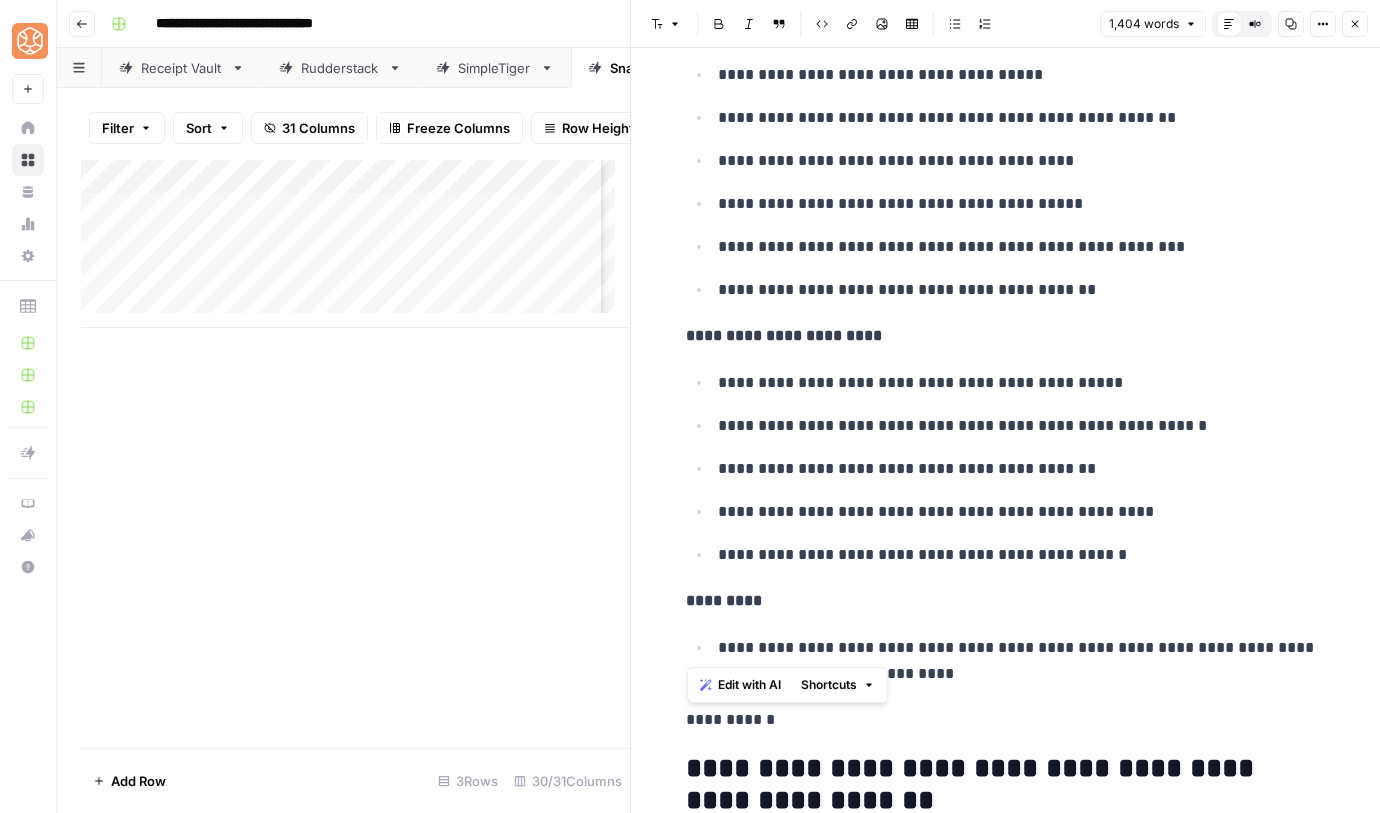 scroll, scrollTop: 1289, scrollLeft: 0, axis: vertical 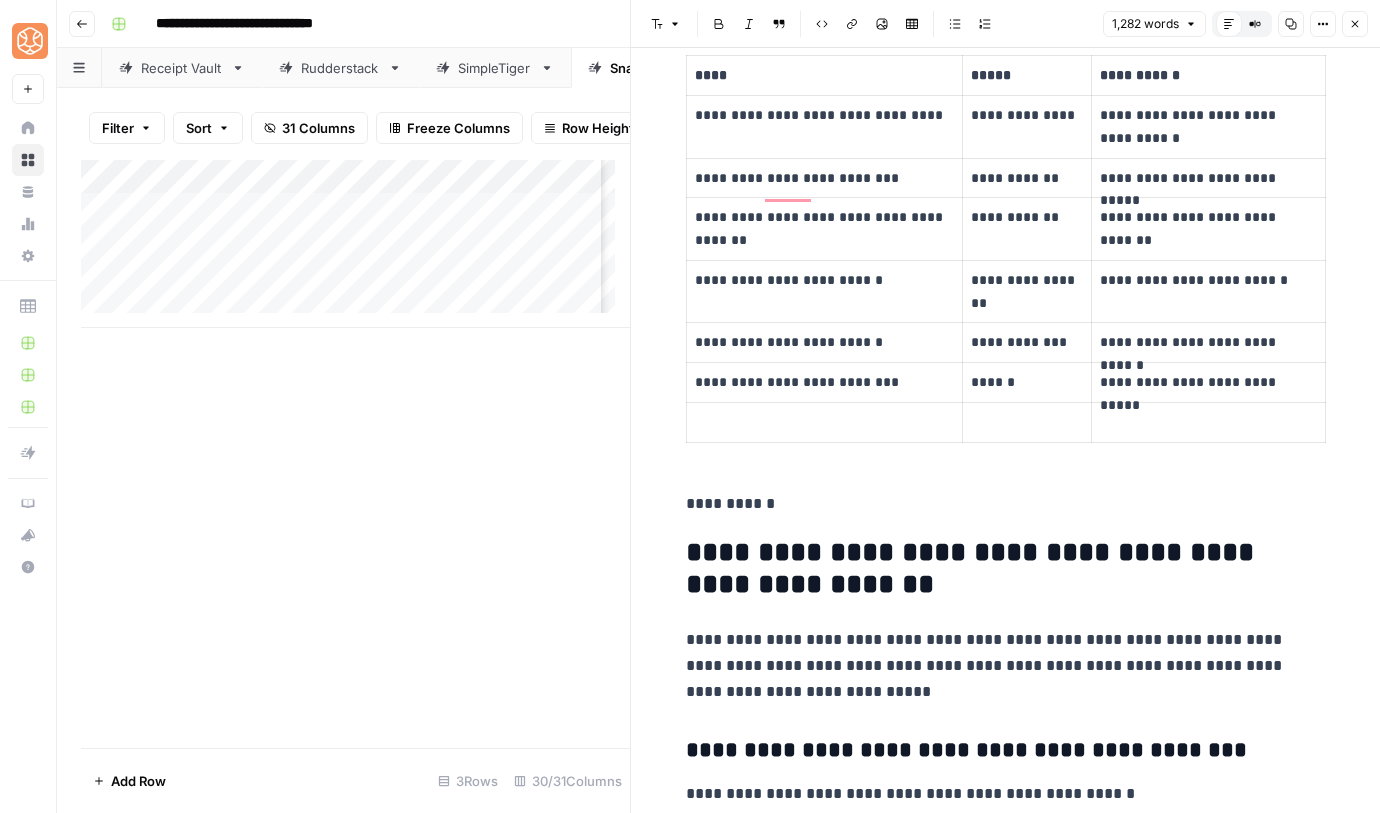 click on "**********" at bounding box center (998, 504) 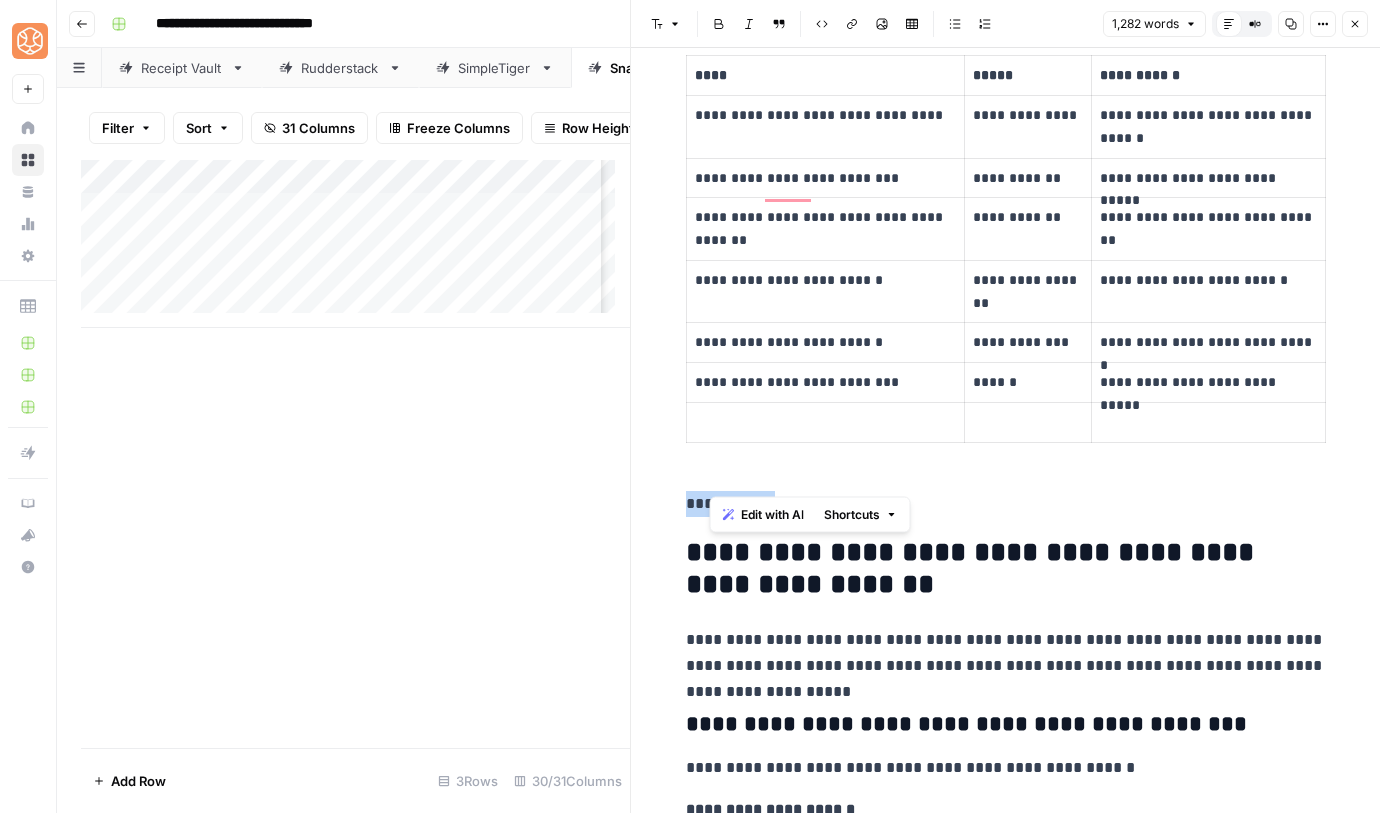 click on "**********" at bounding box center (1006, 504) 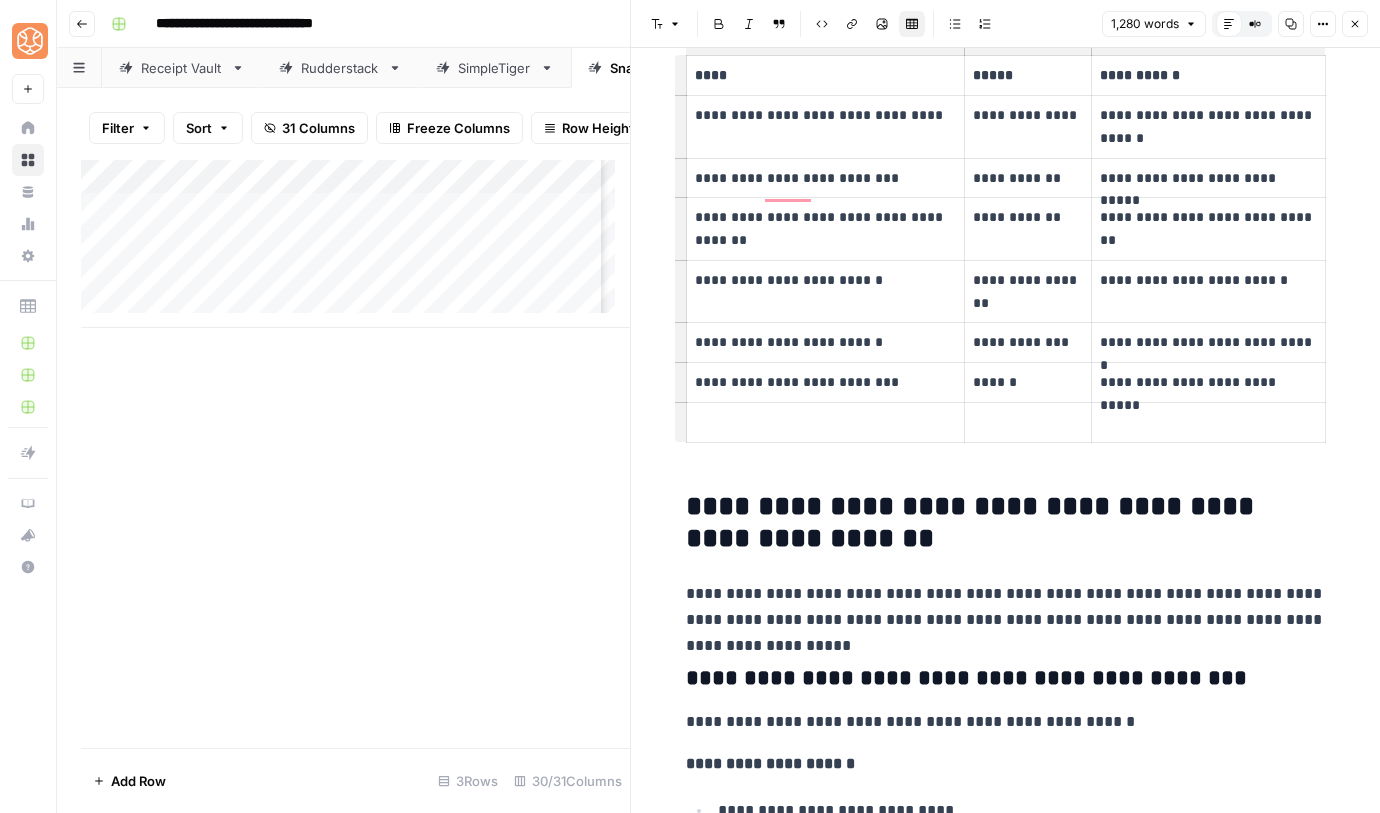 click at bounding box center (825, 422) 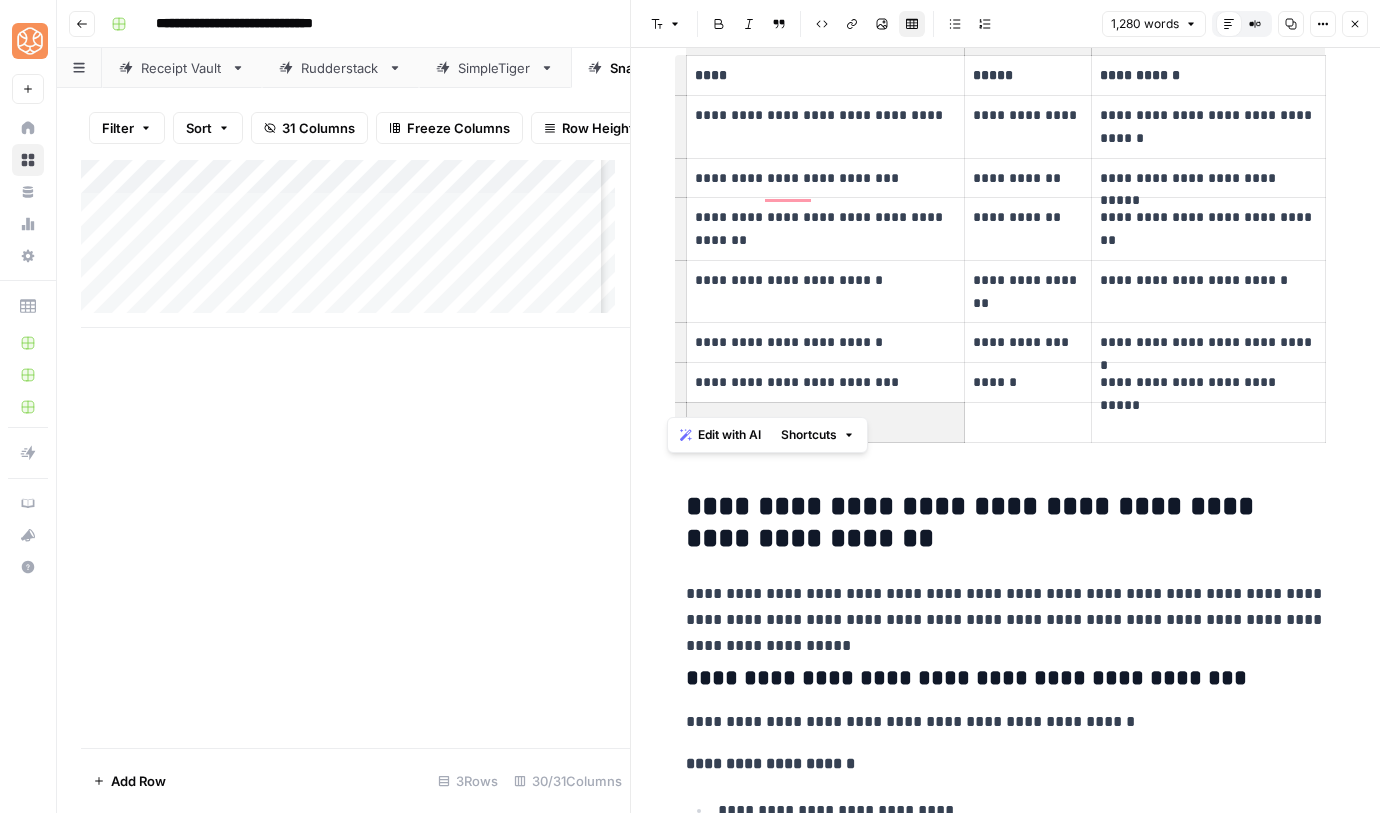click on "[REDACTED]" at bounding box center [1006, 3155] 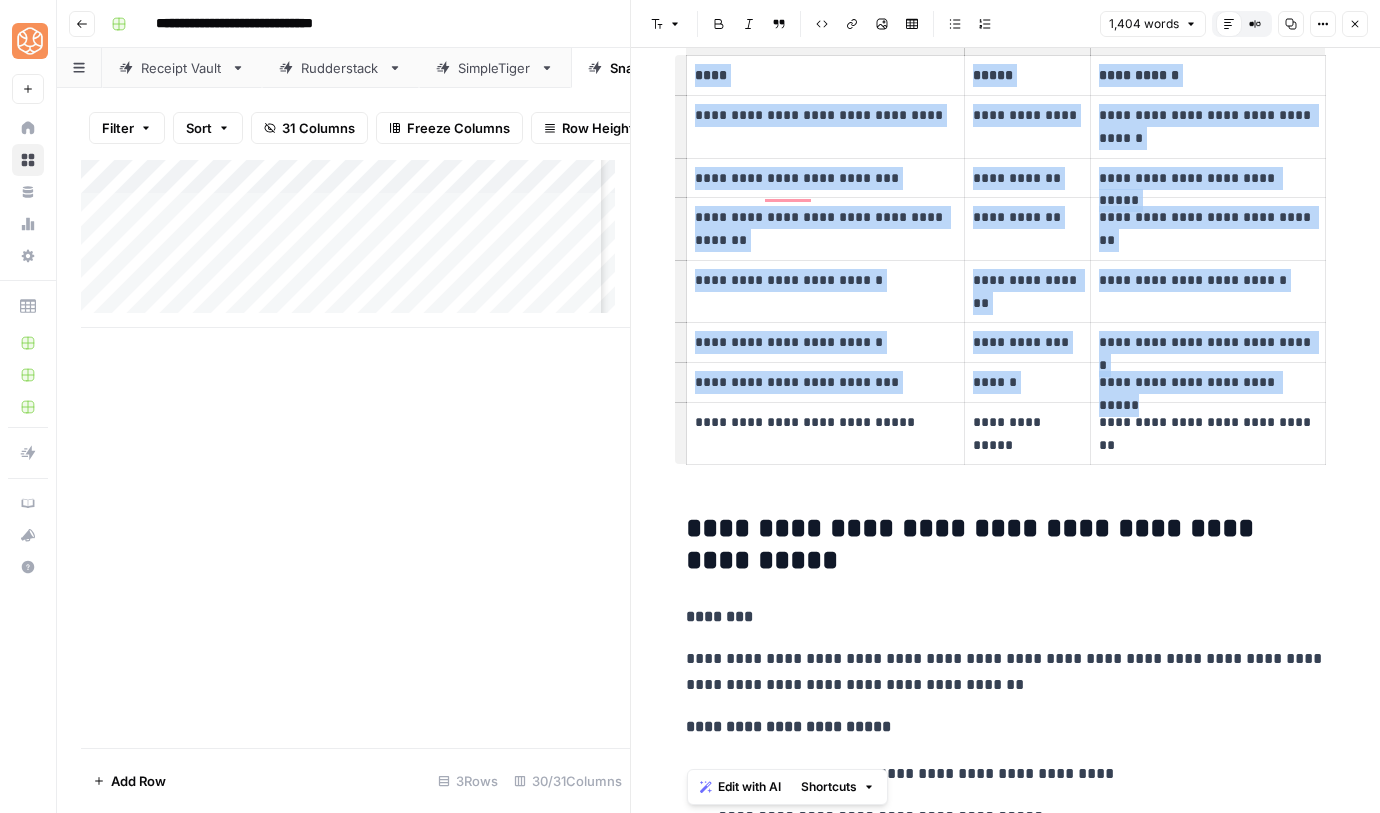 scroll, scrollTop: 1561, scrollLeft: 0, axis: vertical 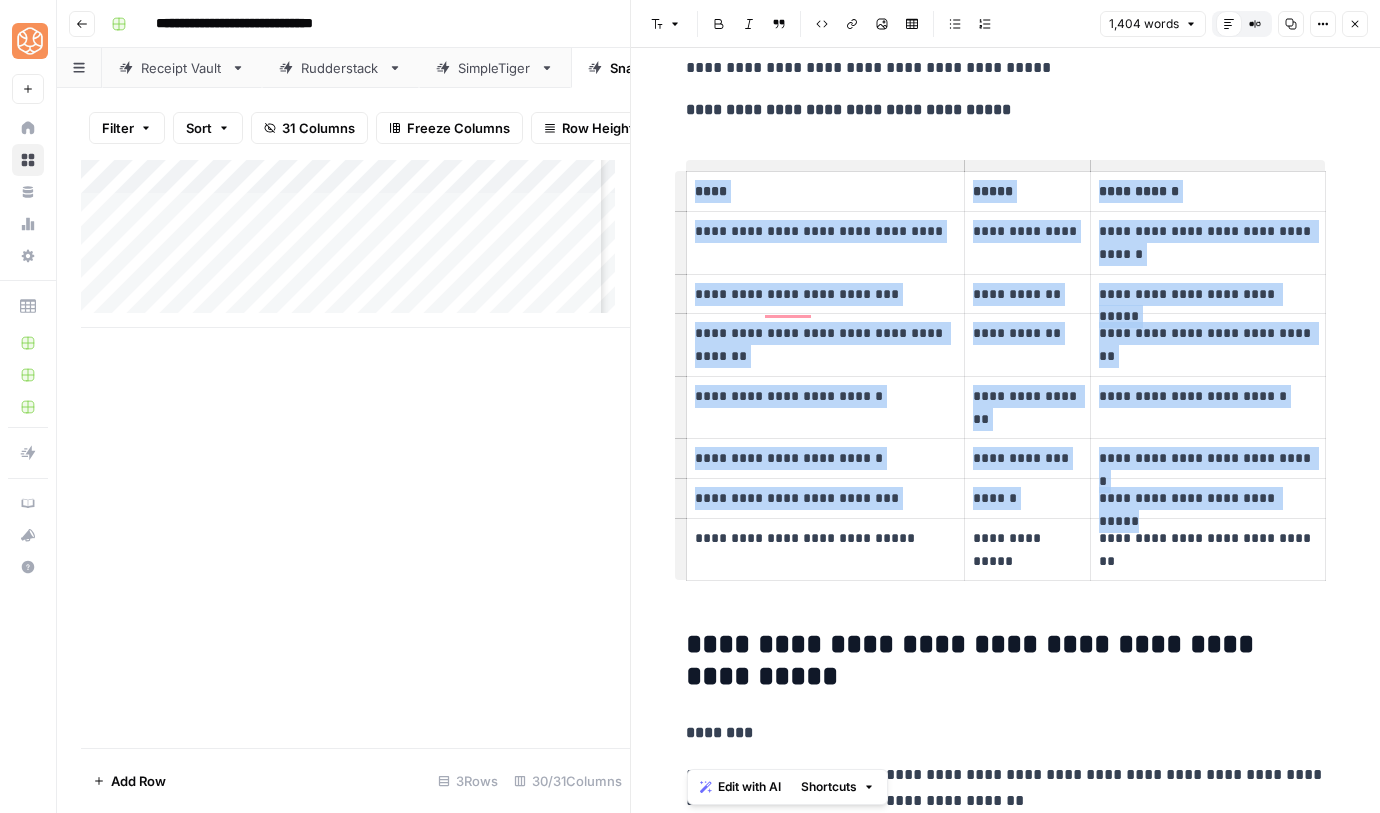 click on "**********" at bounding box center (1006, 661) 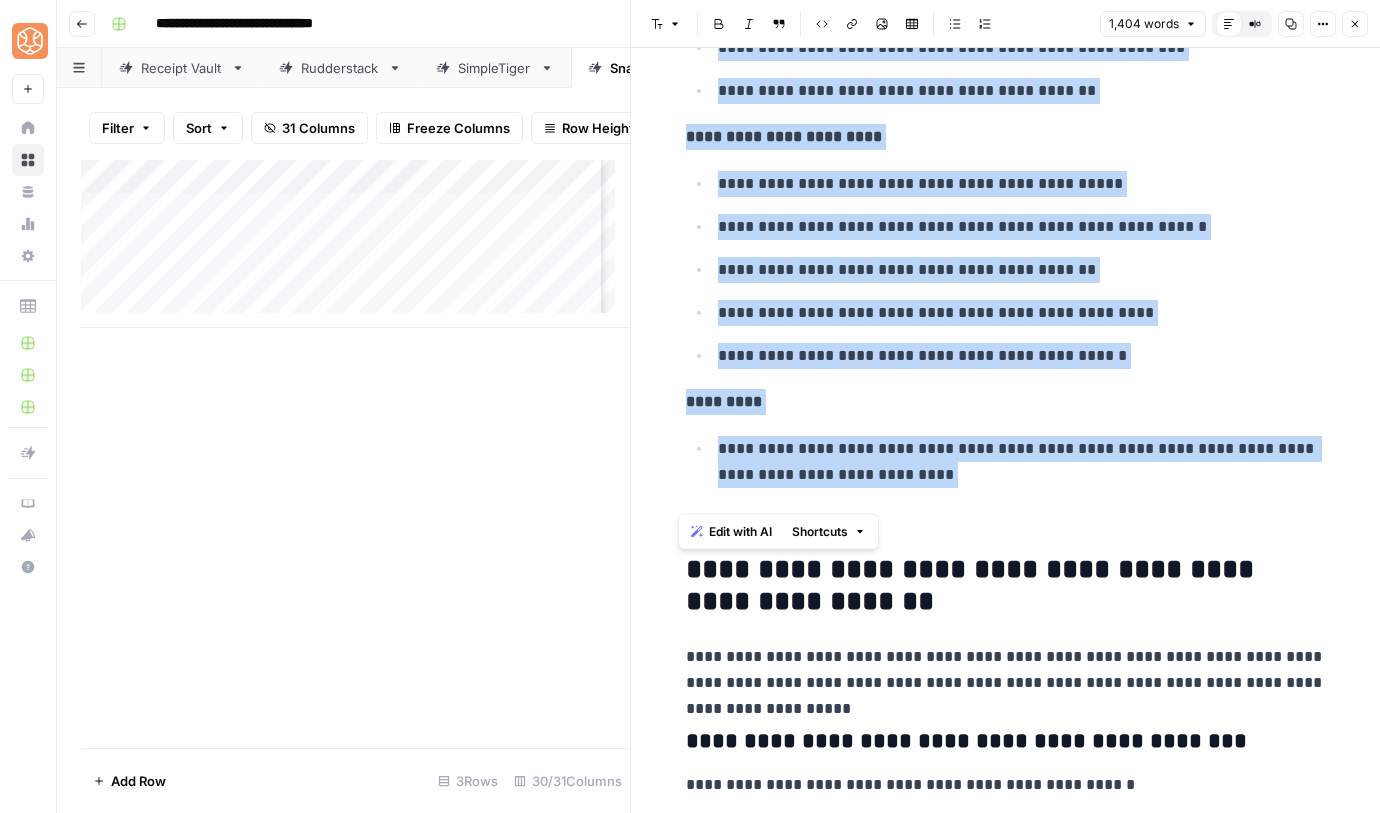 drag, startPoint x: 676, startPoint y: 418, endPoint x: 880, endPoint y: 467, distance: 209.80229 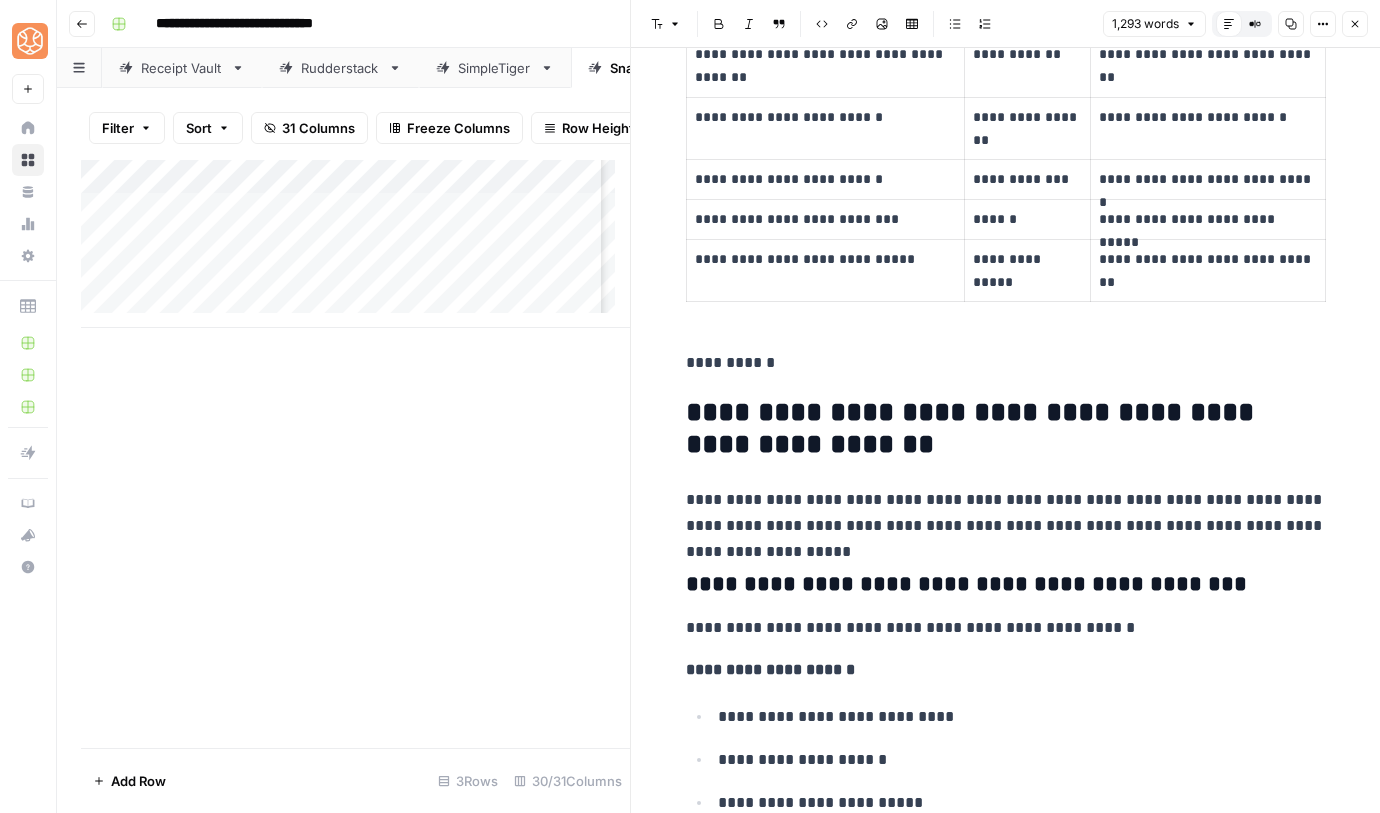 click on "**********" at bounding box center [1006, 363] 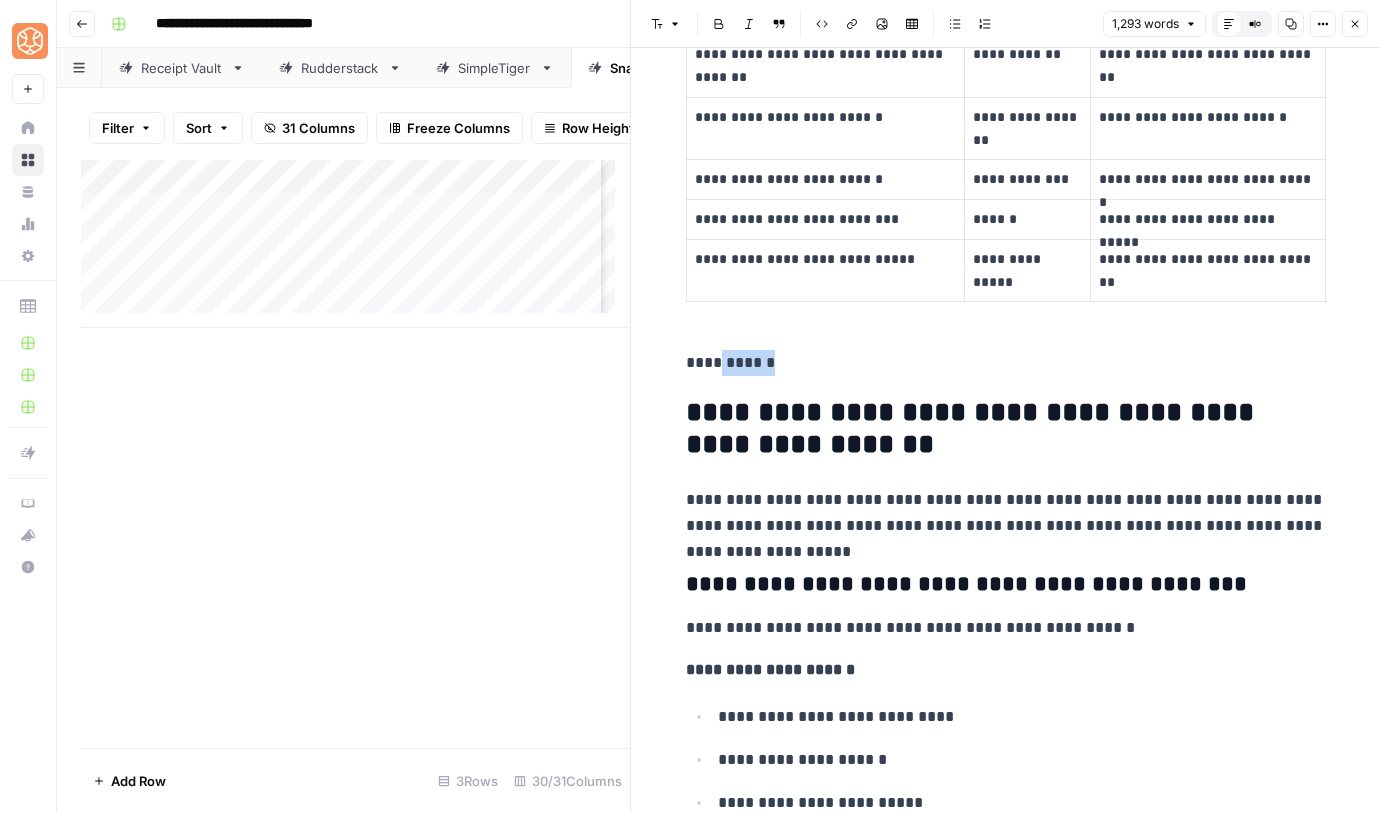 click on "**********" at bounding box center (1006, 363) 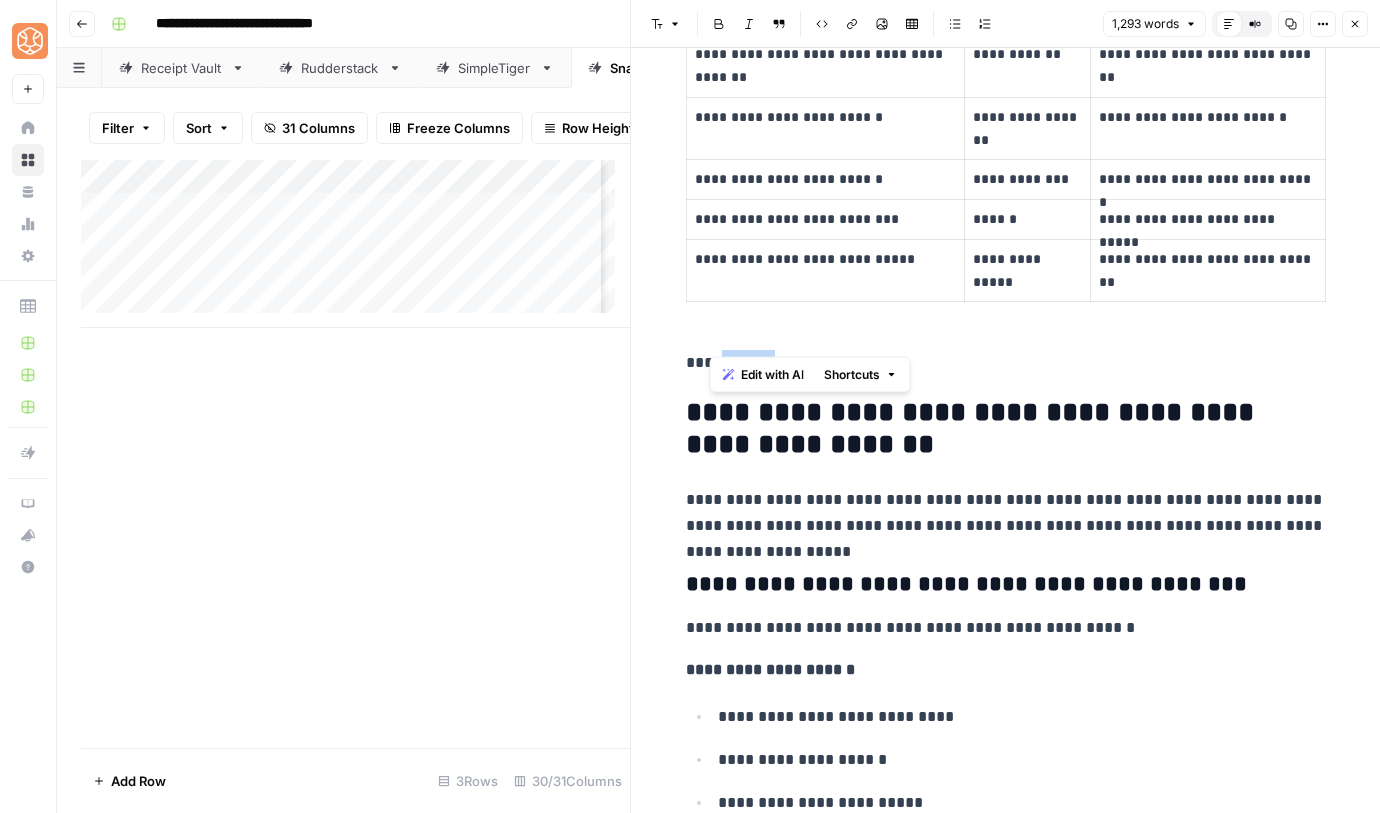 click on "**********" at bounding box center (1006, 363) 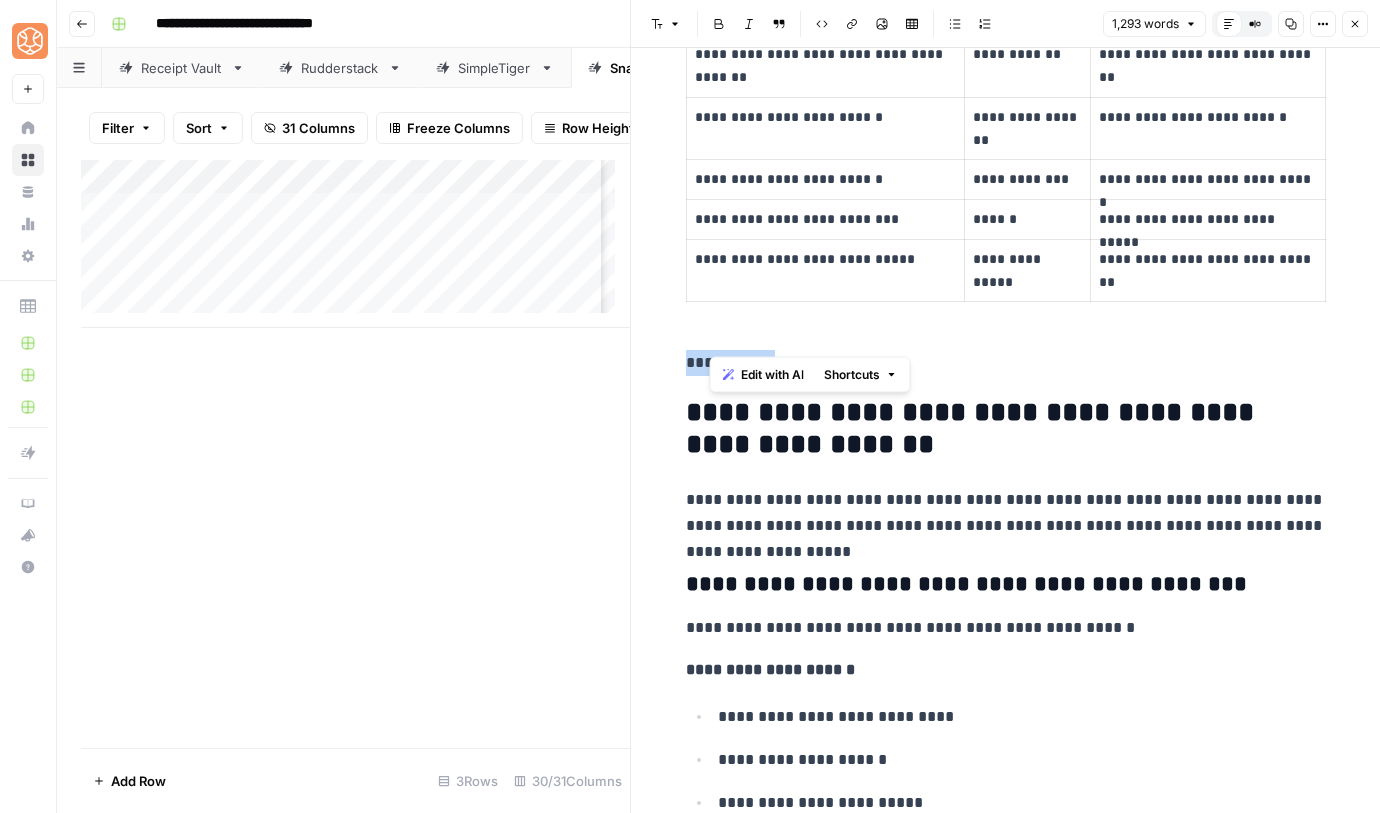 click on "**********" at bounding box center [1006, 363] 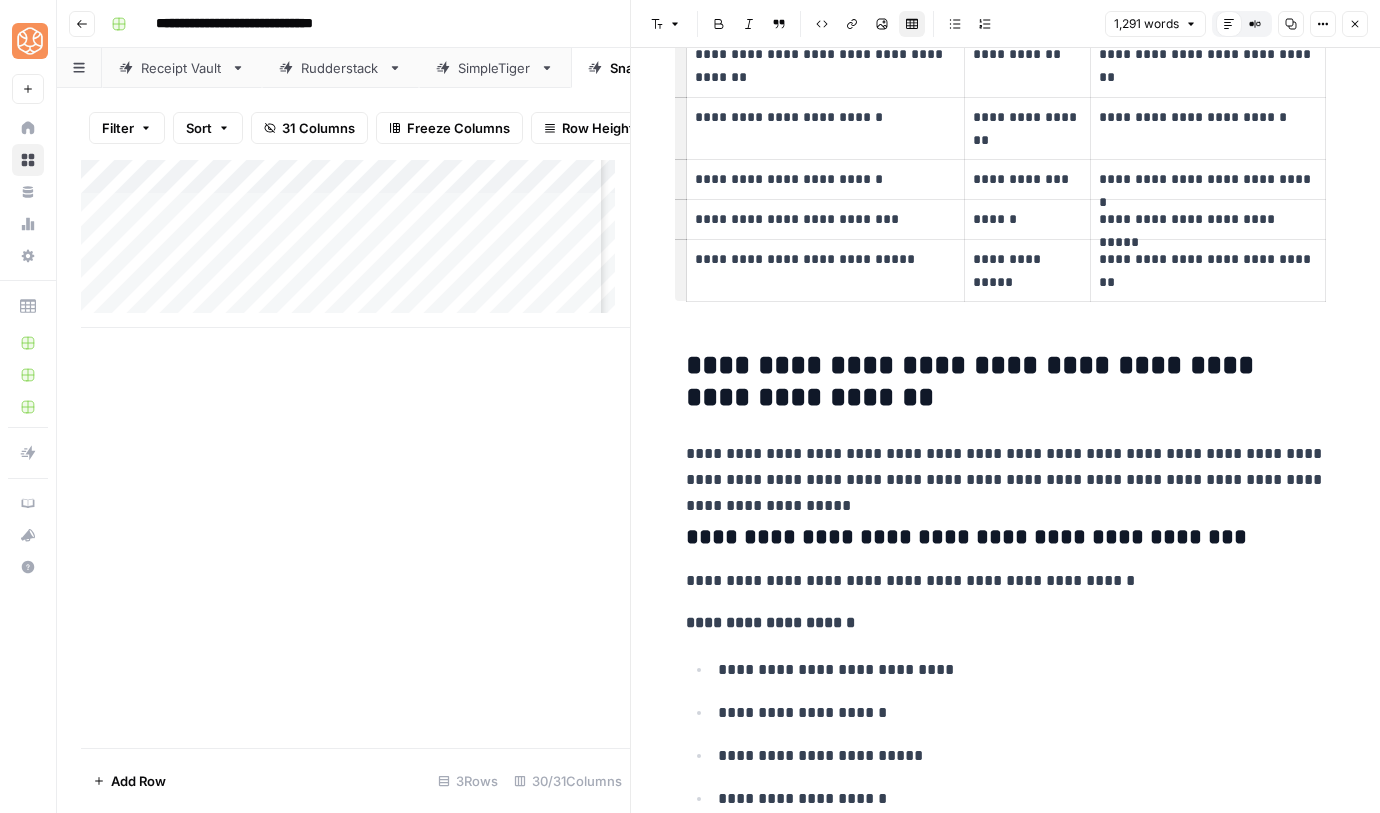 click on "[REDACTED]" at bounding box center [1006, 3003] 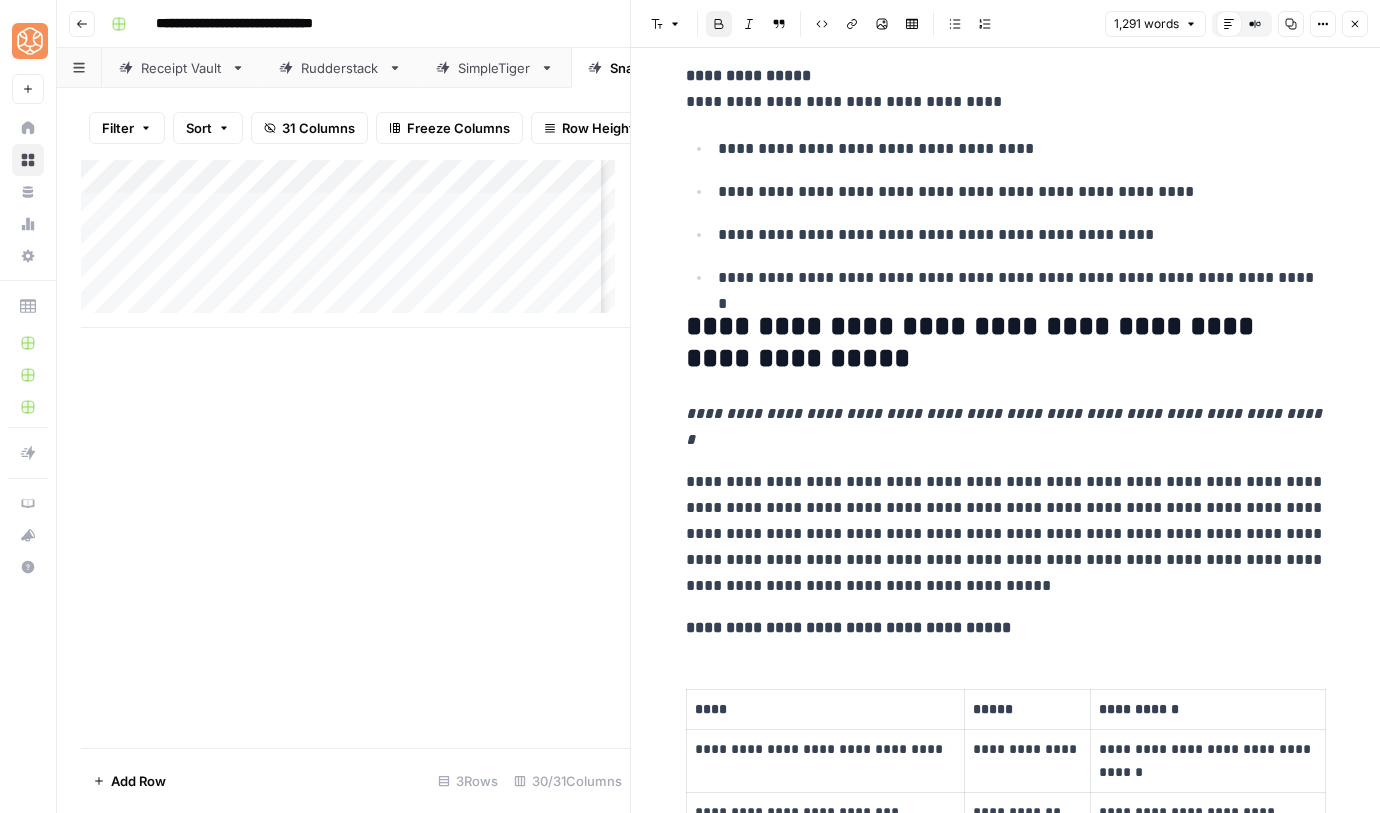 click on "[REDACTED]" at bounding box center [1006, 3800] 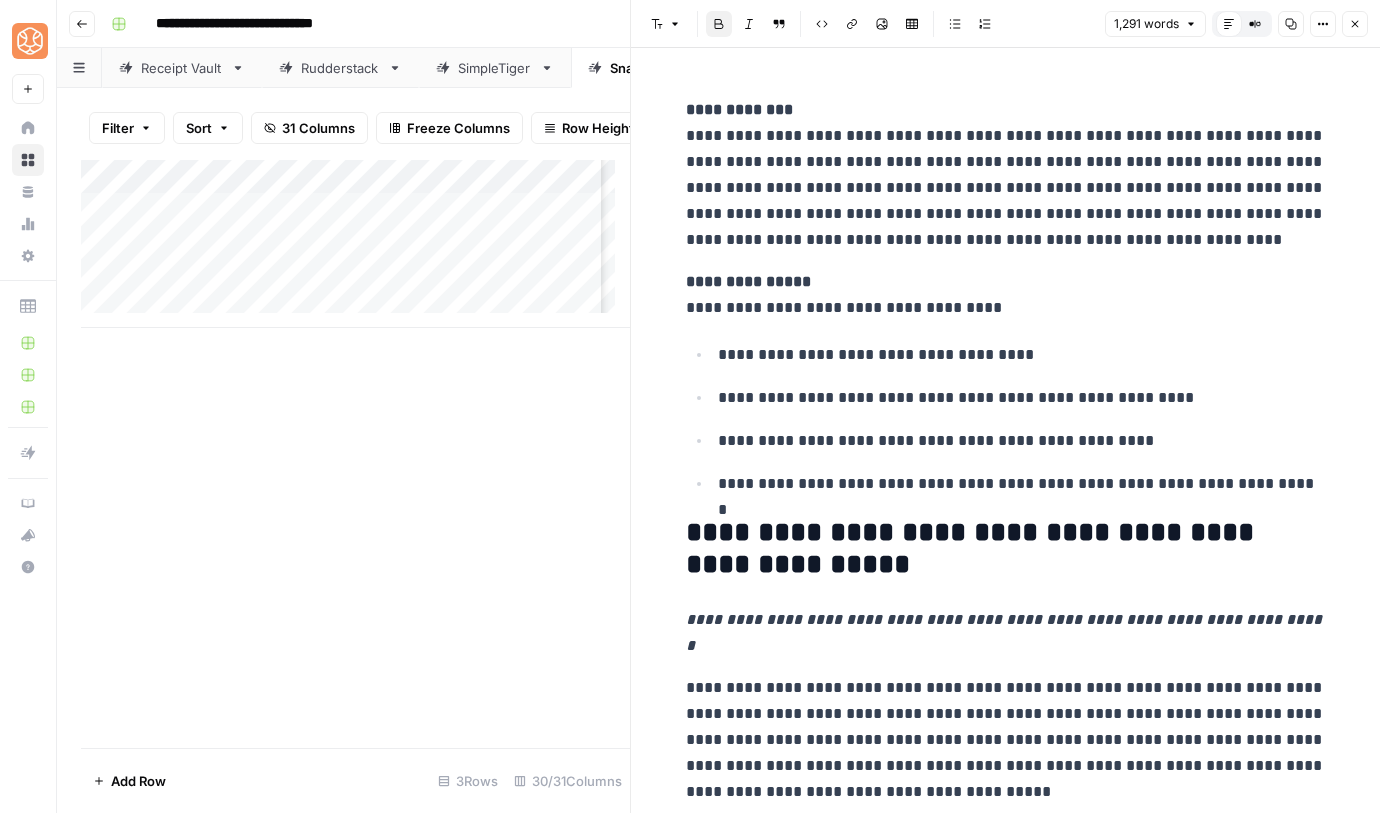 click on "[REDACTED]" at bounding box center (1006, 4006) 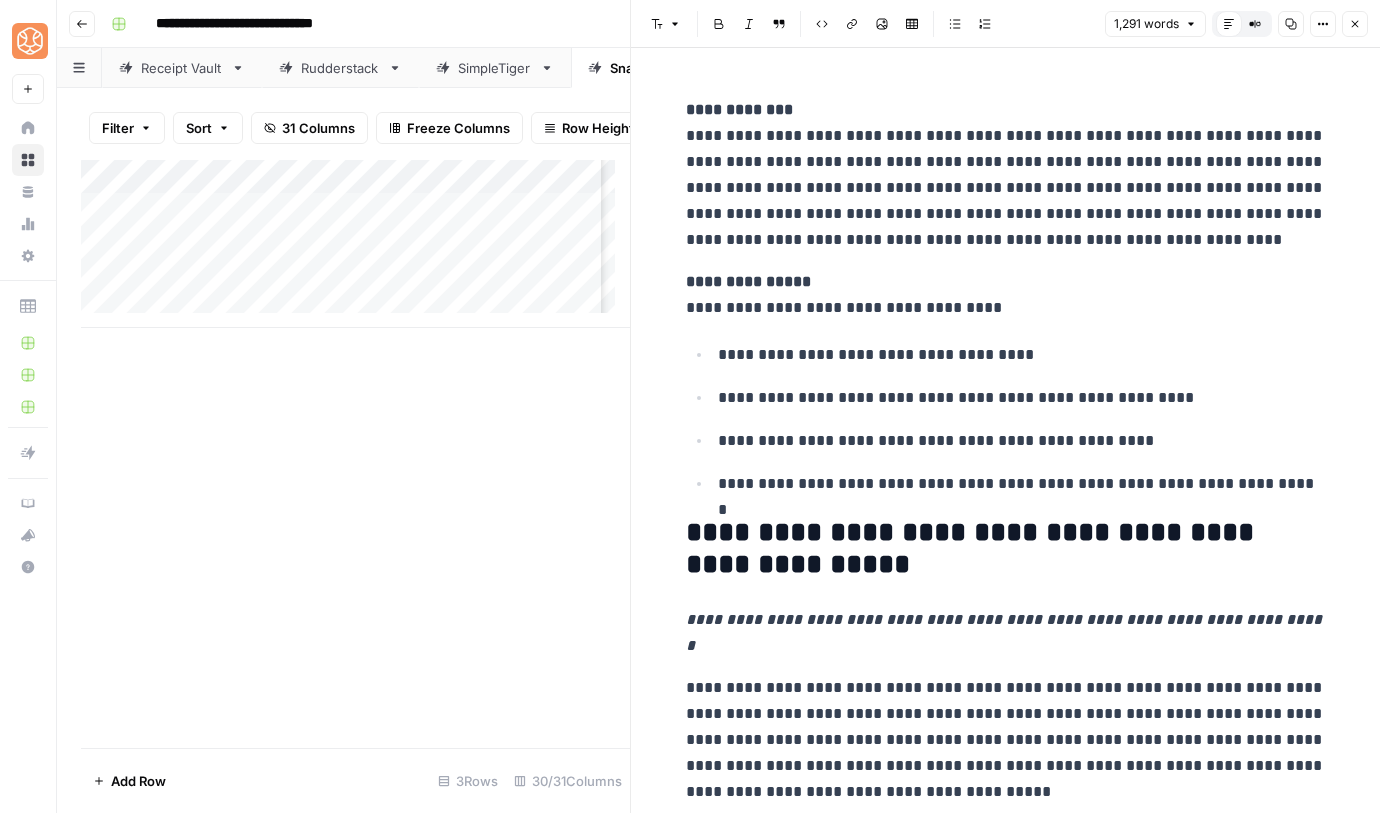 click on "New Text [REDACTED]" at bounding box center (1005, 3990) 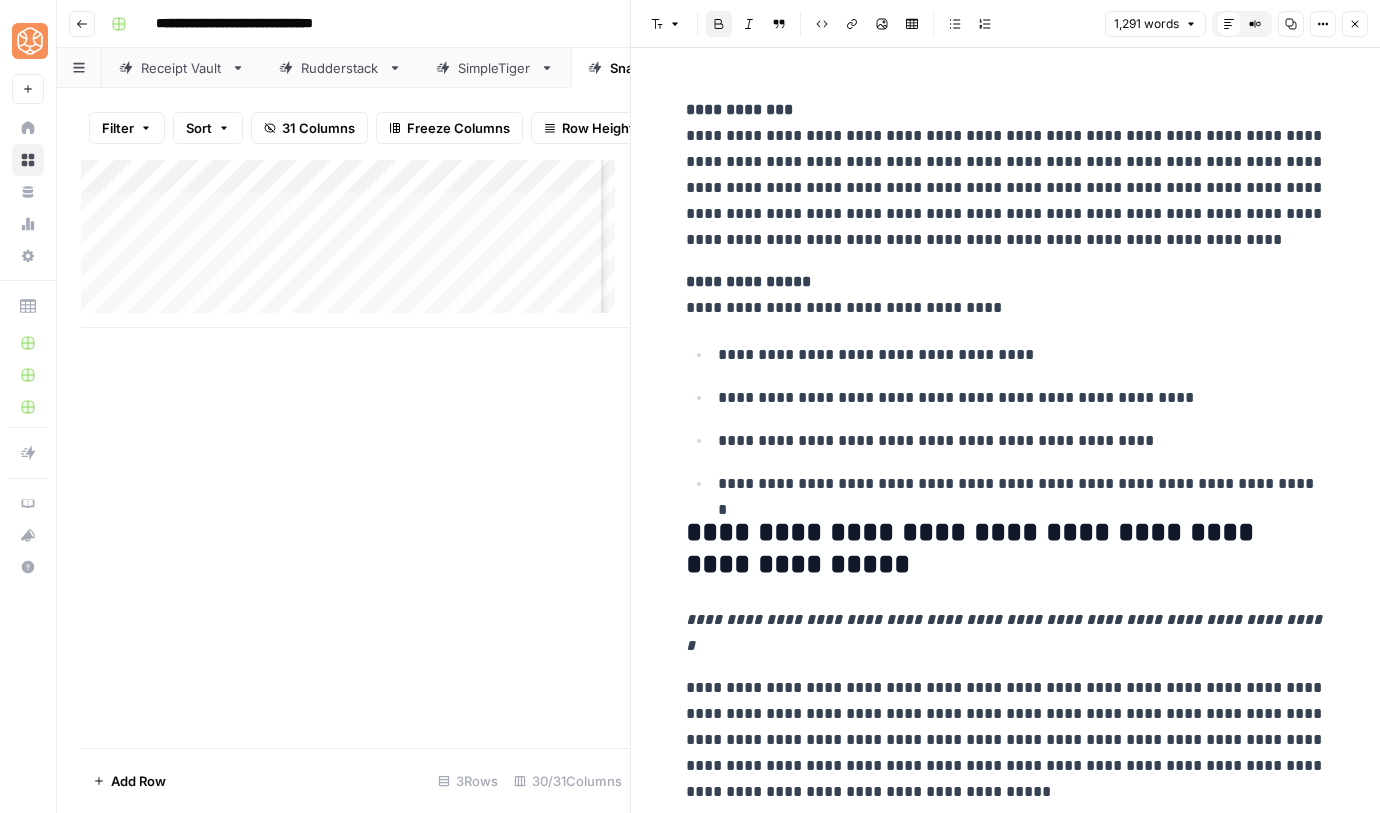 click on "**********" at bounding box center [748, 281] 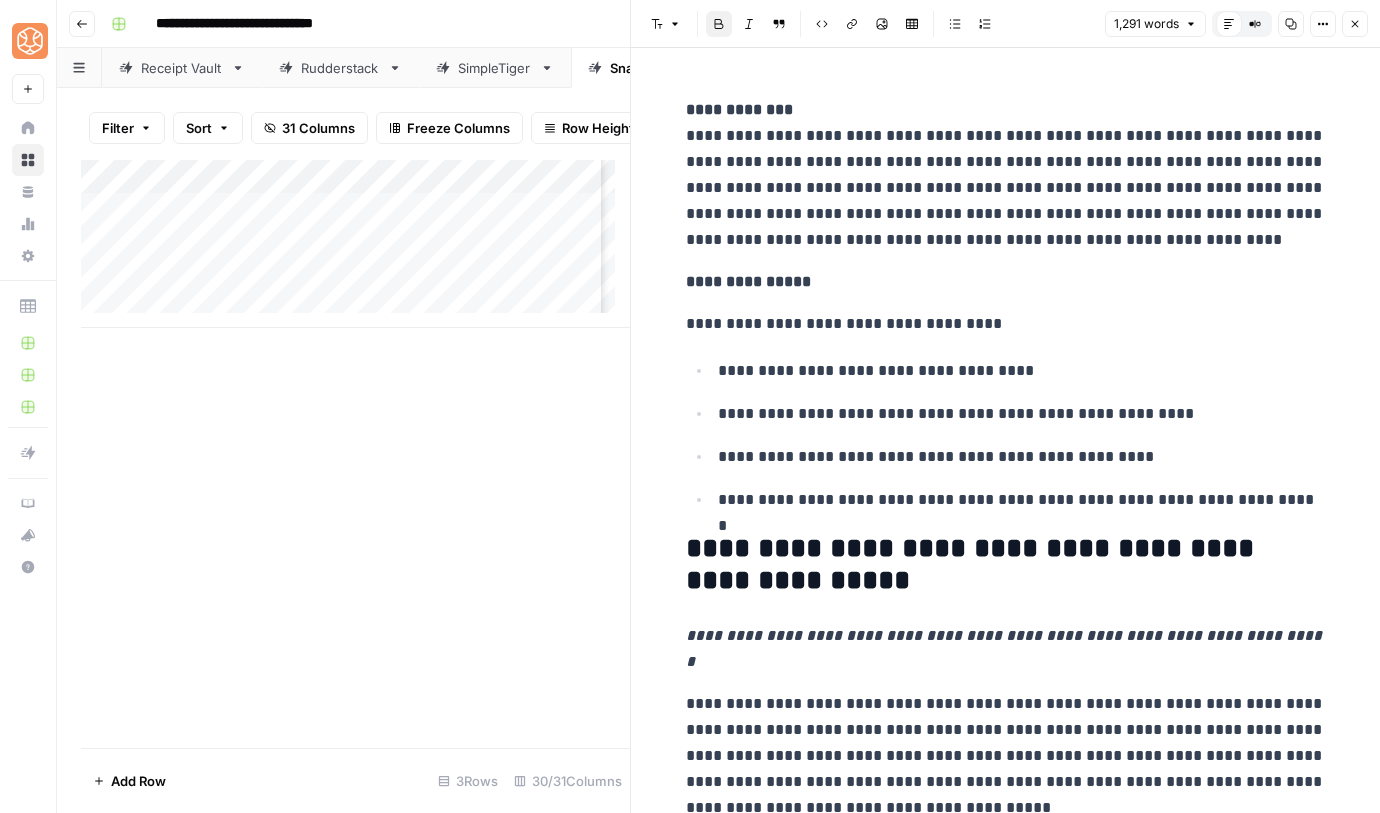 click on "**********" at bounding box center [748, 281] 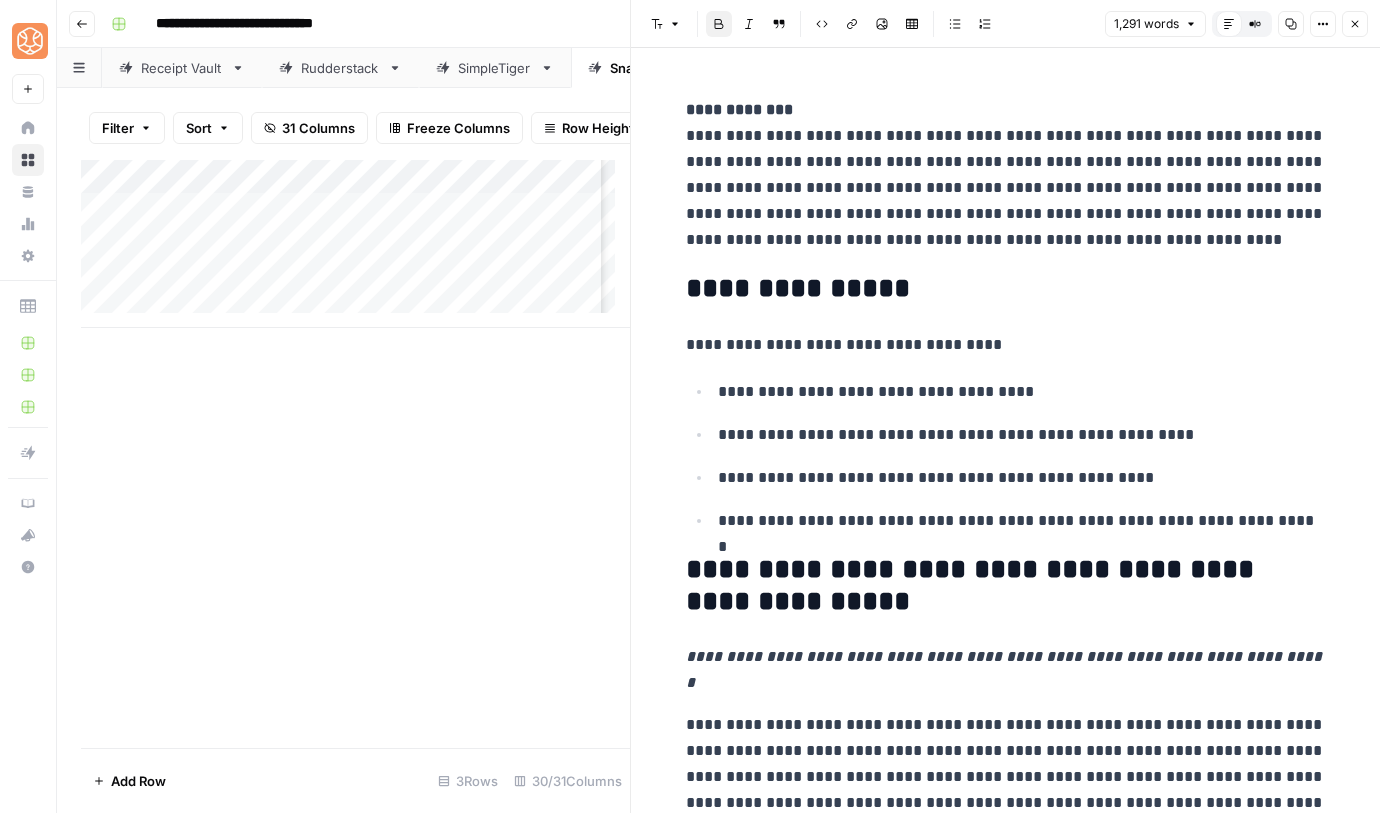 click on "[REDACTED]" at bounding box center (1006, 4024) 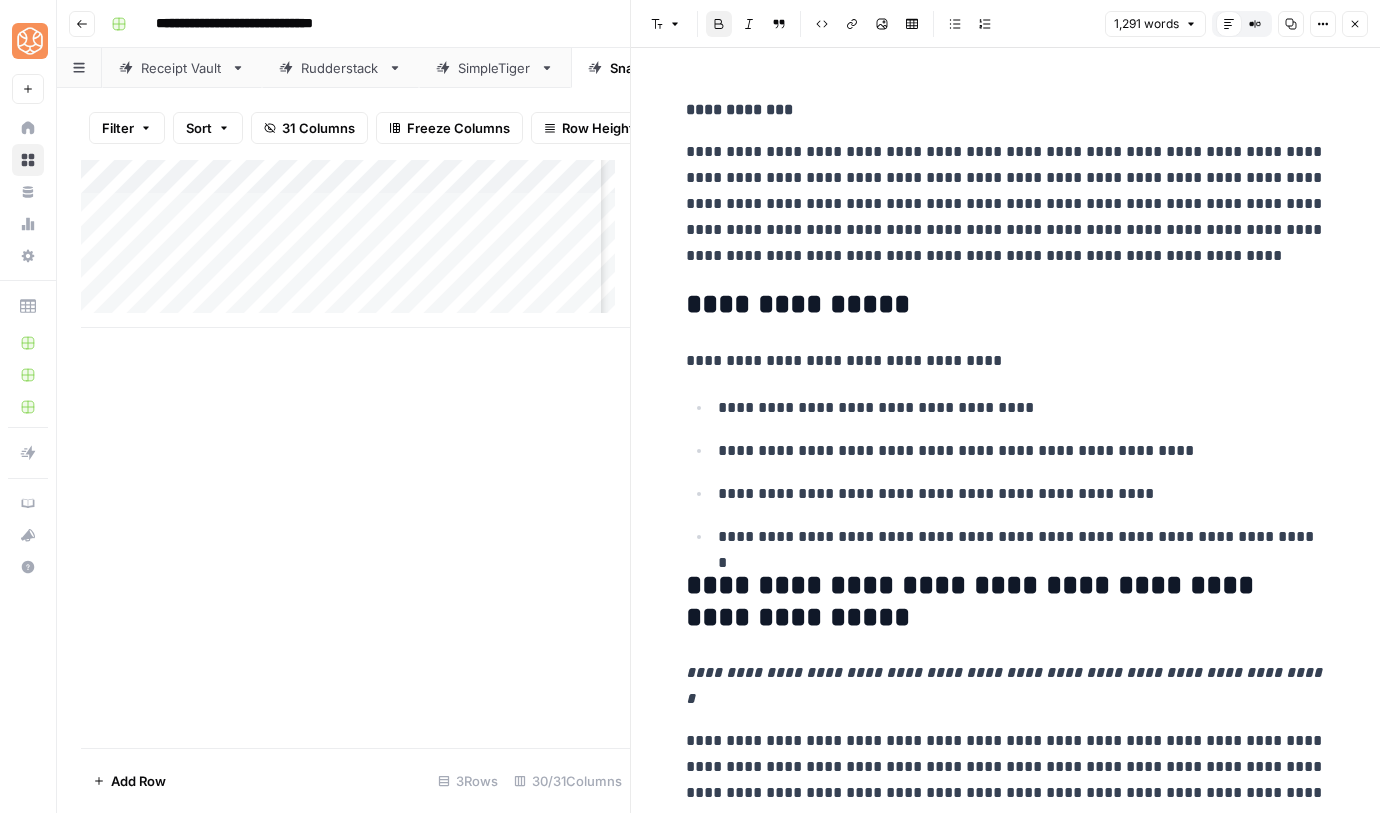 click on "[REDACTED]" at bounding box center [1006, 4032] 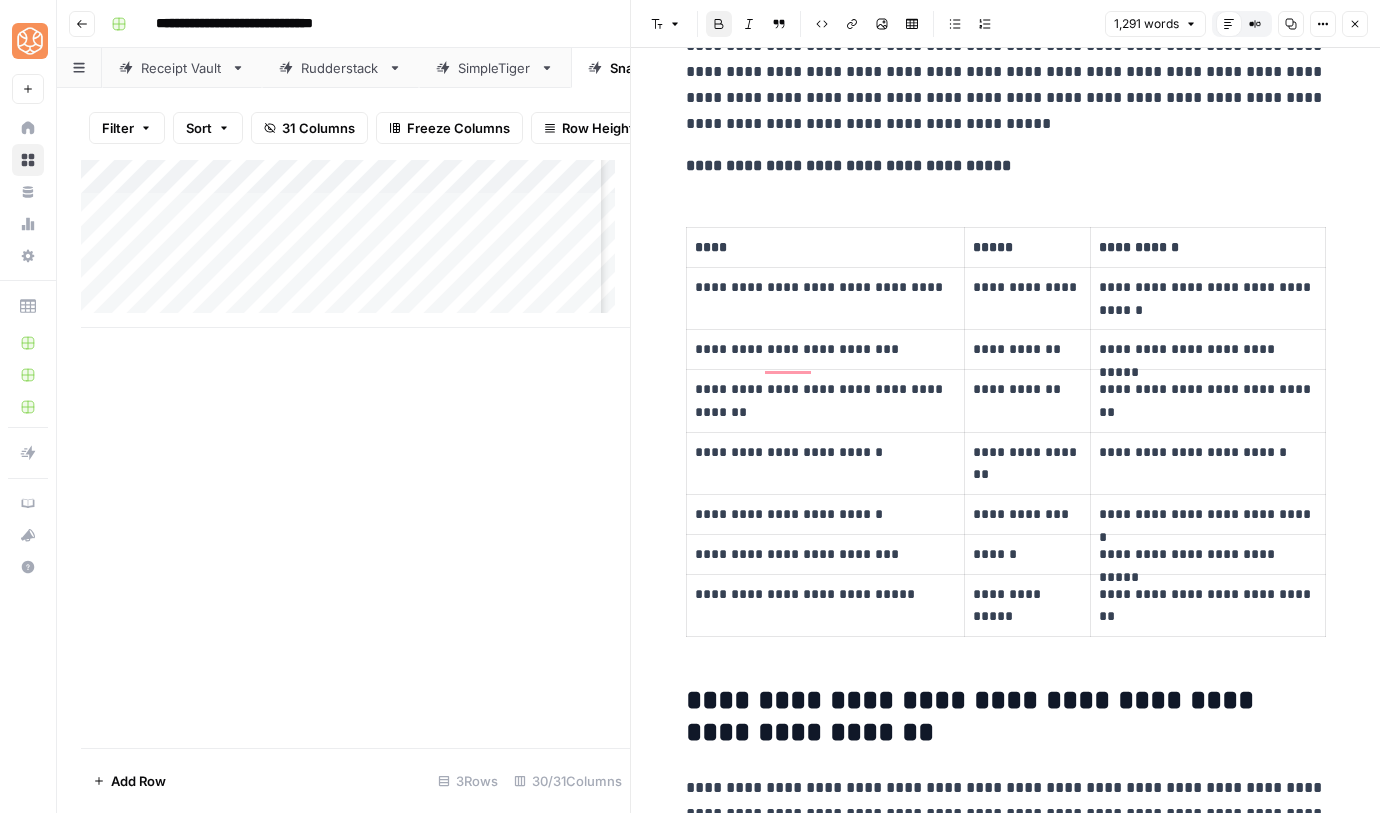 click on "**********" at bounding box center [848, 165] 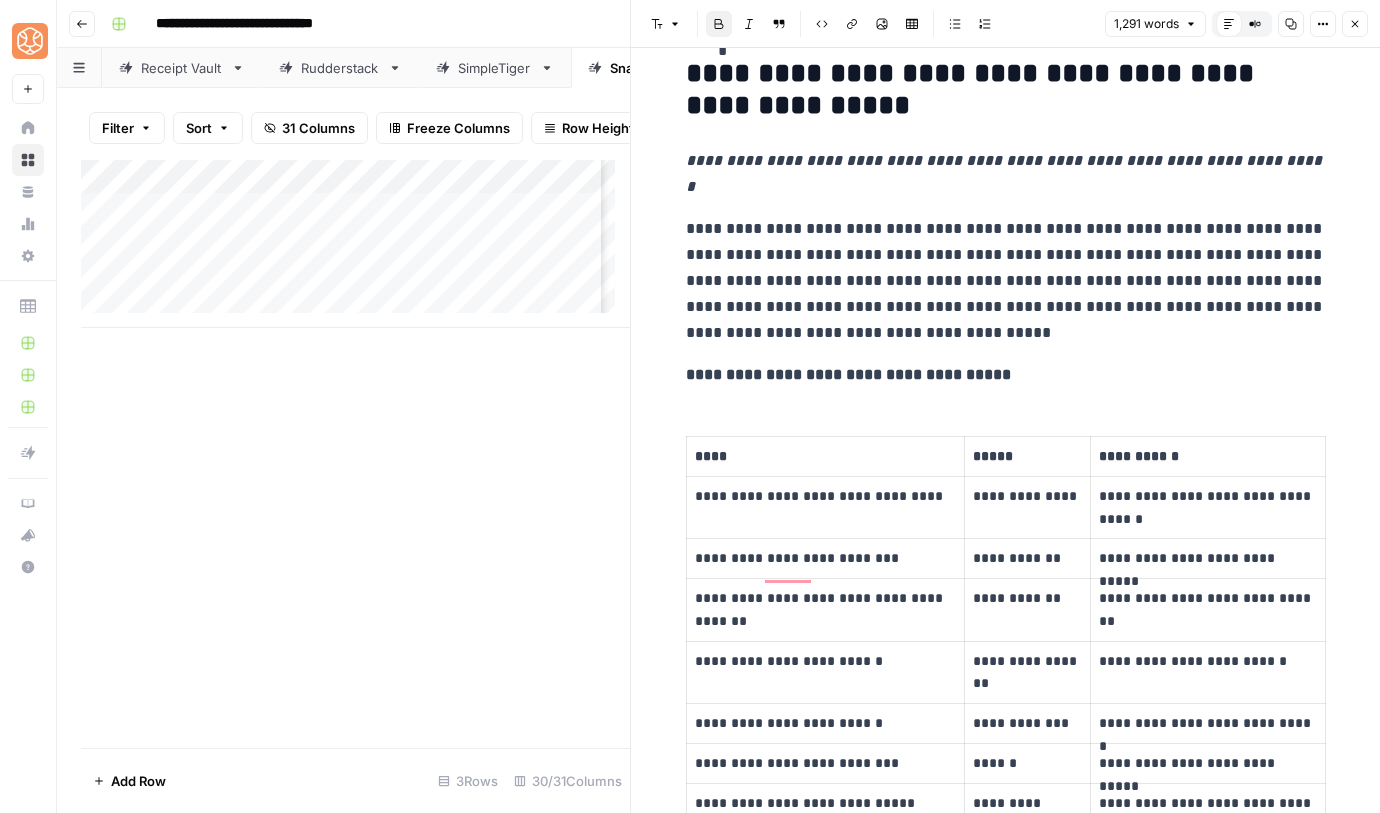 click on "**********" at bounding box center [1006, 90] 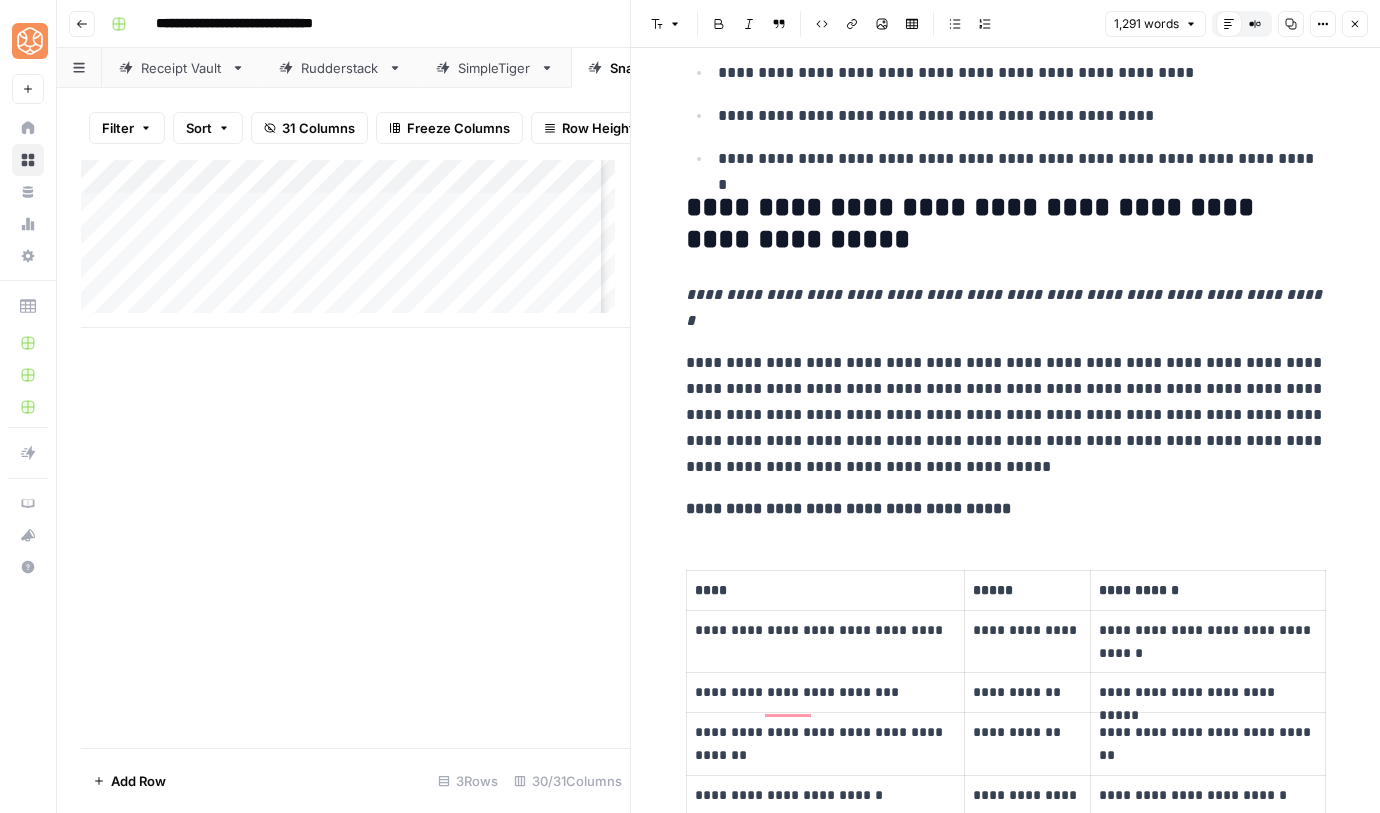 click on "**********" at bounding box center (1006, 224) 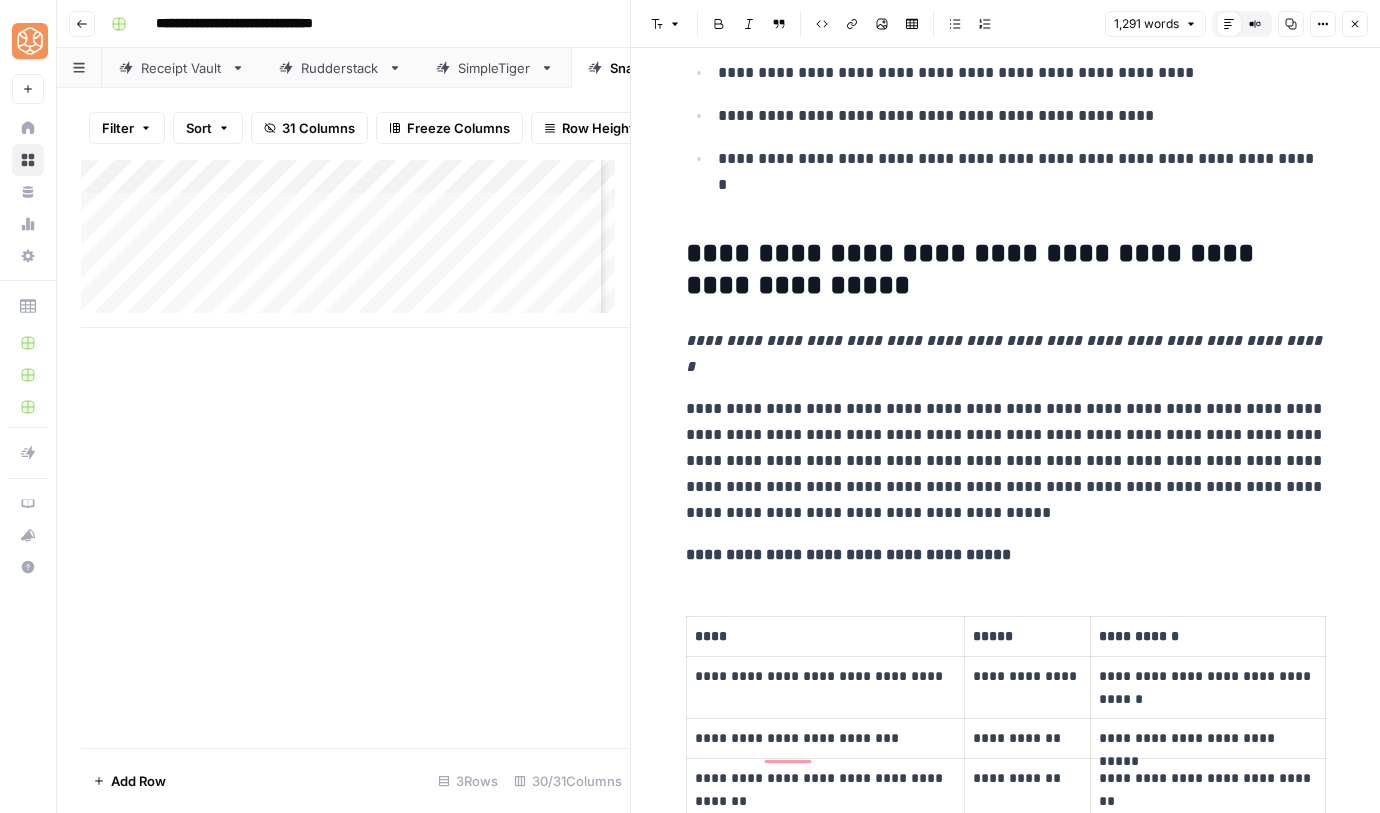 paste 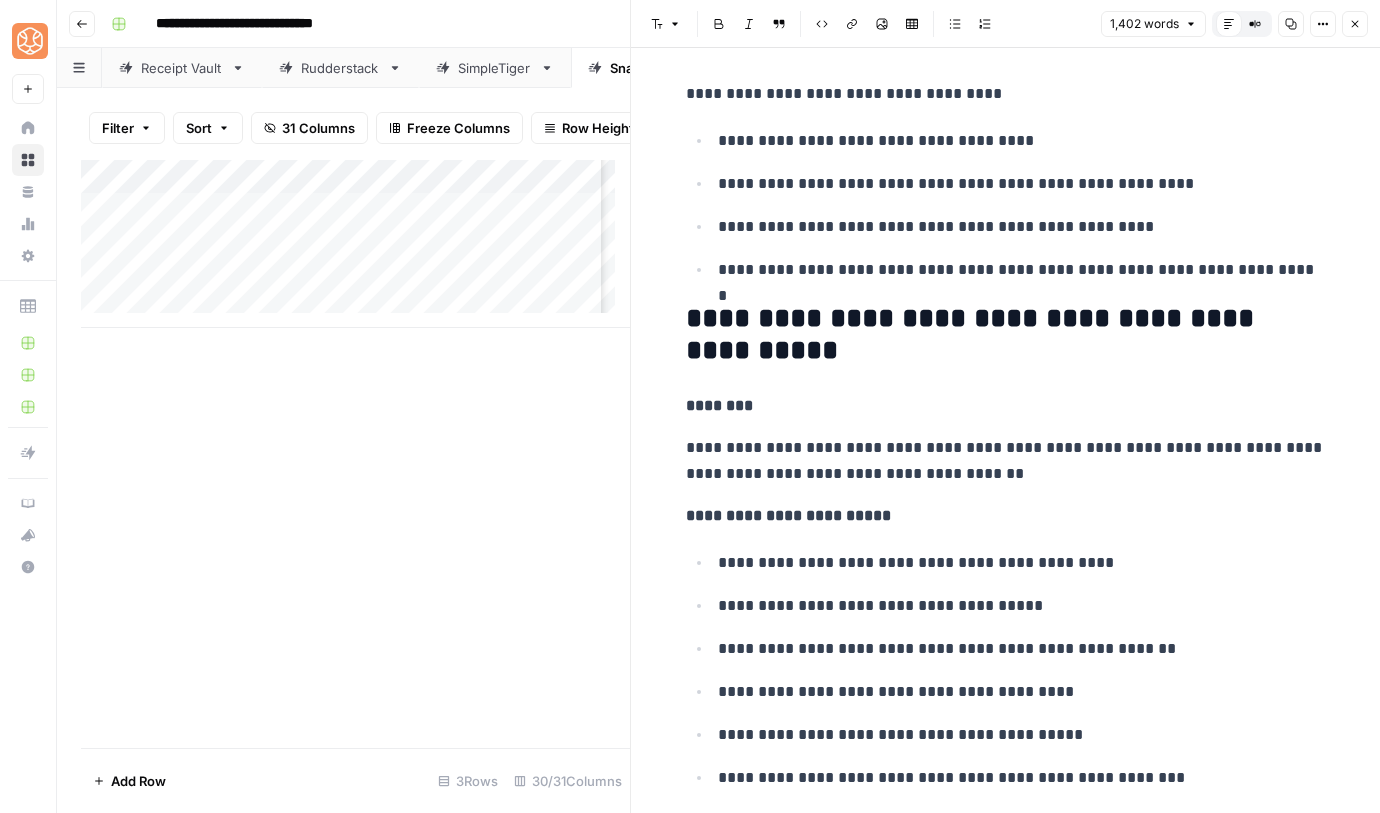 click on "[REDACTED]" at bounding box center (1006, 4248) 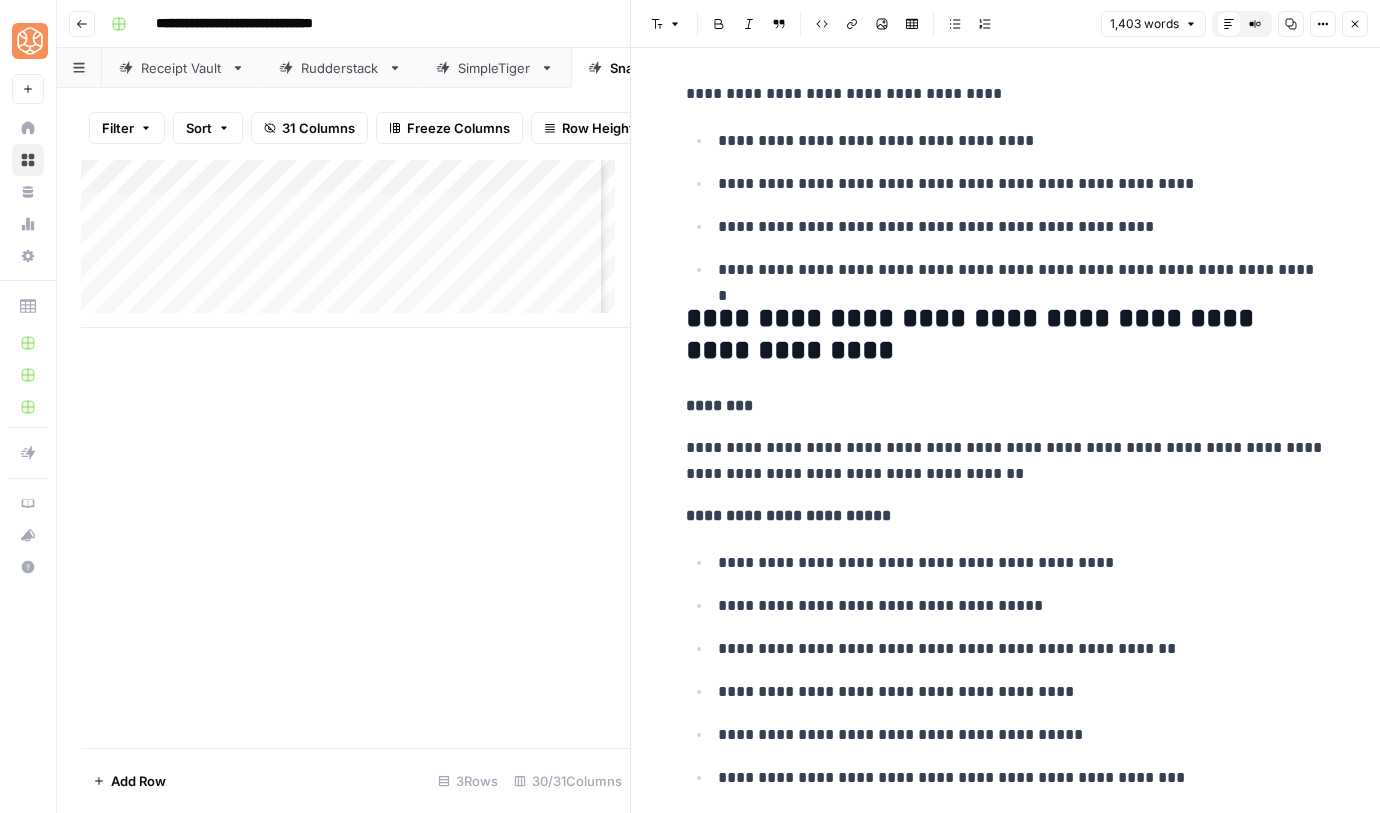 click on "**********" at bounding box center (1006, 335) 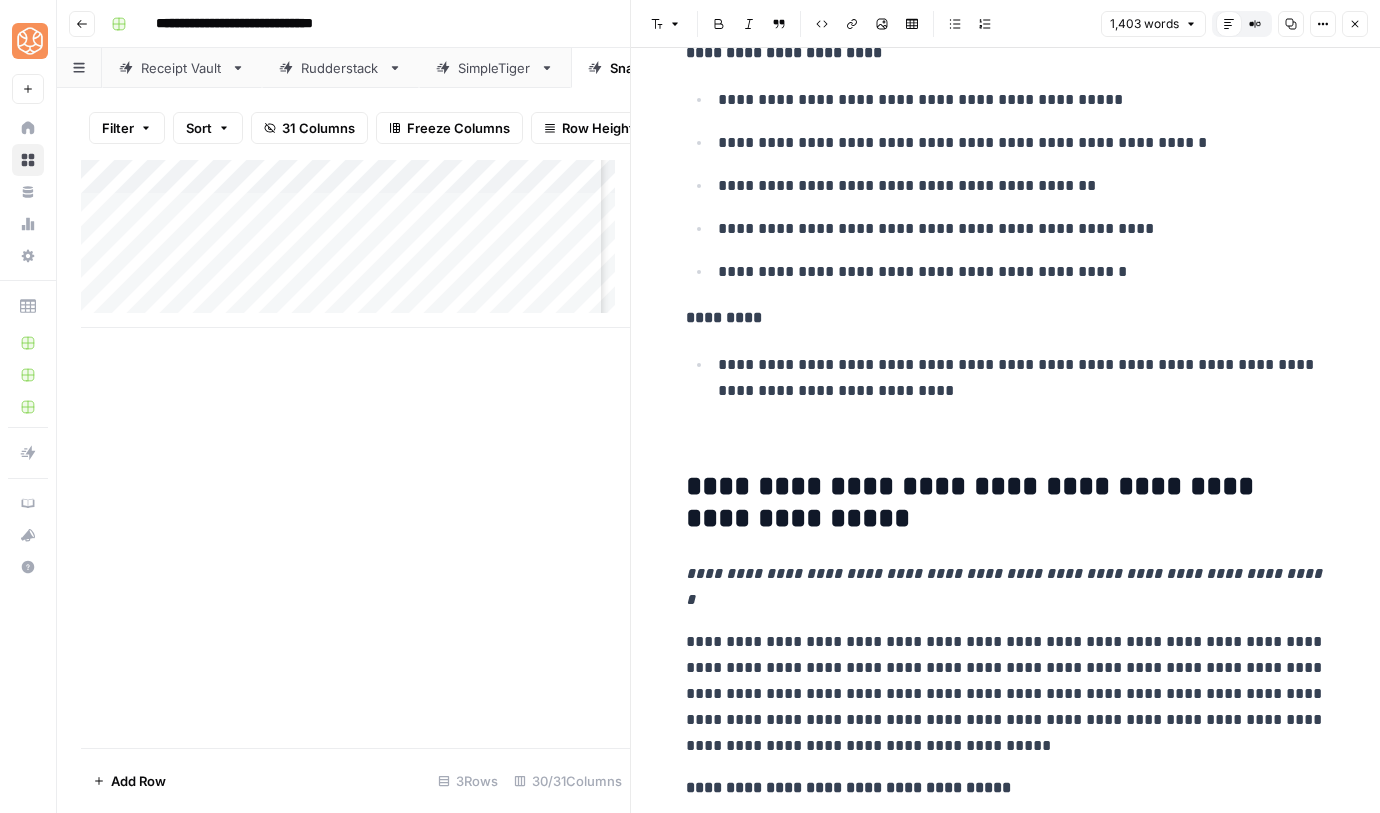 click on "[REDACTED]" at bounding box center [1006, 3434] 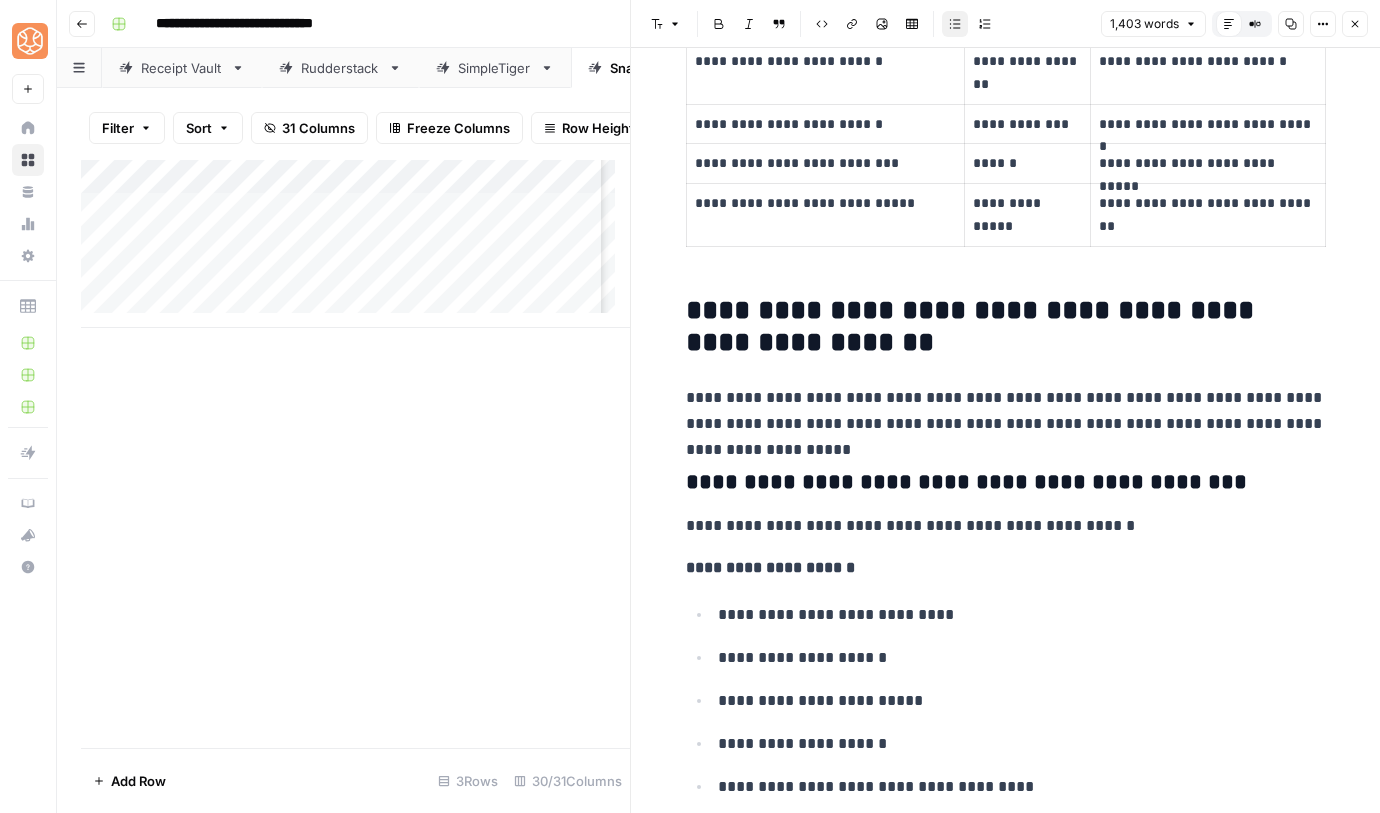 click on "**********" at bounding box center (1006, 327) 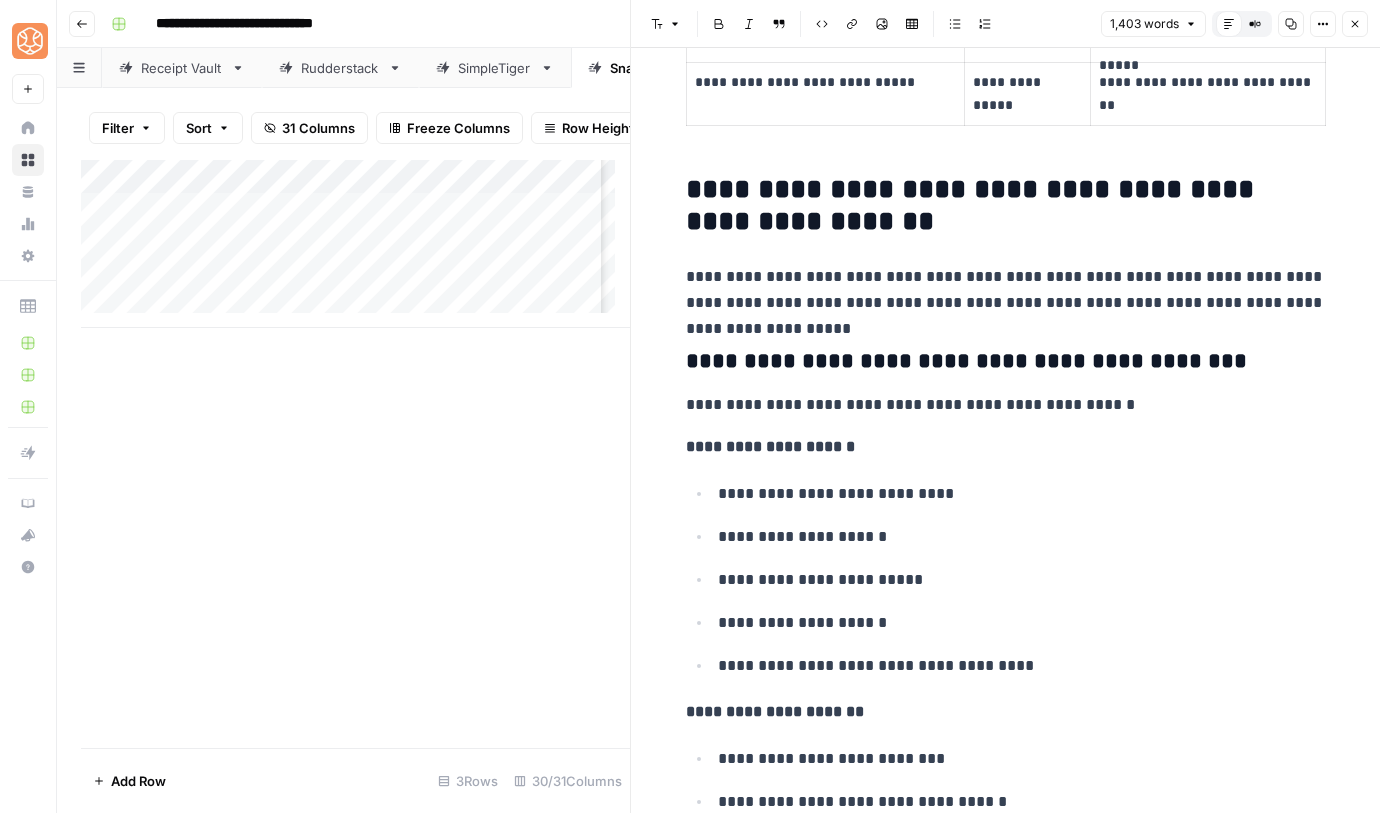 click on "**********" at bounding box center [1006, 362] 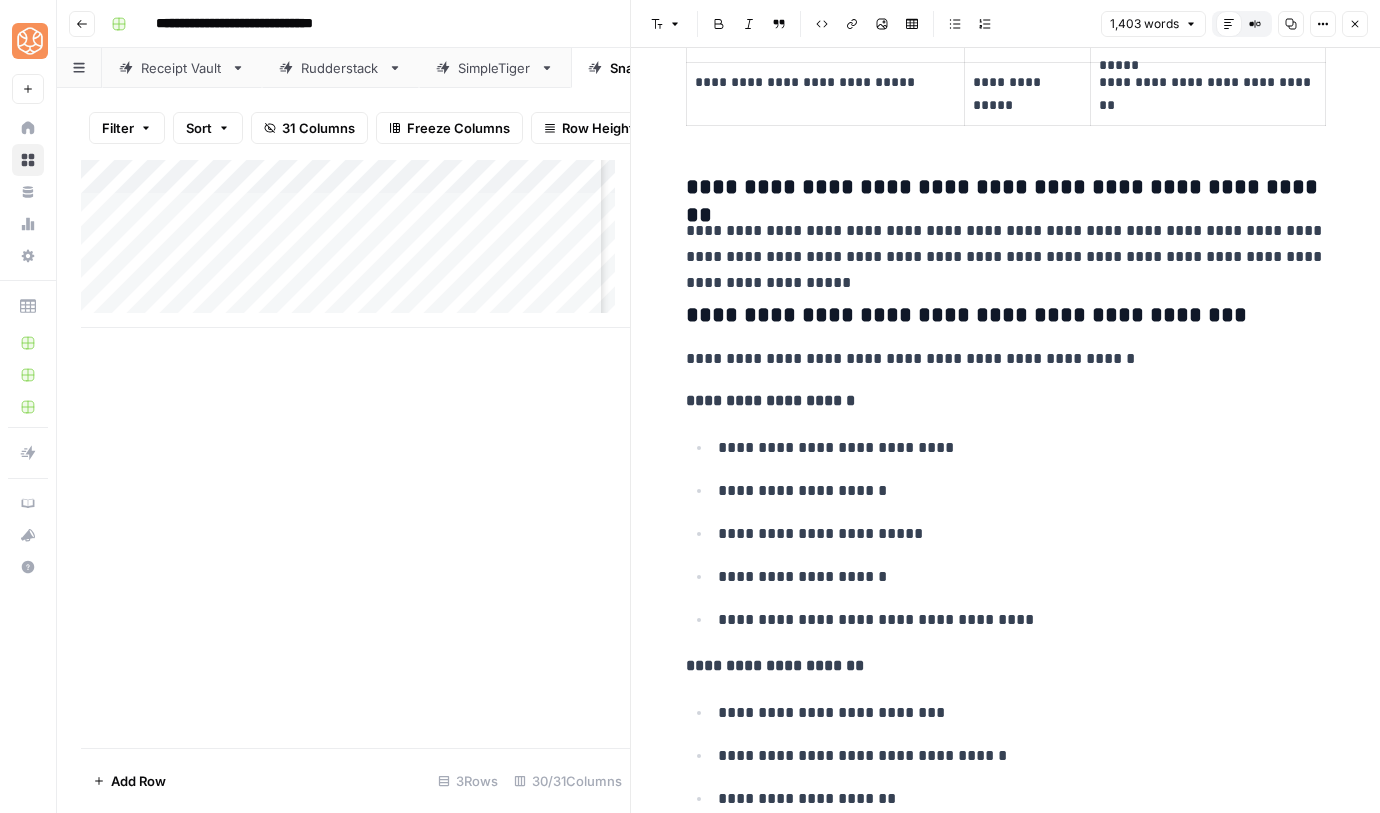 click on "**********" at bounding box center [1006, 316] 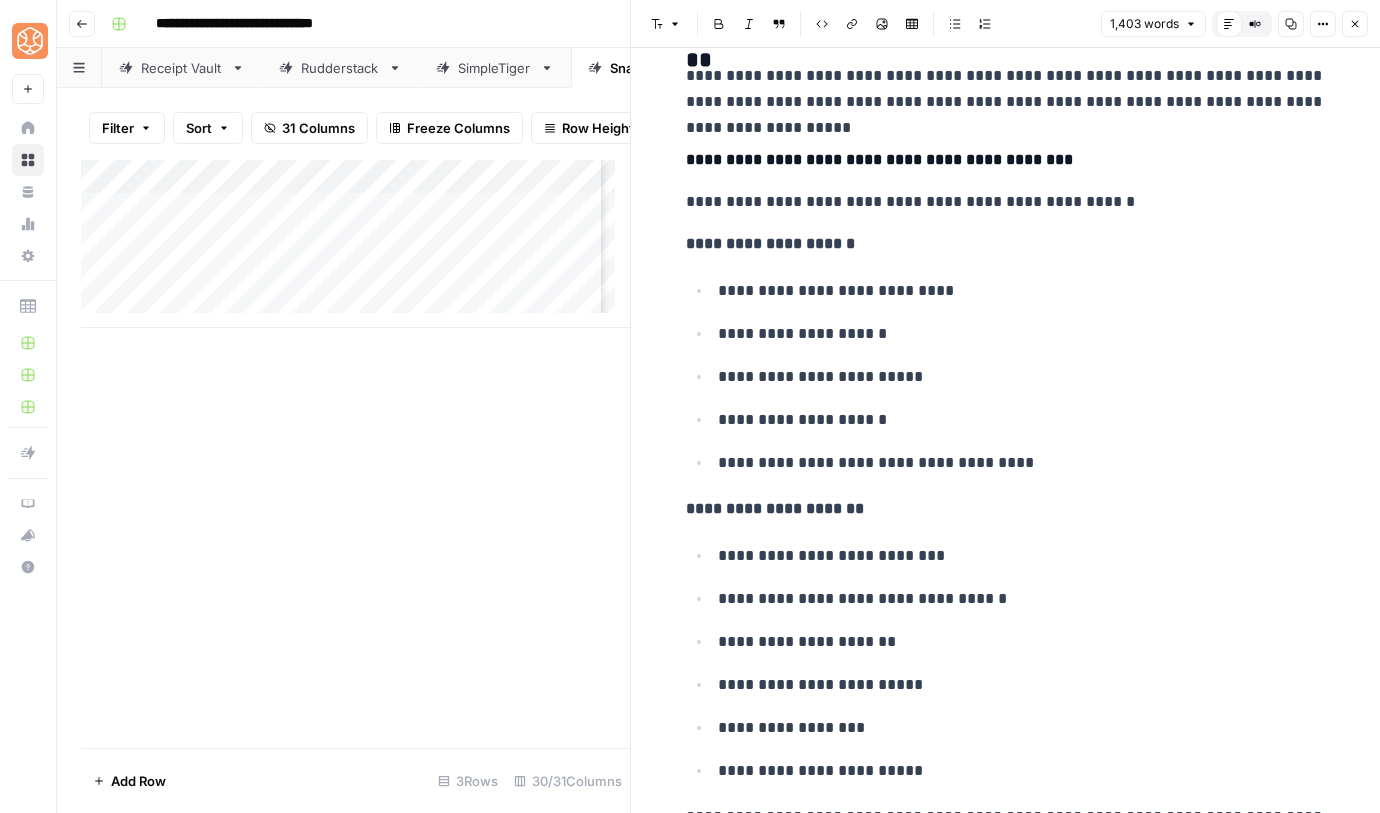click on "[REDACTED]" at bounding box center [1006, 2145] 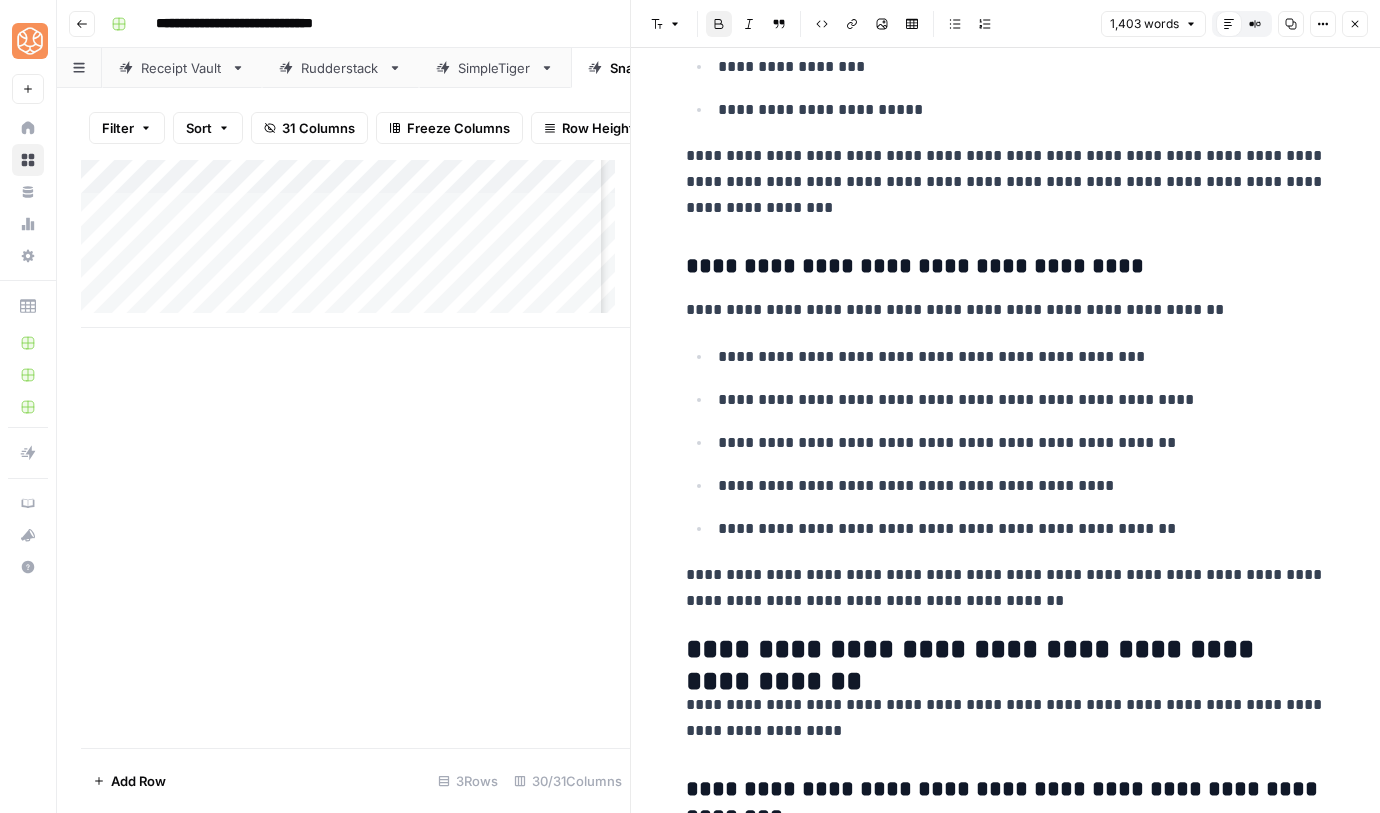 click on "**********" at bounding box center [1006, 267] 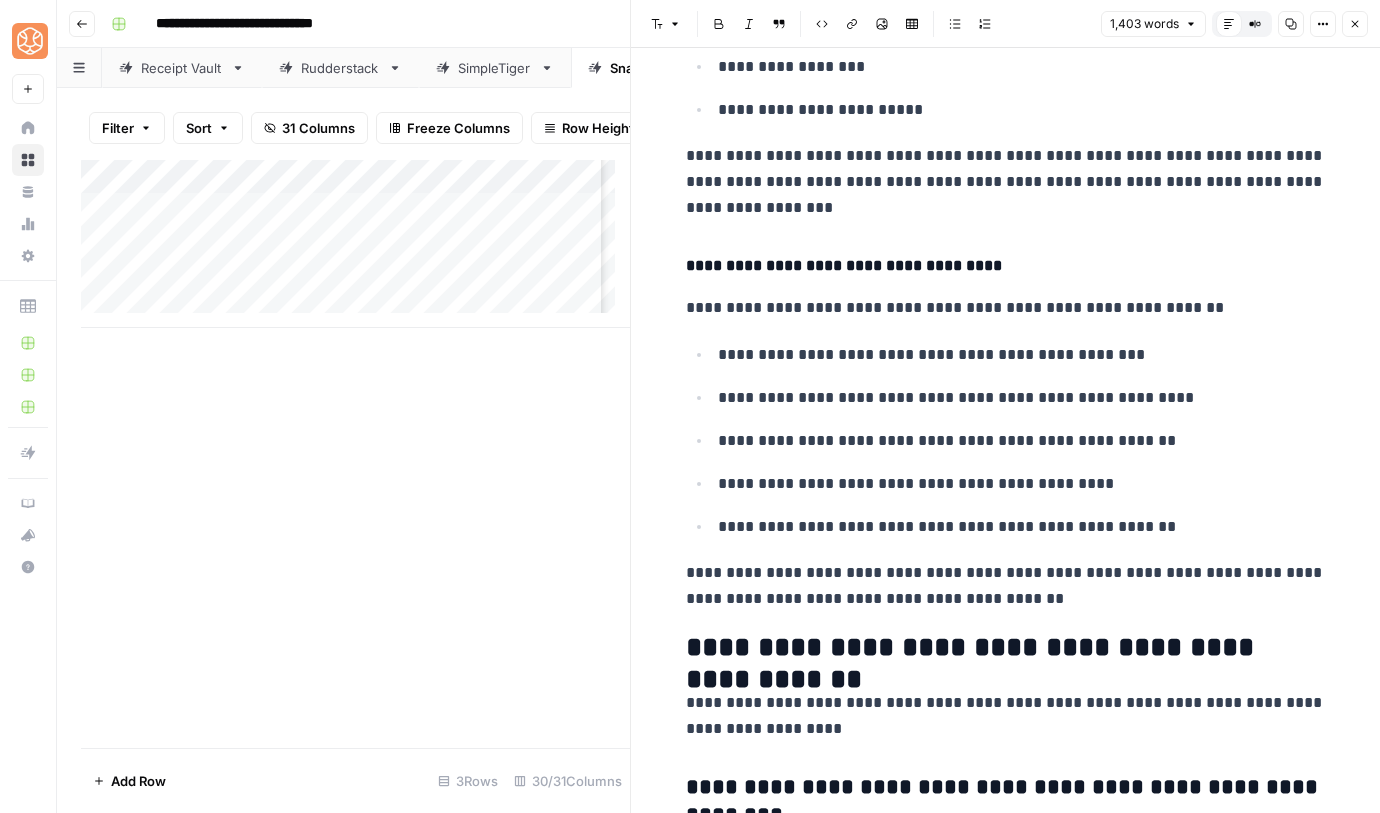 click on "**********" at bounding box center (1006, 648) 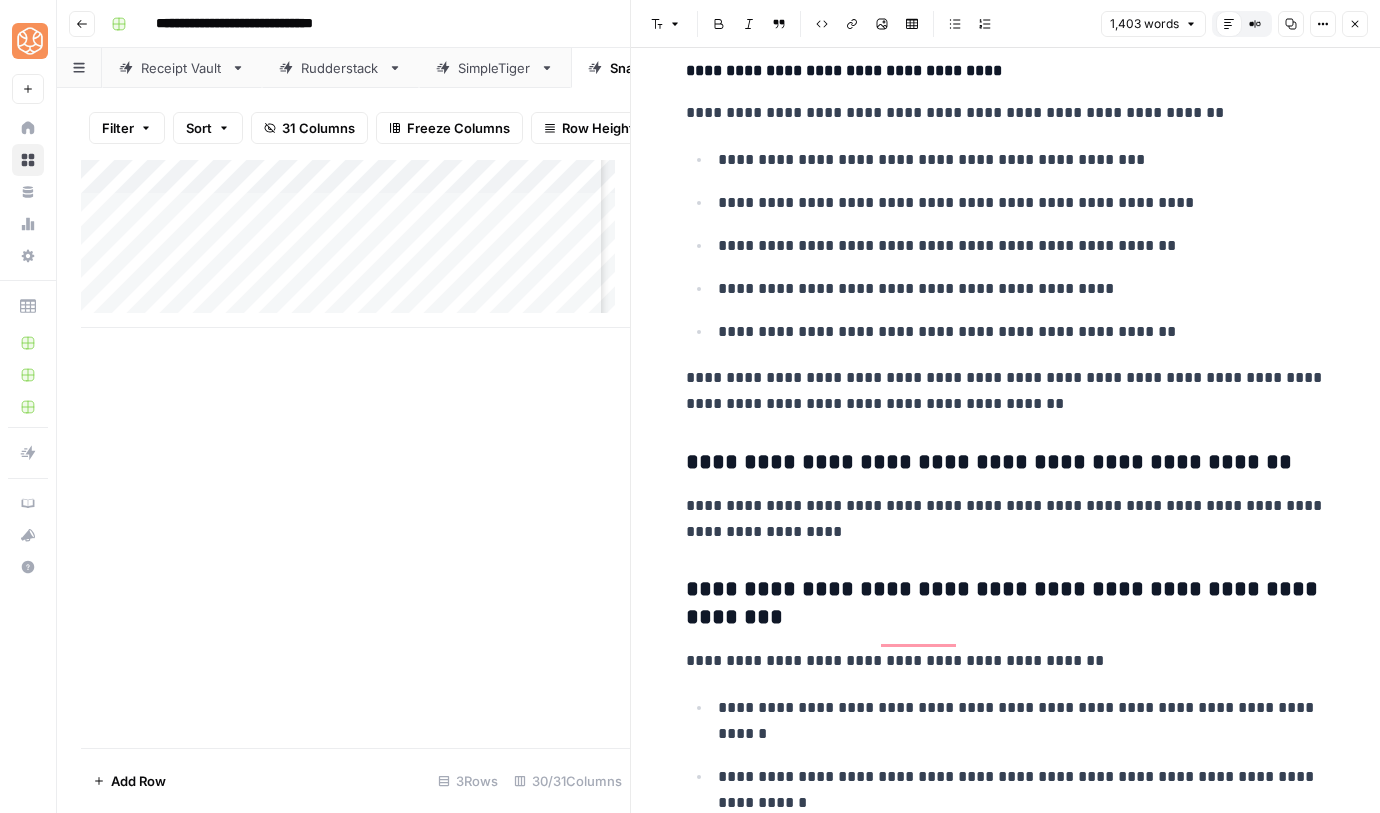 click on "**********" at bounding box center (1006, 604) 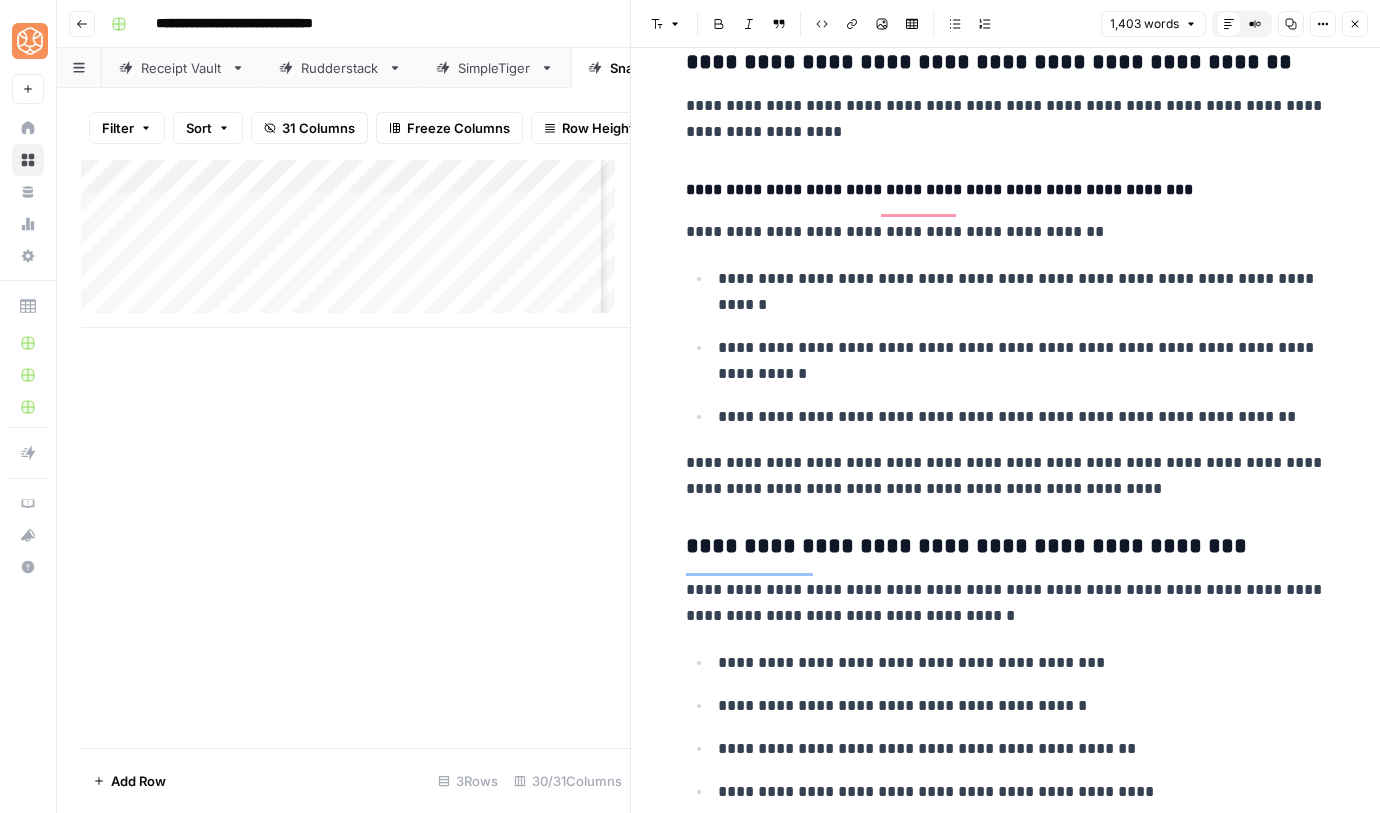 click on "**********" at bounding box center [1006, 547] 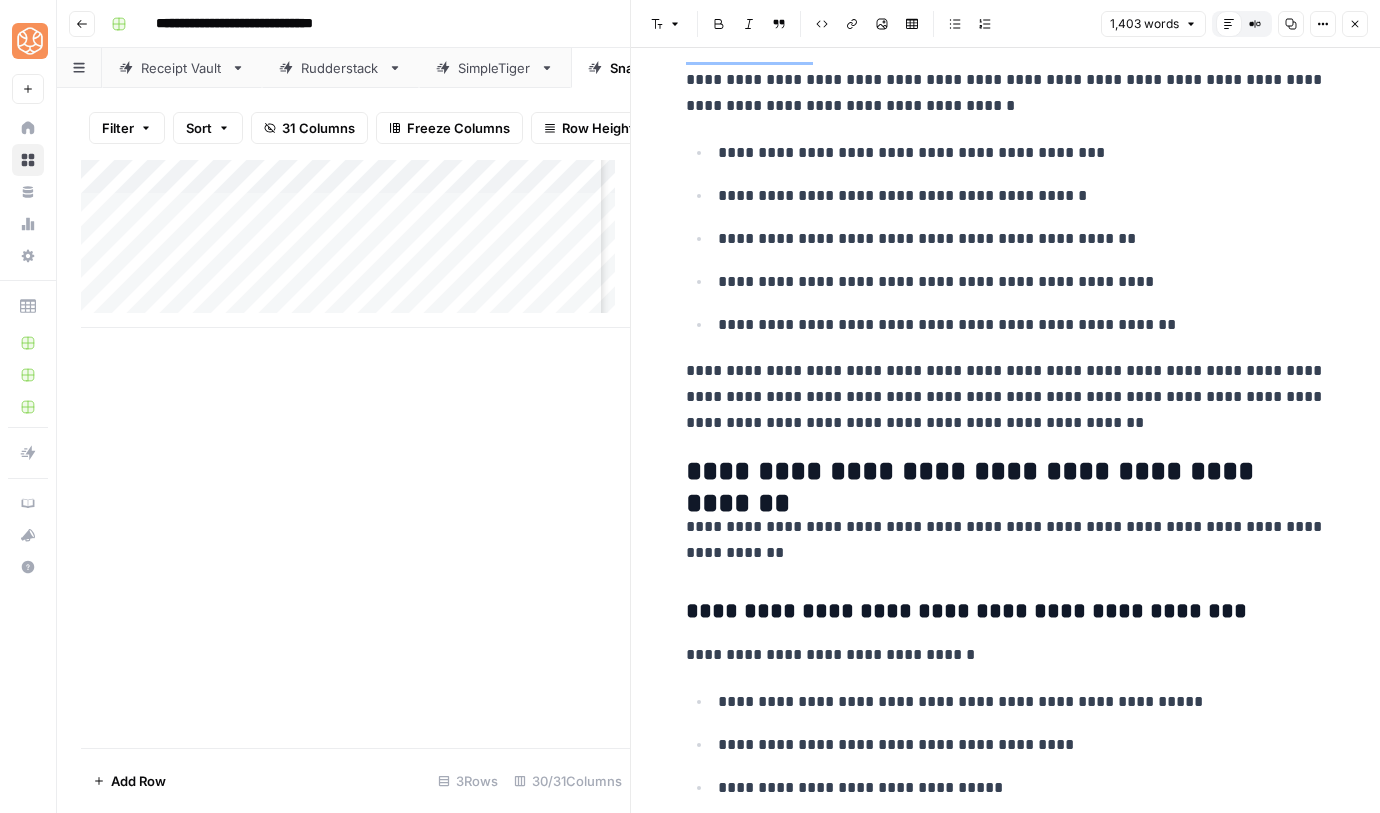 click on "**********" at bounding box center [1006, 472] 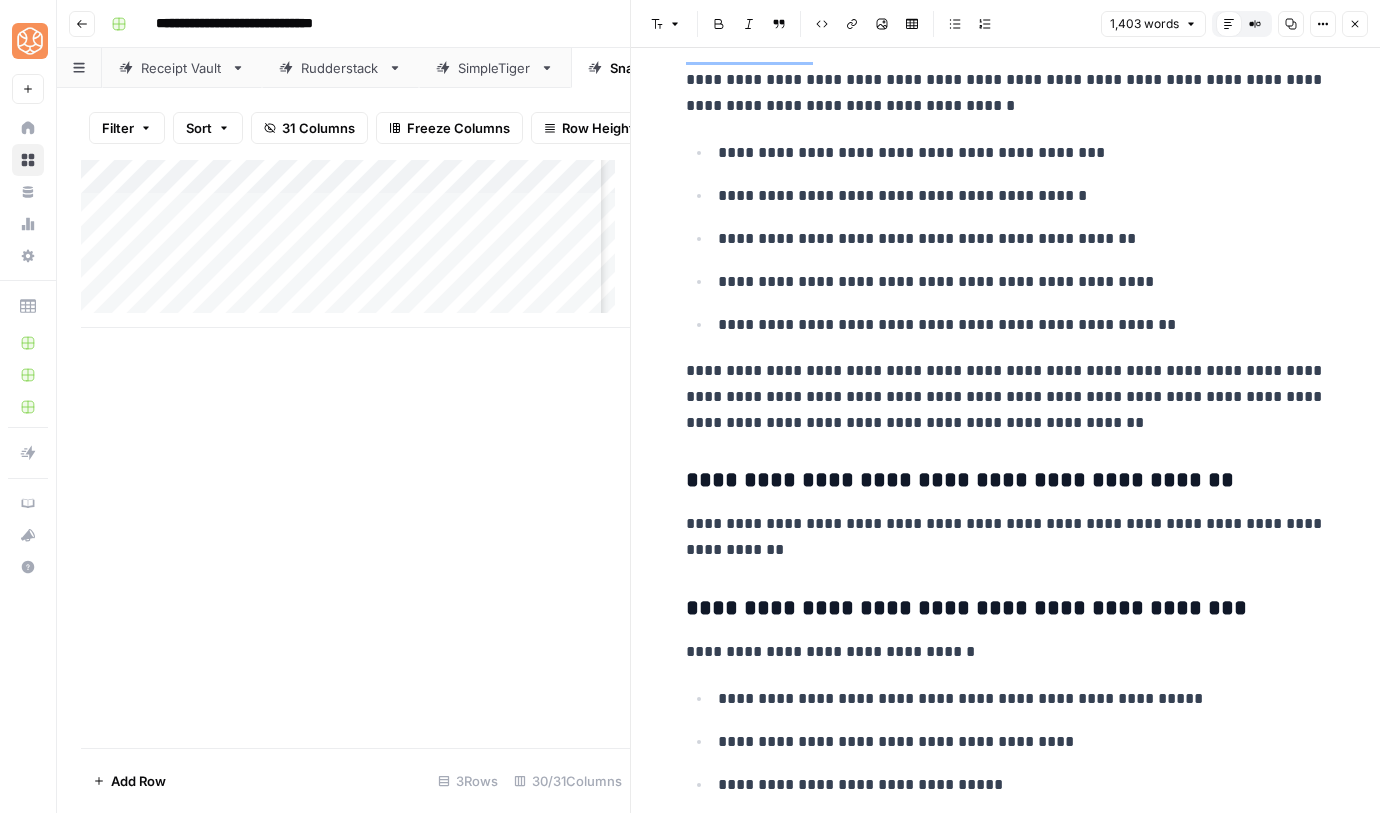 click on "**********" at bounding box center (1006, 609) 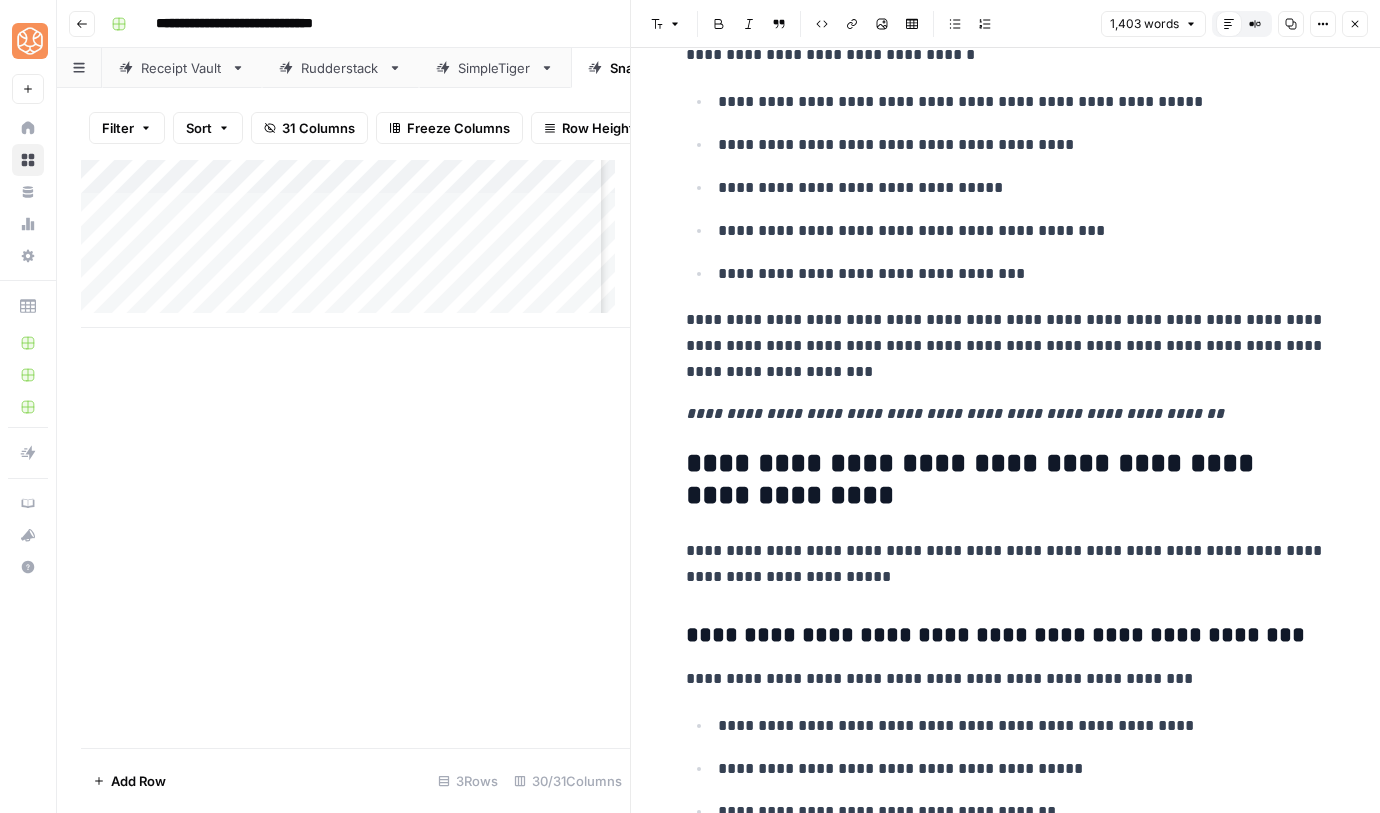 click on "**********" at bounding box center [1006, 480] 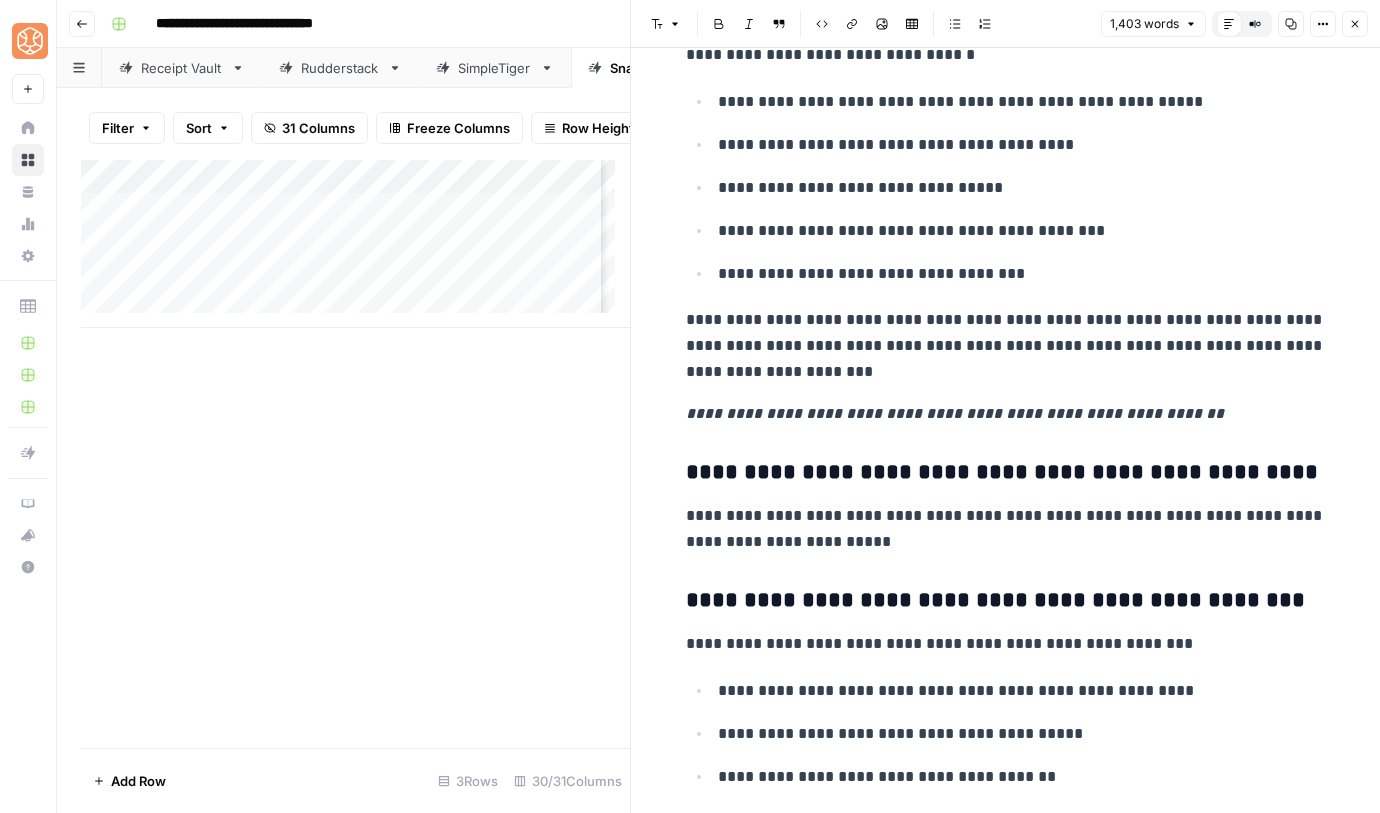 click on "**********" at bounding box center (1006, 601) 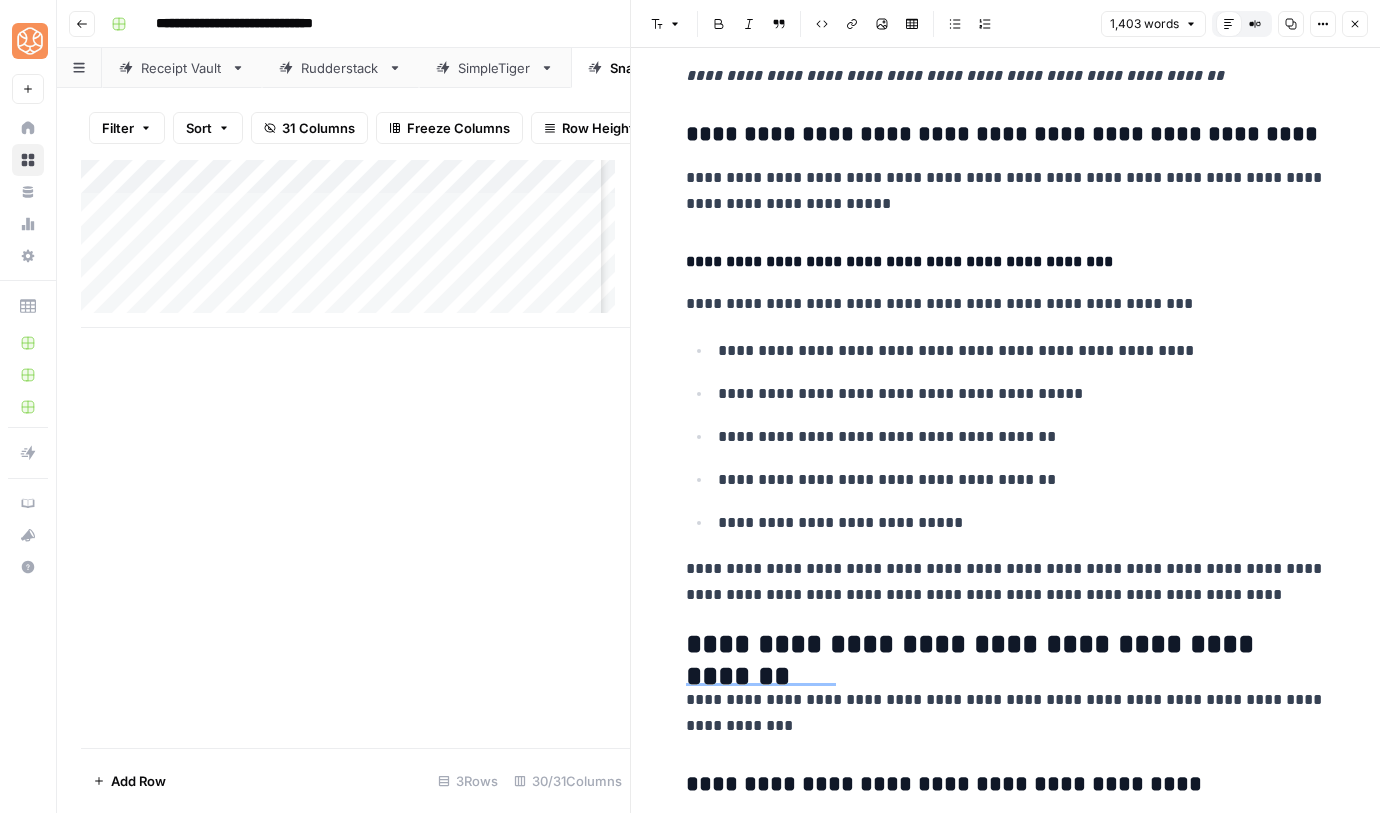 click on "**********" at bounding box center (1006, 645) 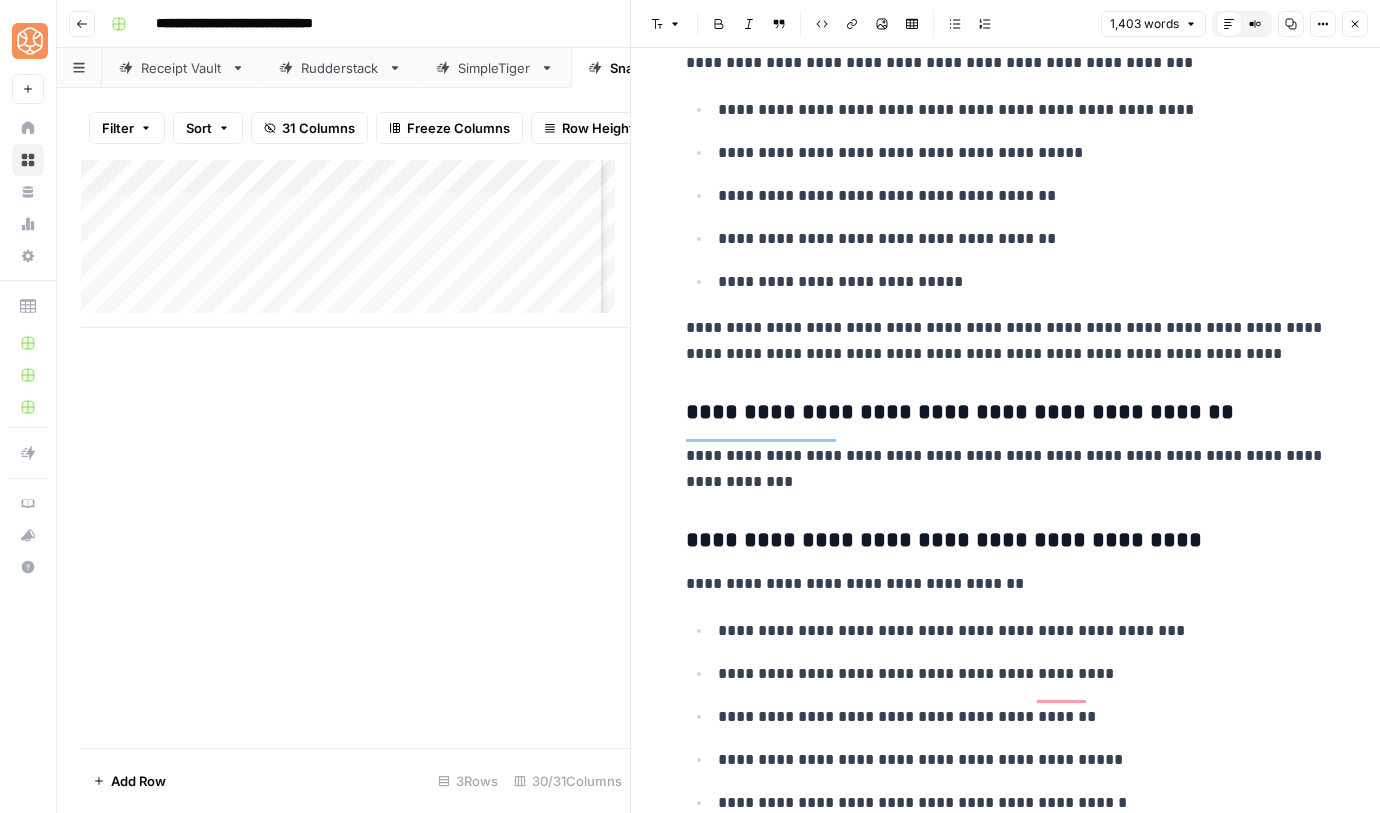 click on "**********" at bounding box center (1006, 541) 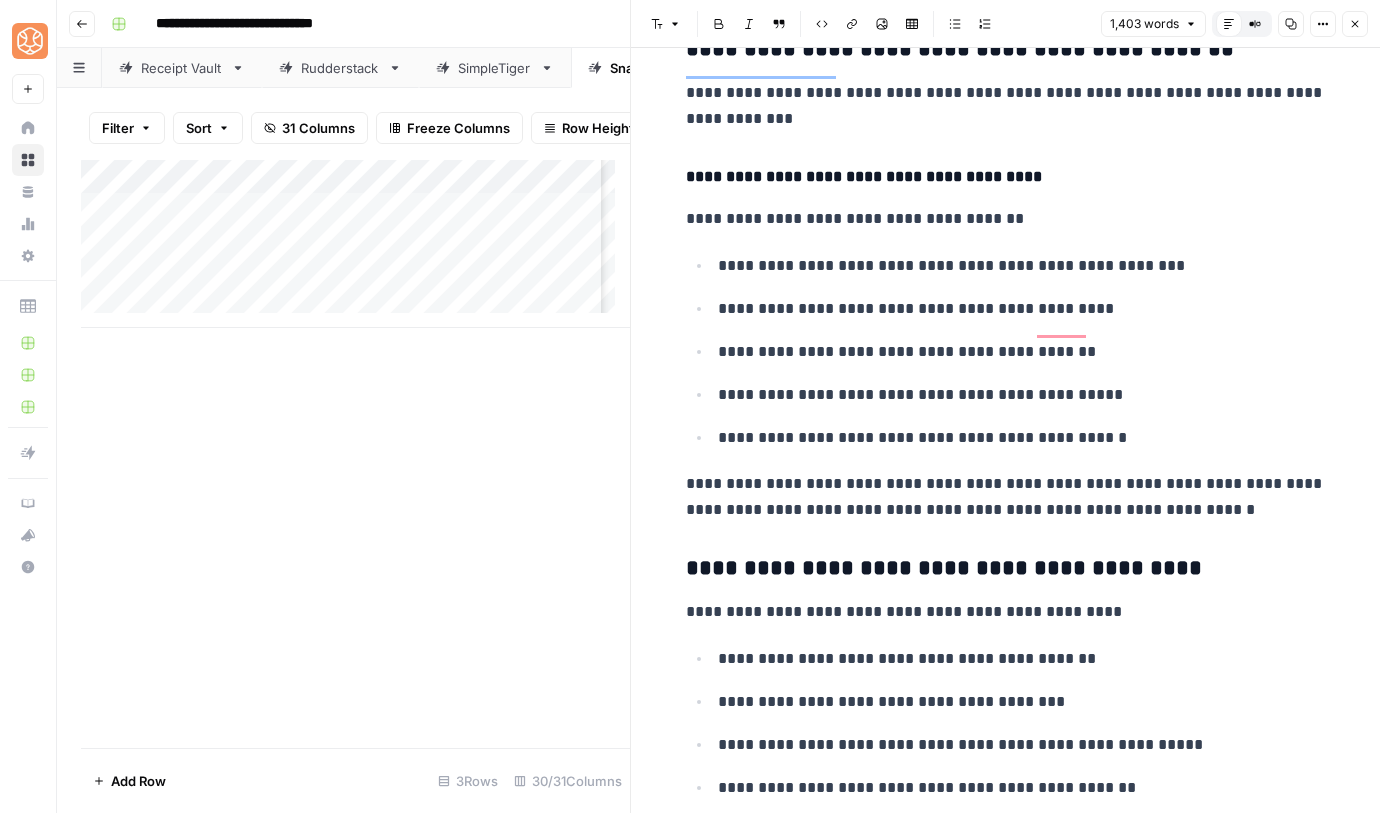 click on "[REDACTED]" at bounding box center [1006, -1198] 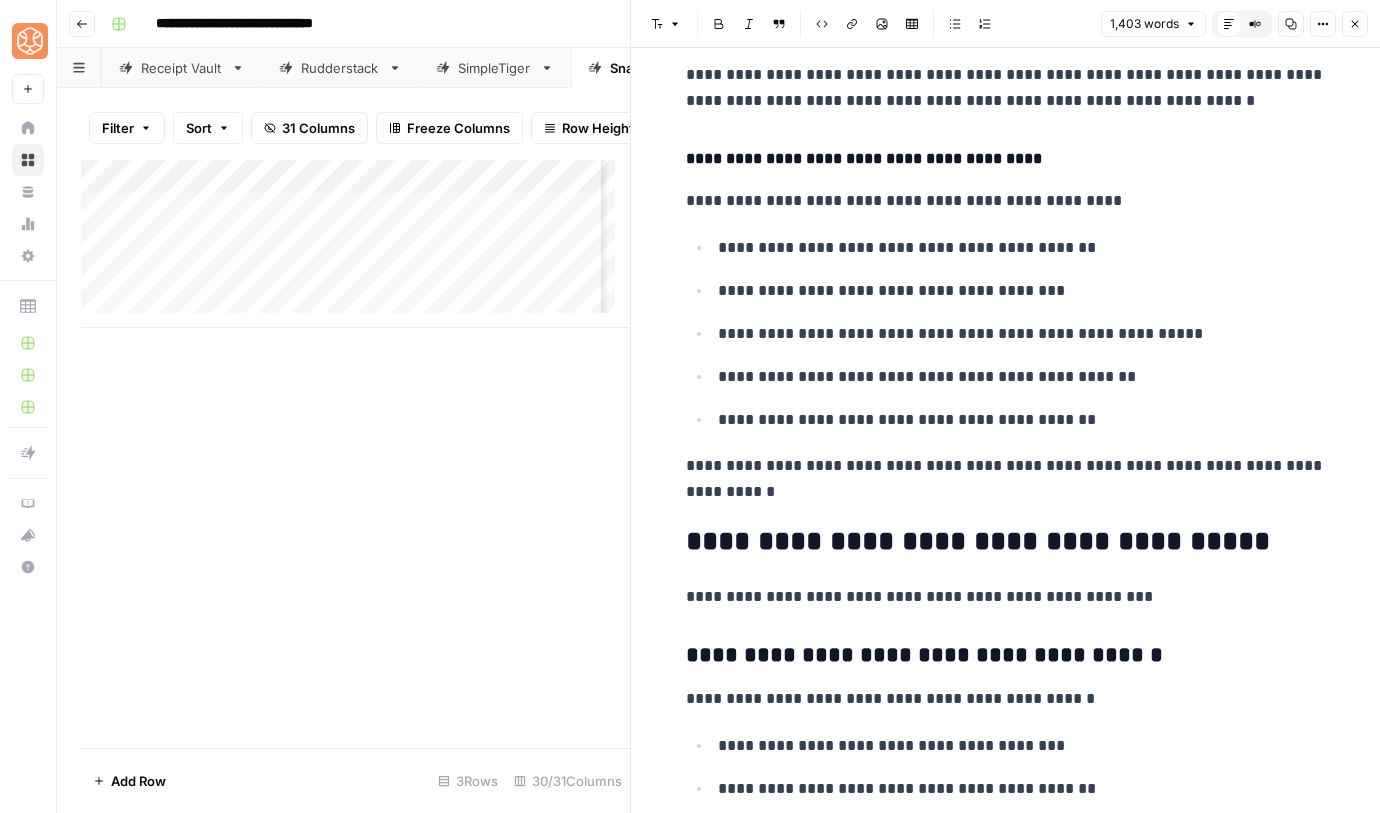 click on "**********" at bounding box center [1006, 542] 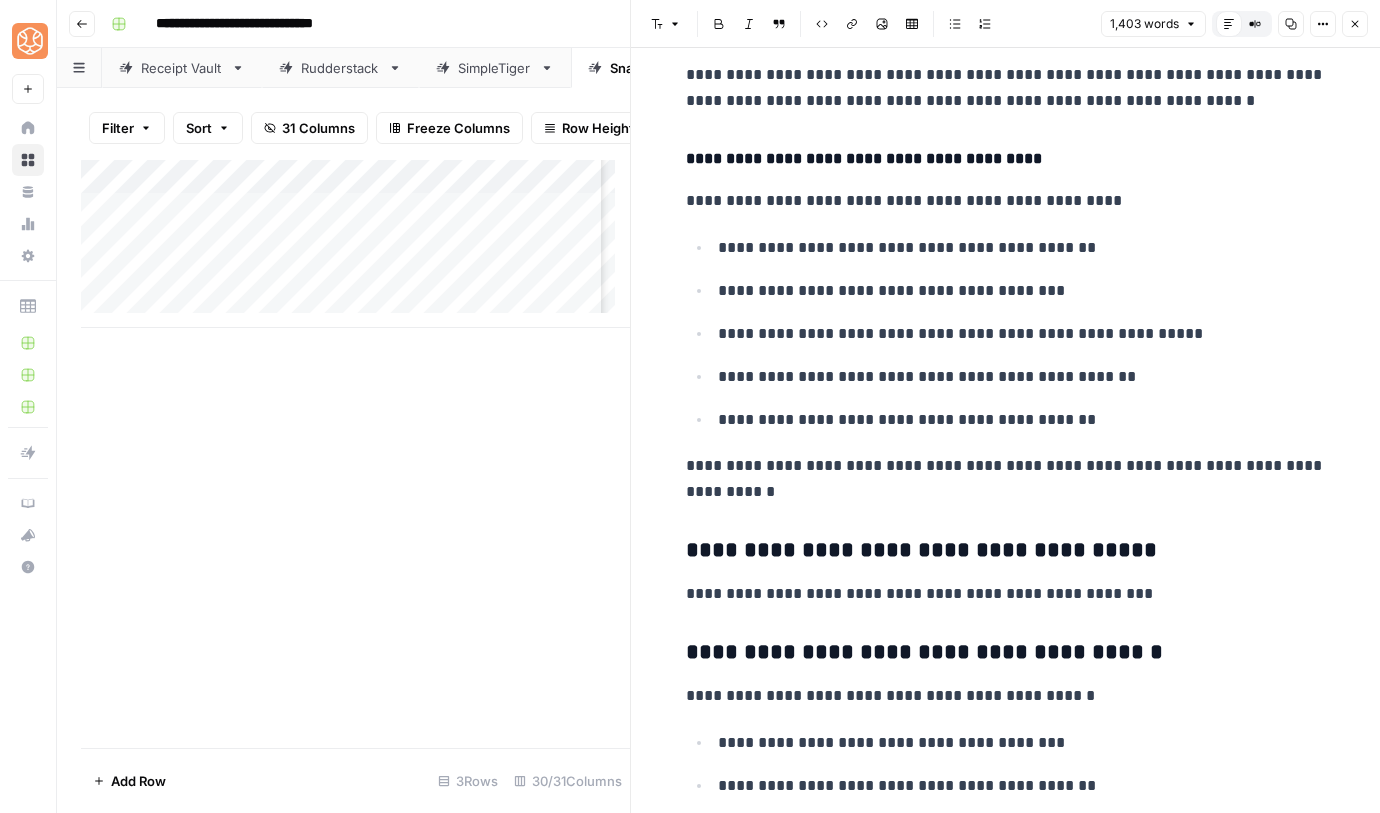 click on "**********" at bounding box center (1006, 653) 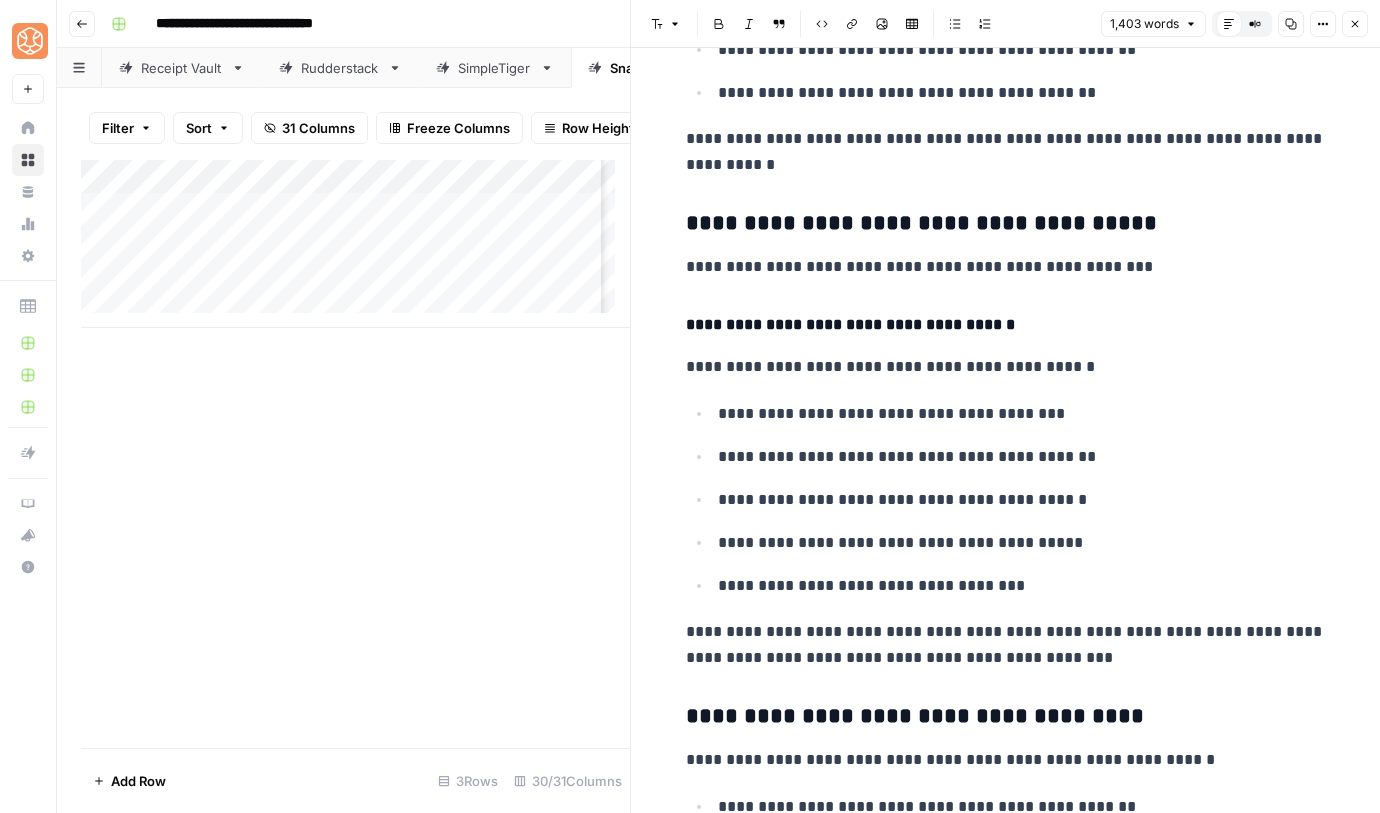 click on "[REDACTED]" at bounding box center (1006, -1937) 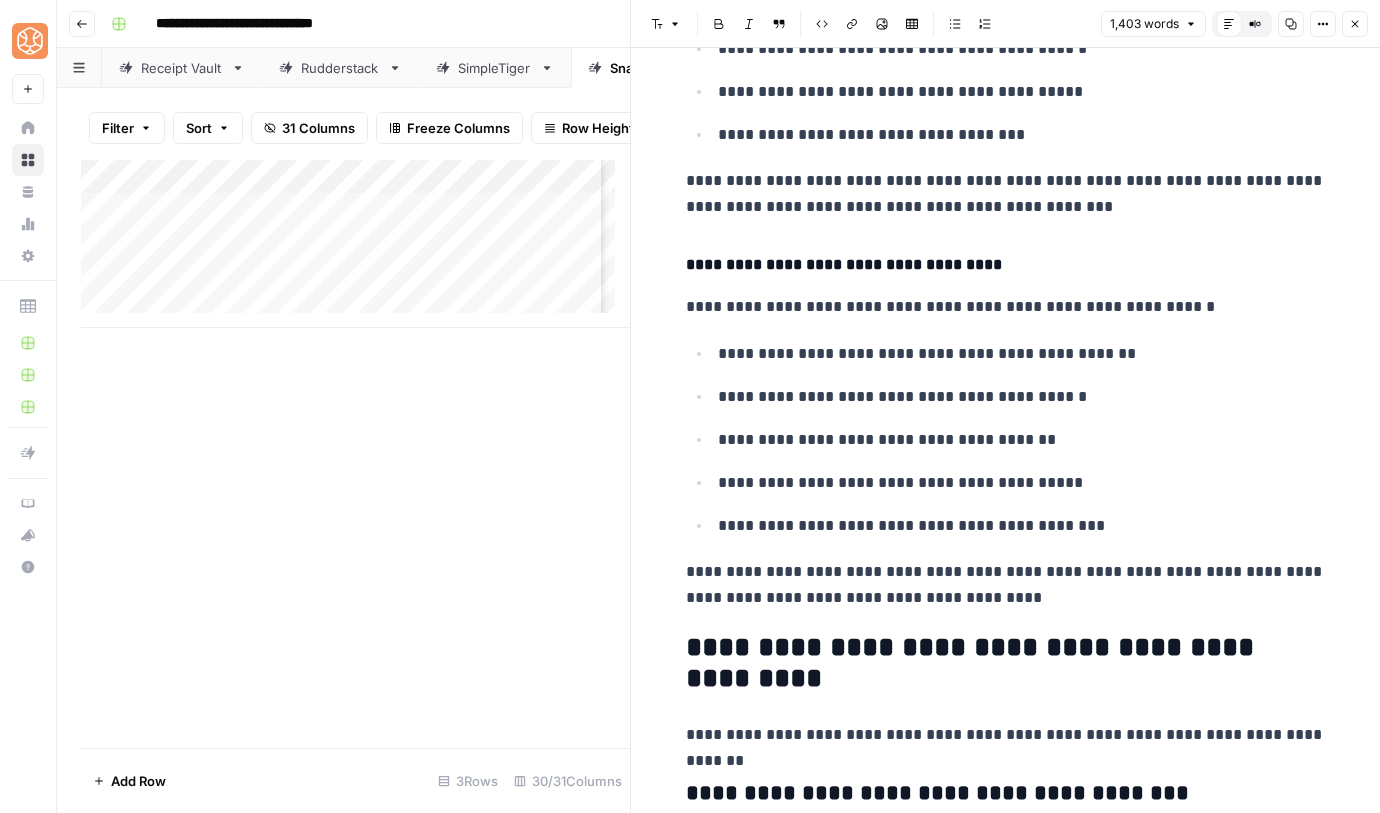 click on "[REDACTED]" at bounding box center (1006, 664) 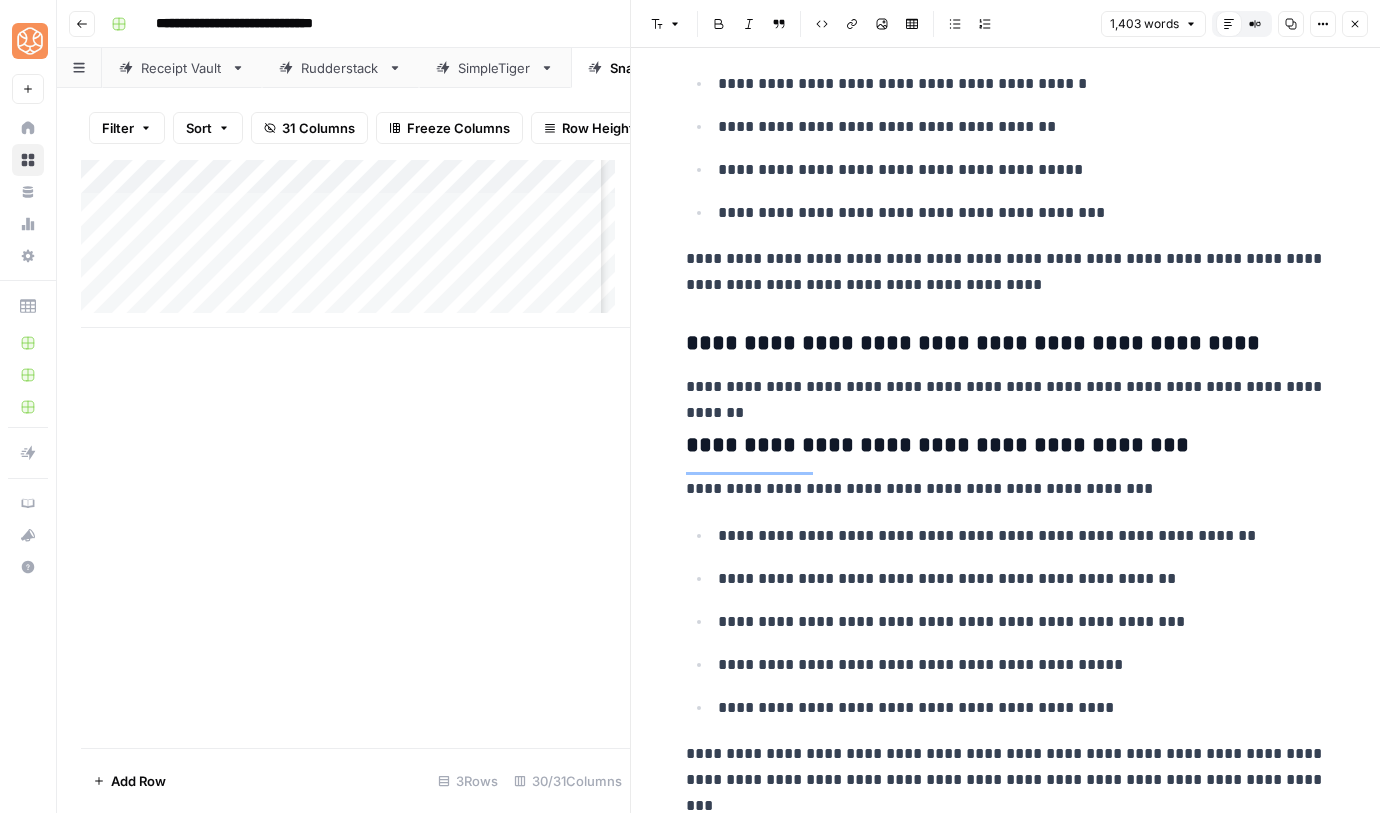 click on "**********" at bounding box center (1006, 446) 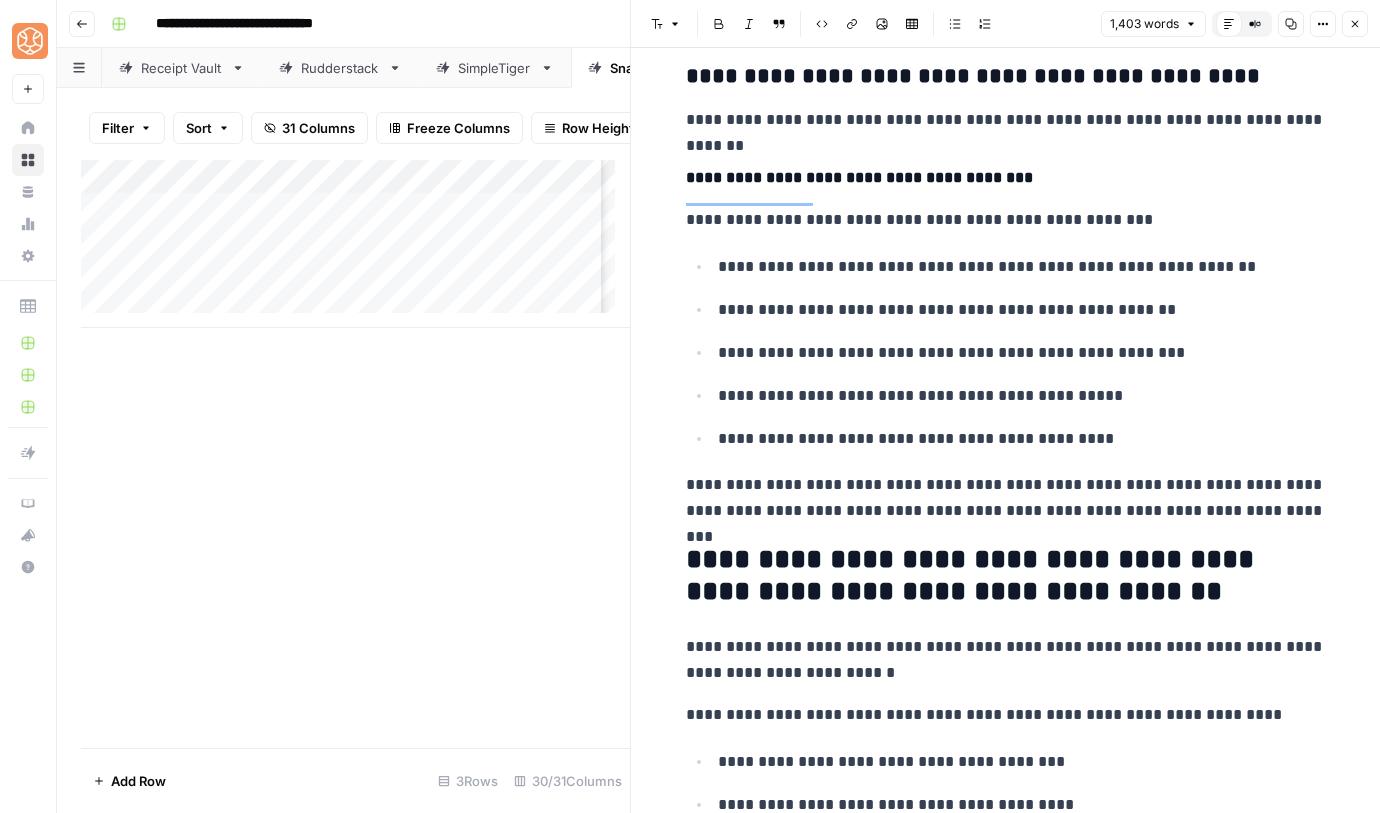 click on "**********" at bounding box center (1006, 576) 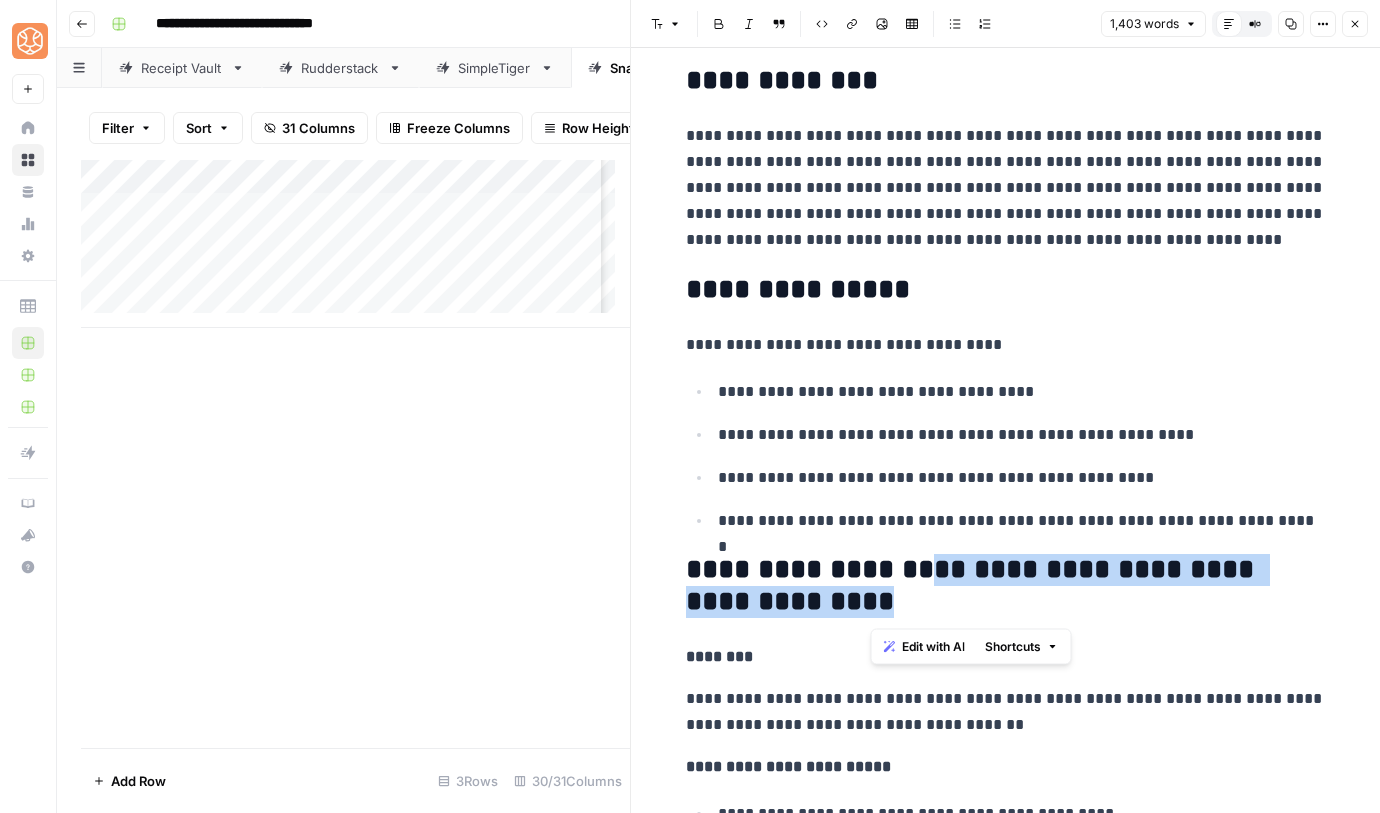 drag, startPoint x: 881, startPoint y: 607, endPoint x: 926, endPoint y: 563, distance: 62.936478 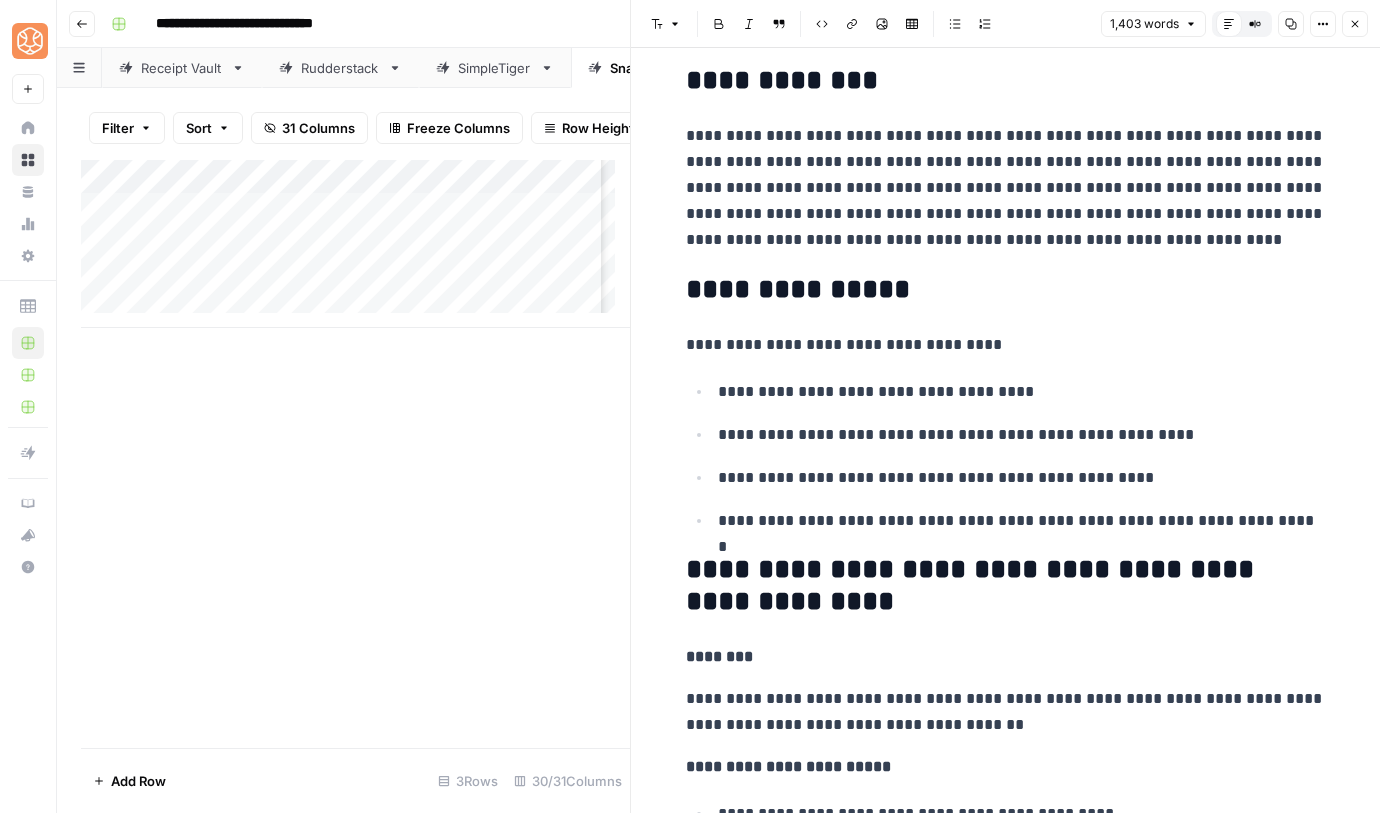click on "**********" at bounding box center [1006, 586] 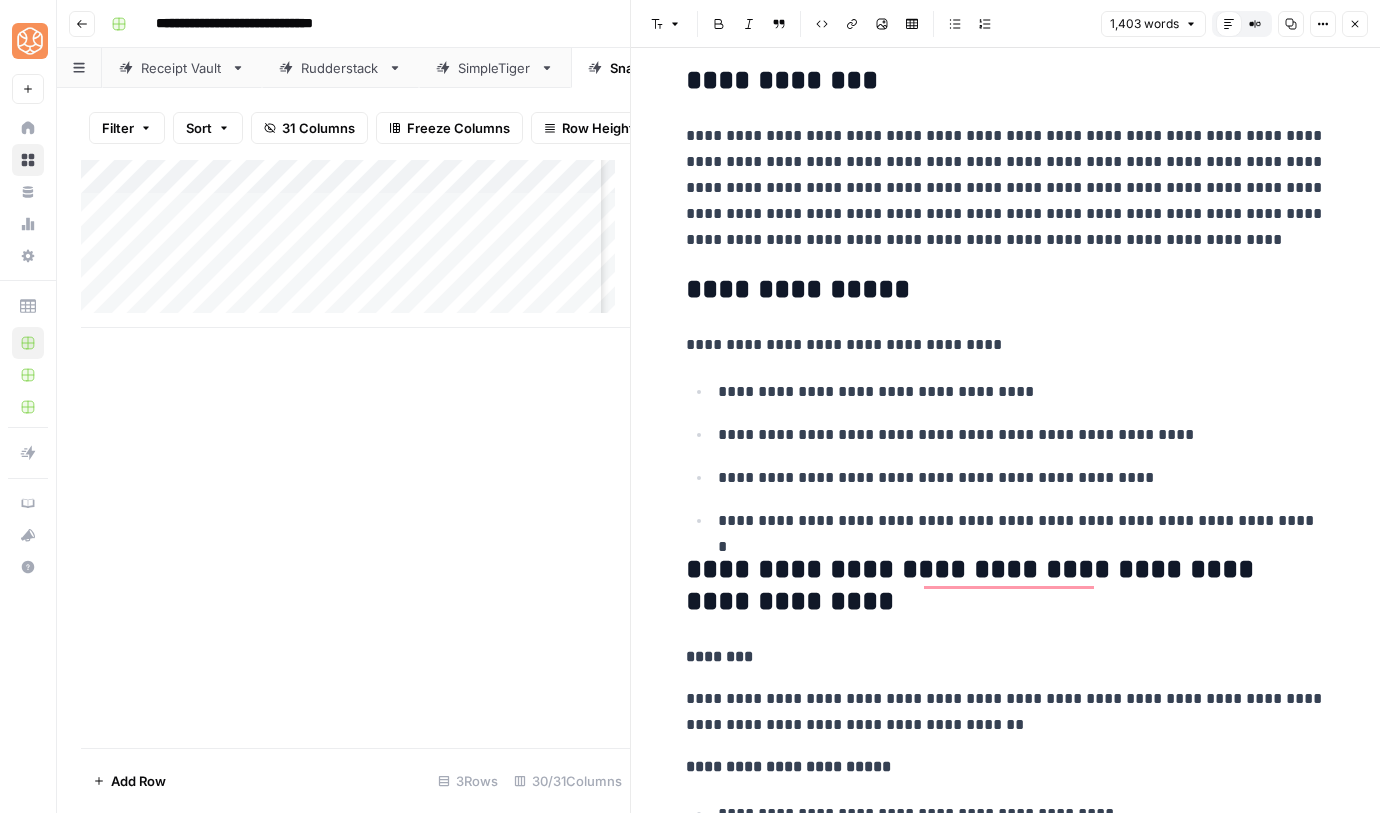 click on "[REDACTED]" at bounding box center [1006, 4389] 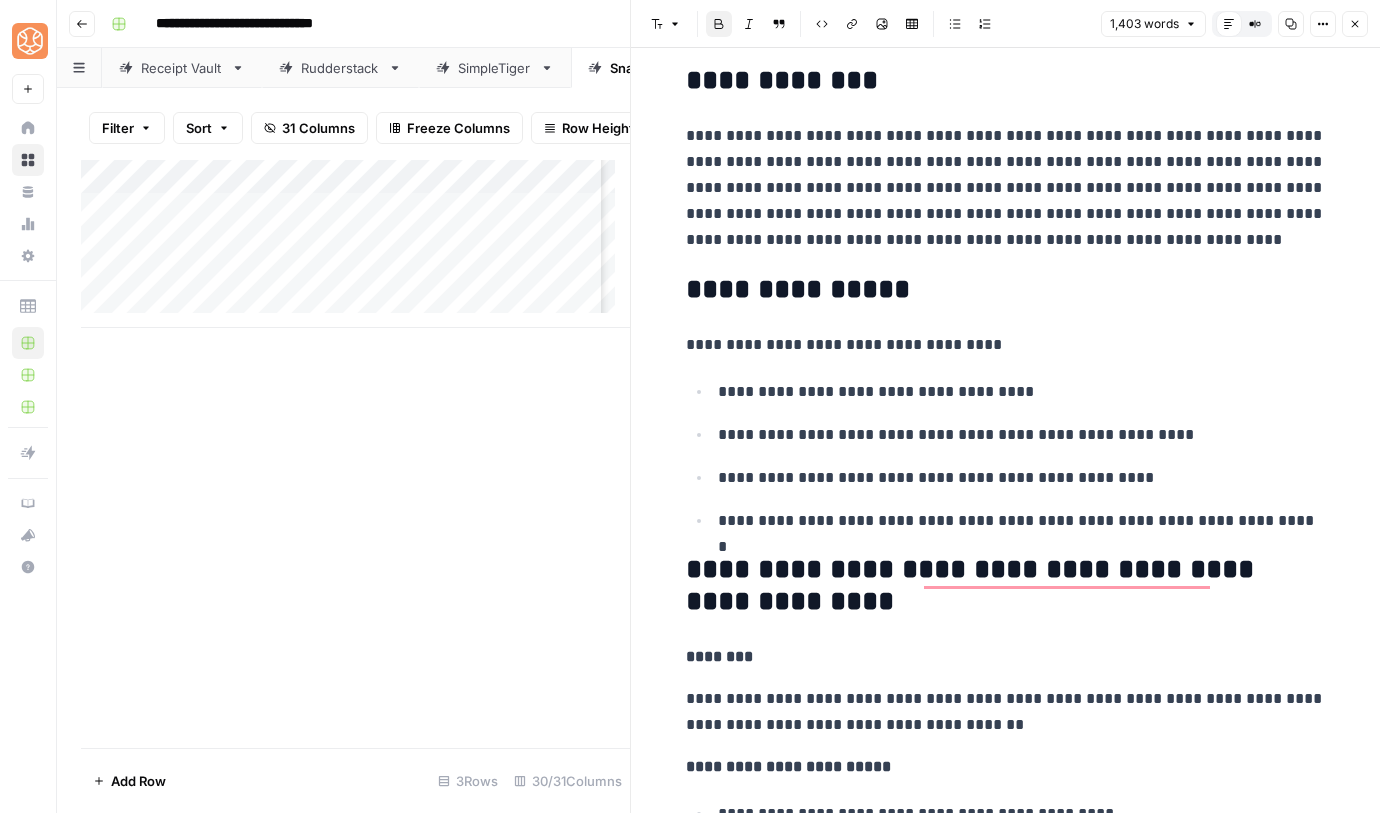 click on "**********" at bounding box center (1006, 586) 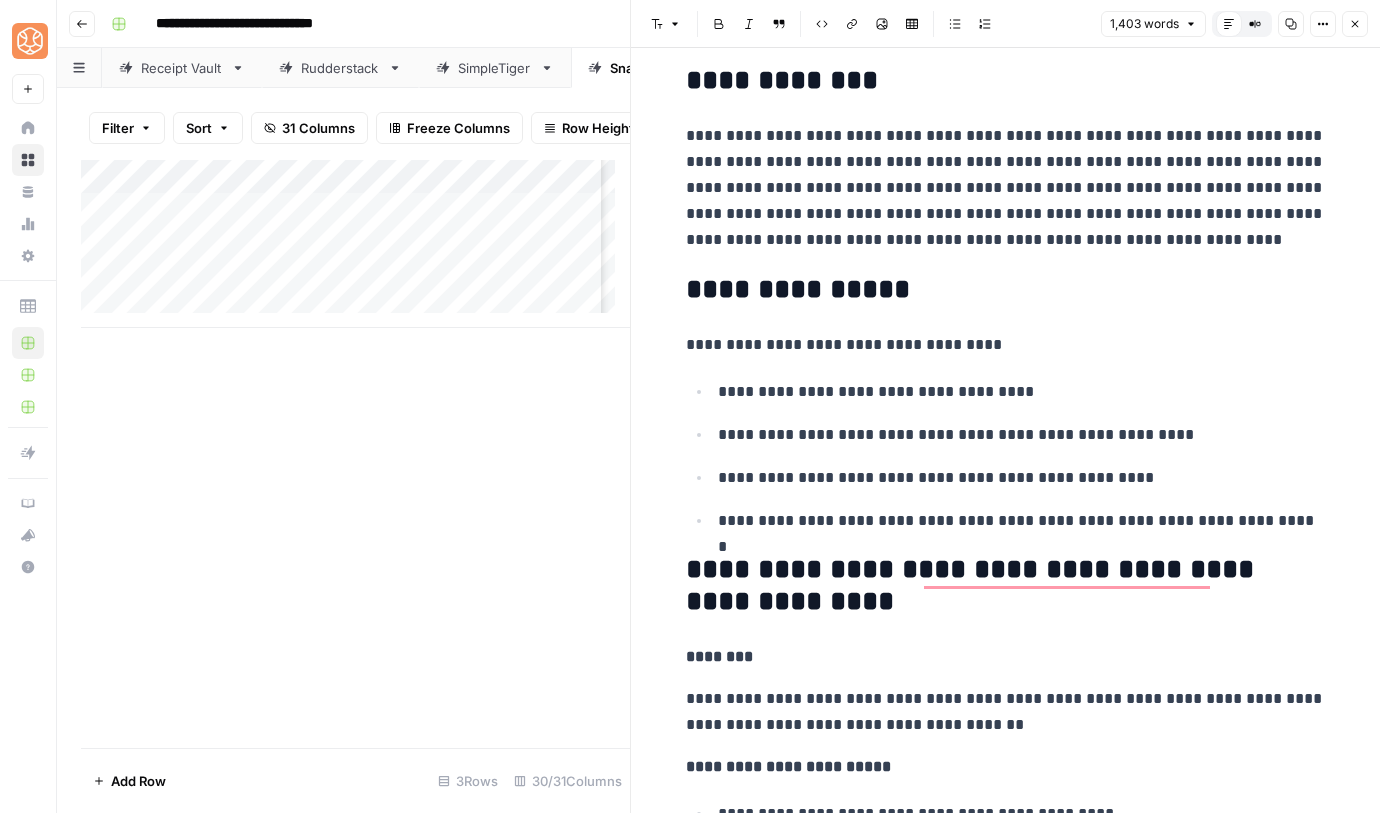 click on "**********" at bounding box center [1006, 586] 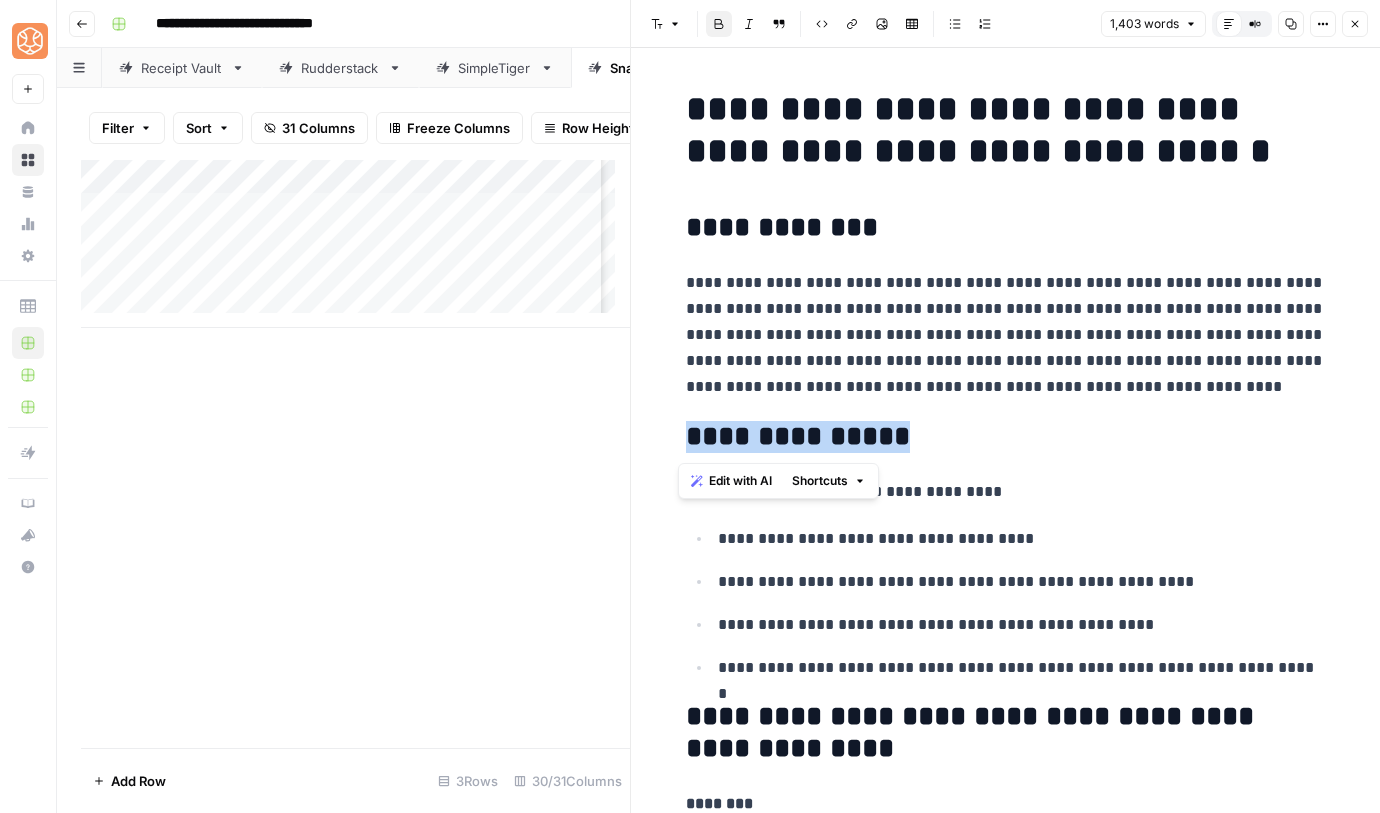 drag, startPoint x: 942, startPoint y: 441, endPoint x: 675, endPoint y: 433, distance: 267.1198 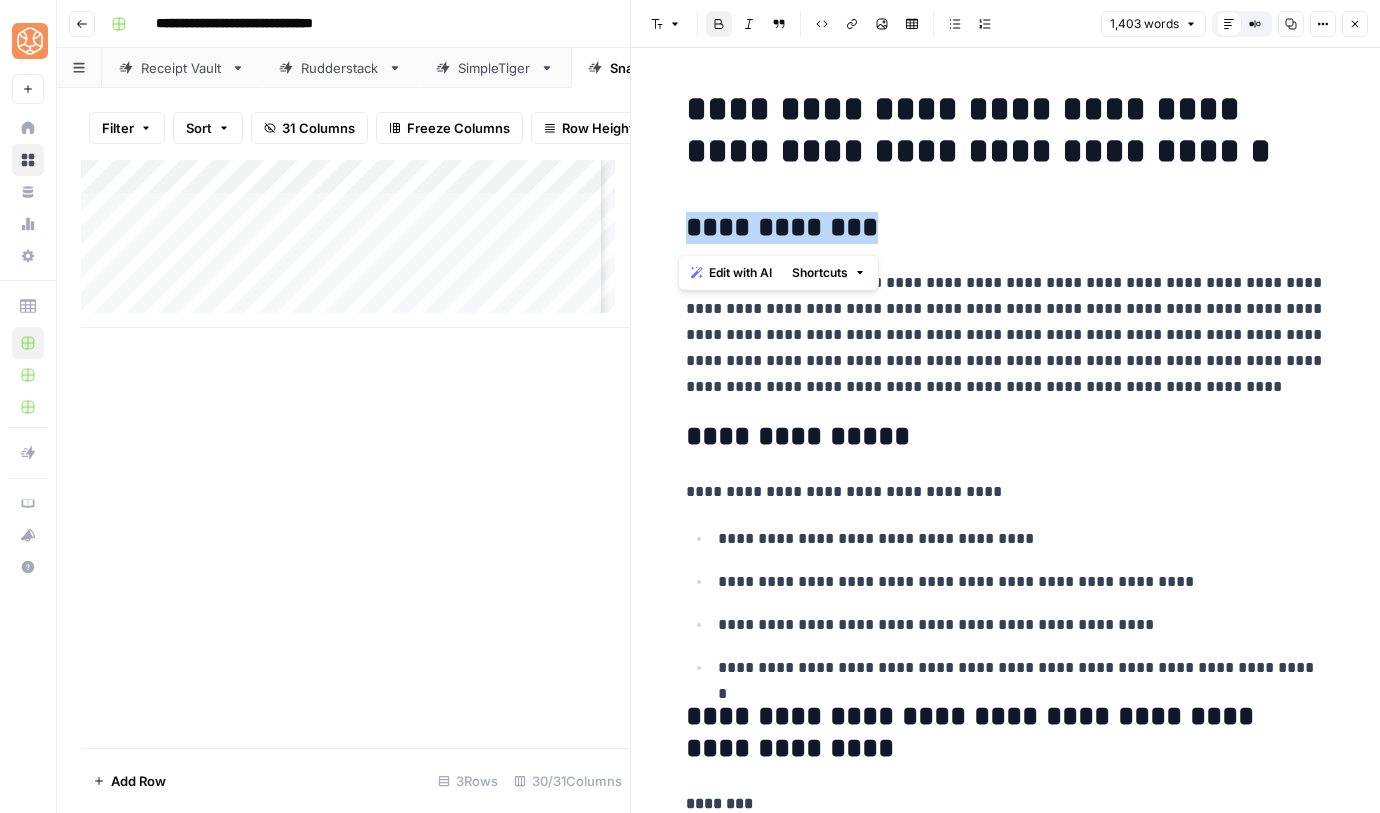 drag, startPoint x: 873, startPoint y: 218, endPoint x: 671, endPoint y: 219, distance: 202.00247 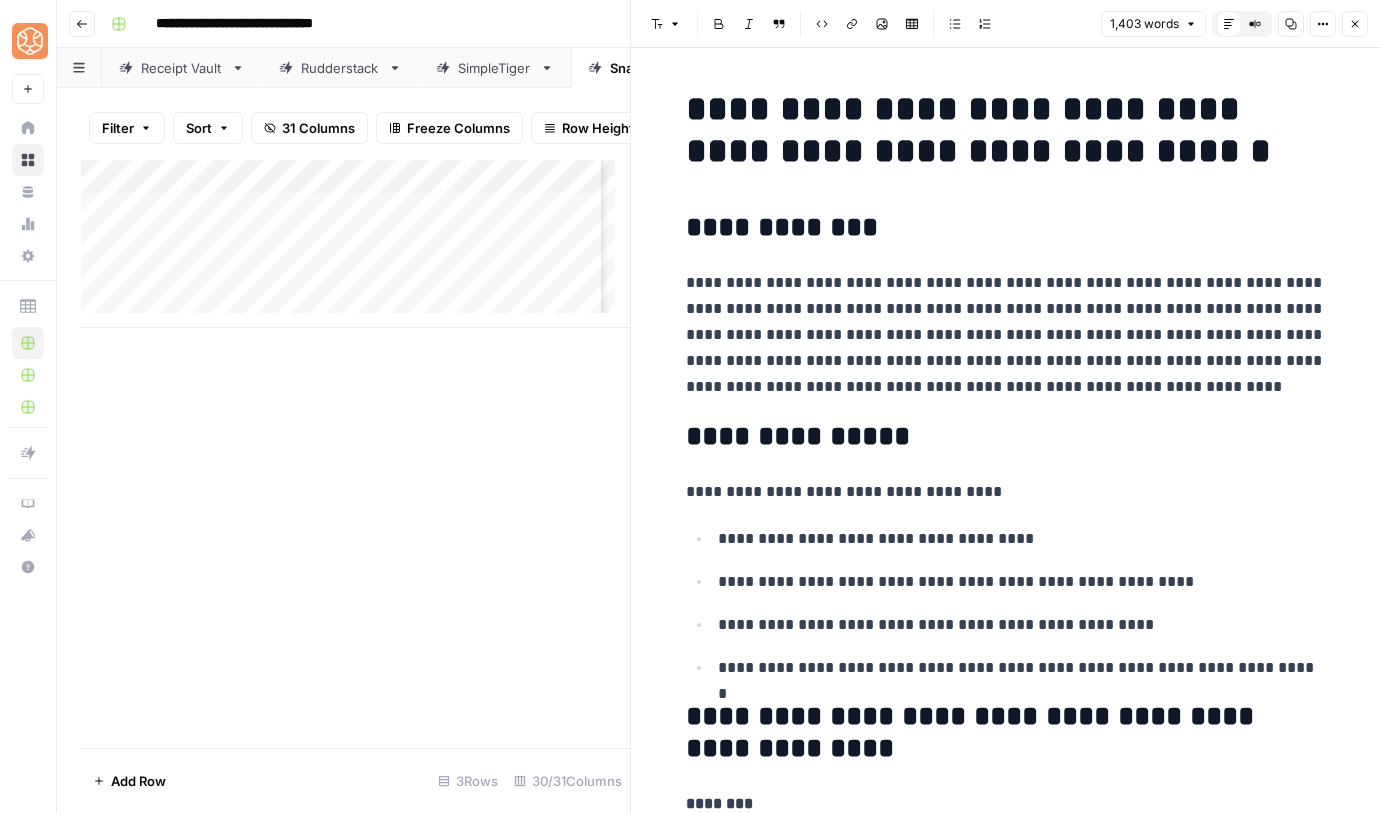 click on "**********" at bounding box center (1006, 228) 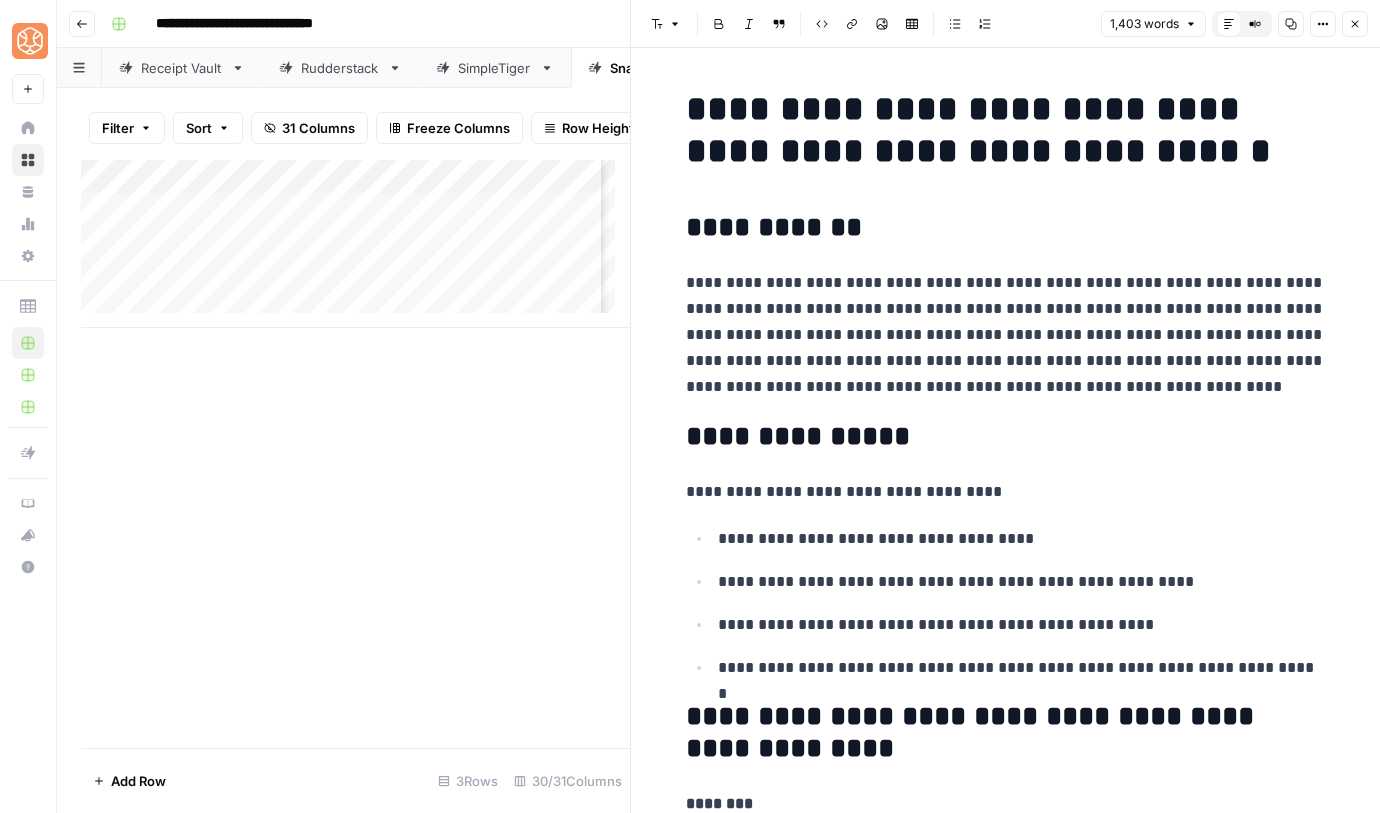 click on "**********" at bounding box center (1006, 335) 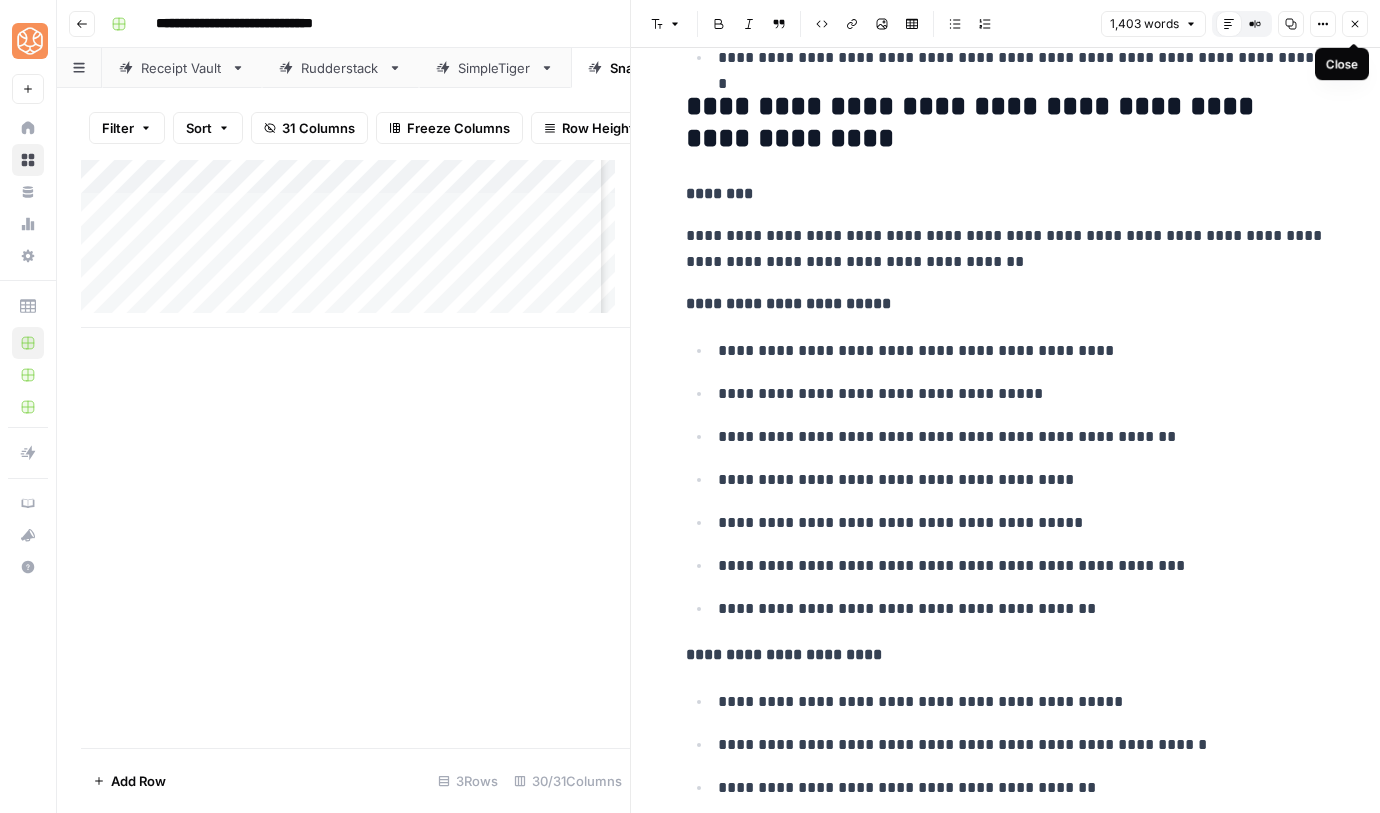 click on "Close" at bounding box center (1355, 24) 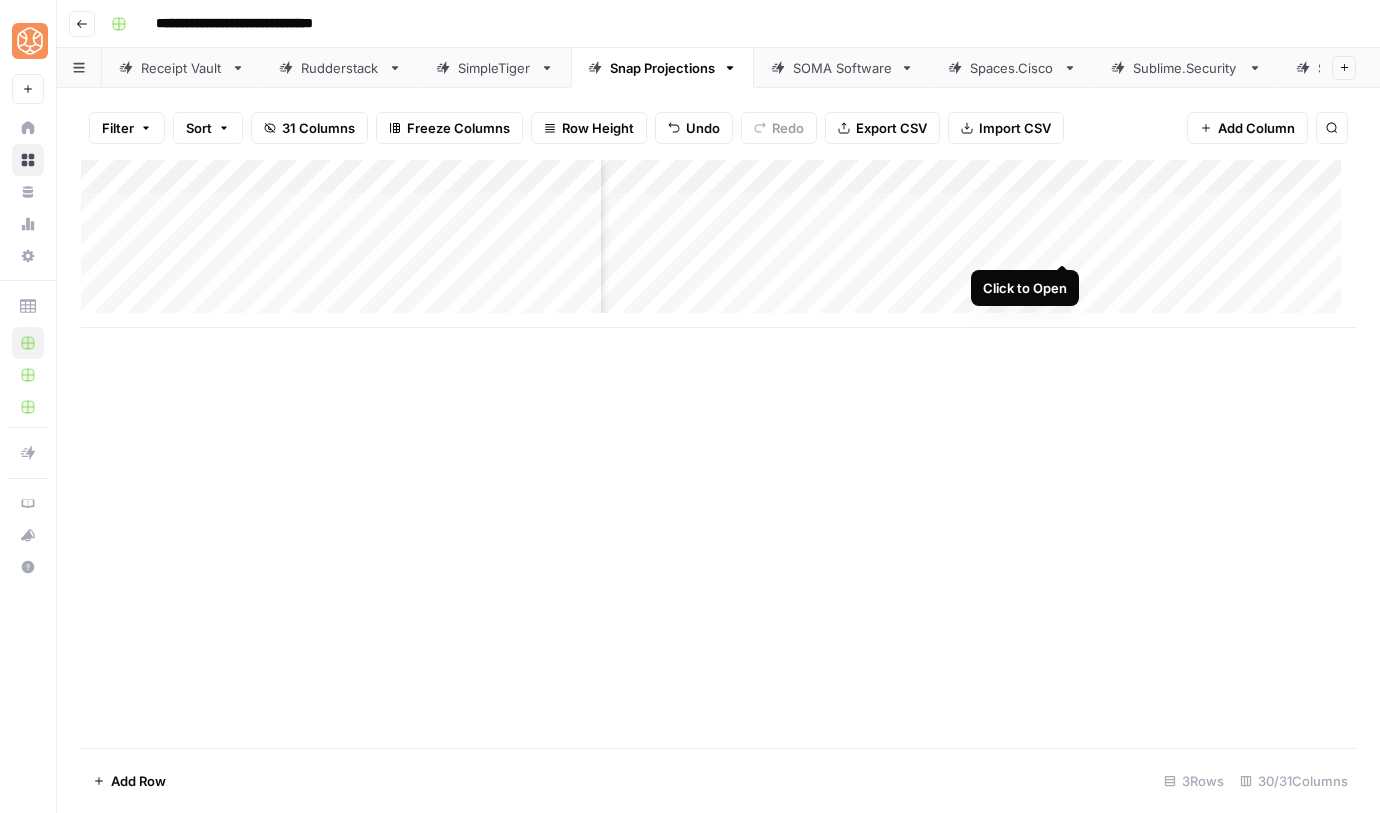 click on "Add Column" at bounding box center [718, 244] 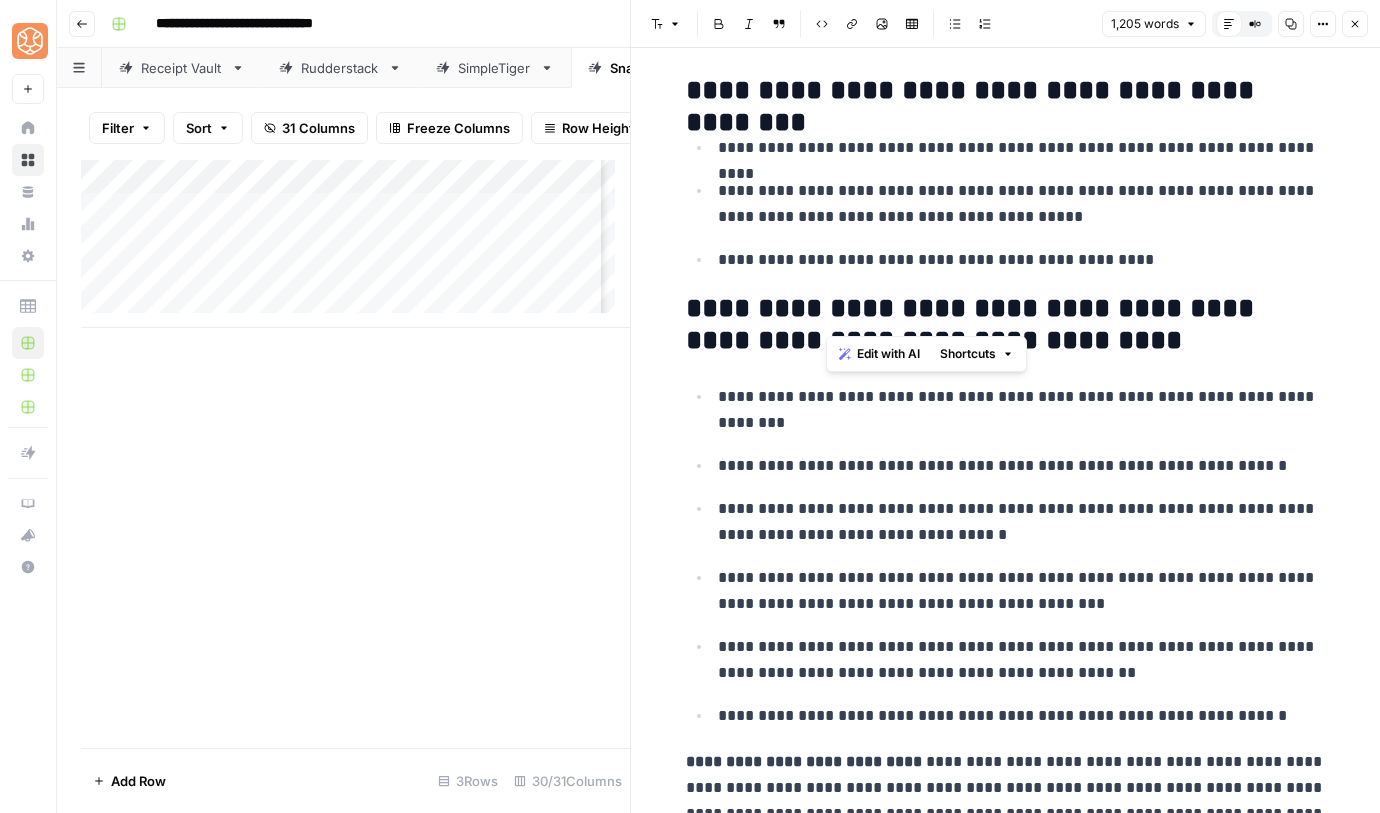 drag, startPoint x: 865, startPoint y: 311, endPoint x: 826, endPoint y: 312, distance: 39.012817 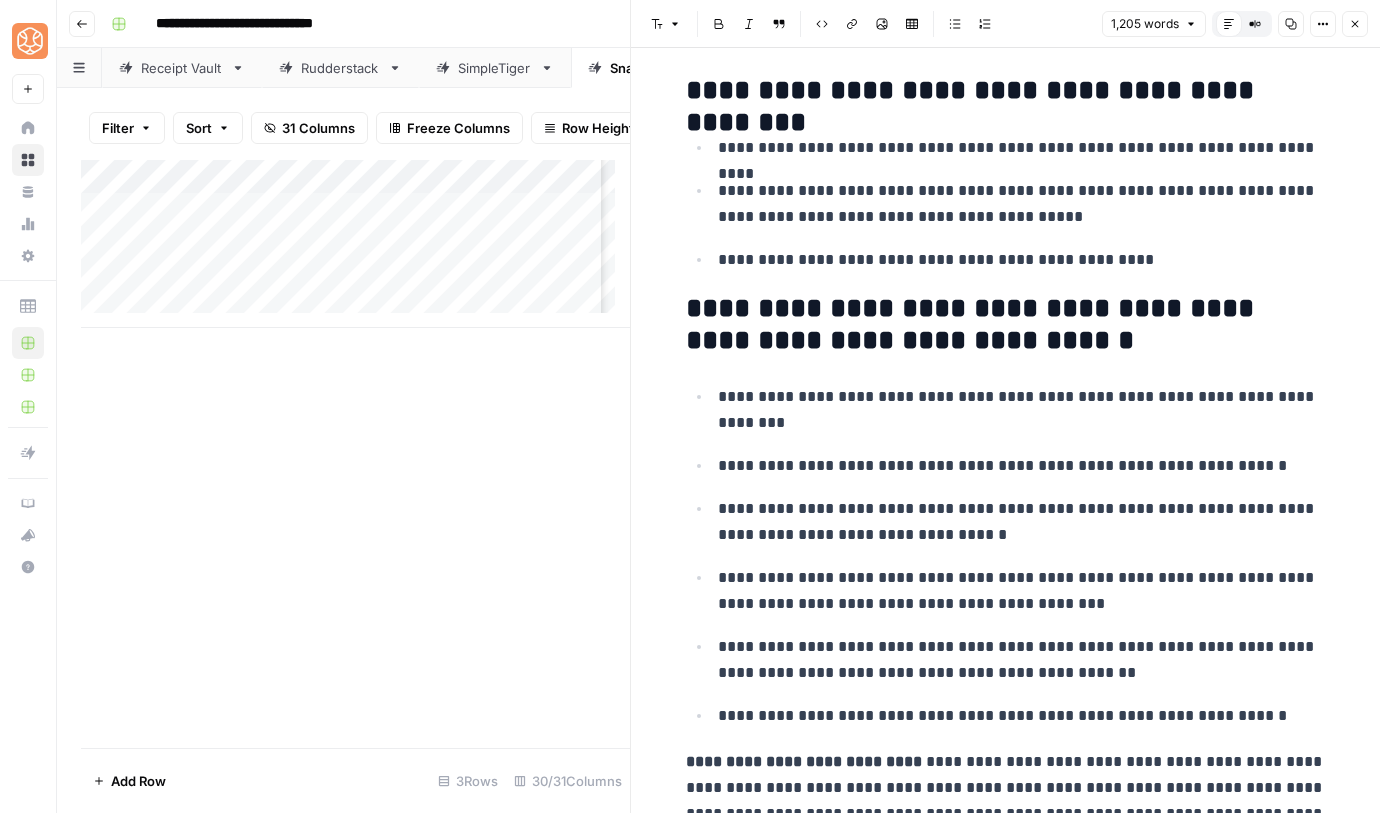 click on "**********" at bounding box center [1006, 325] 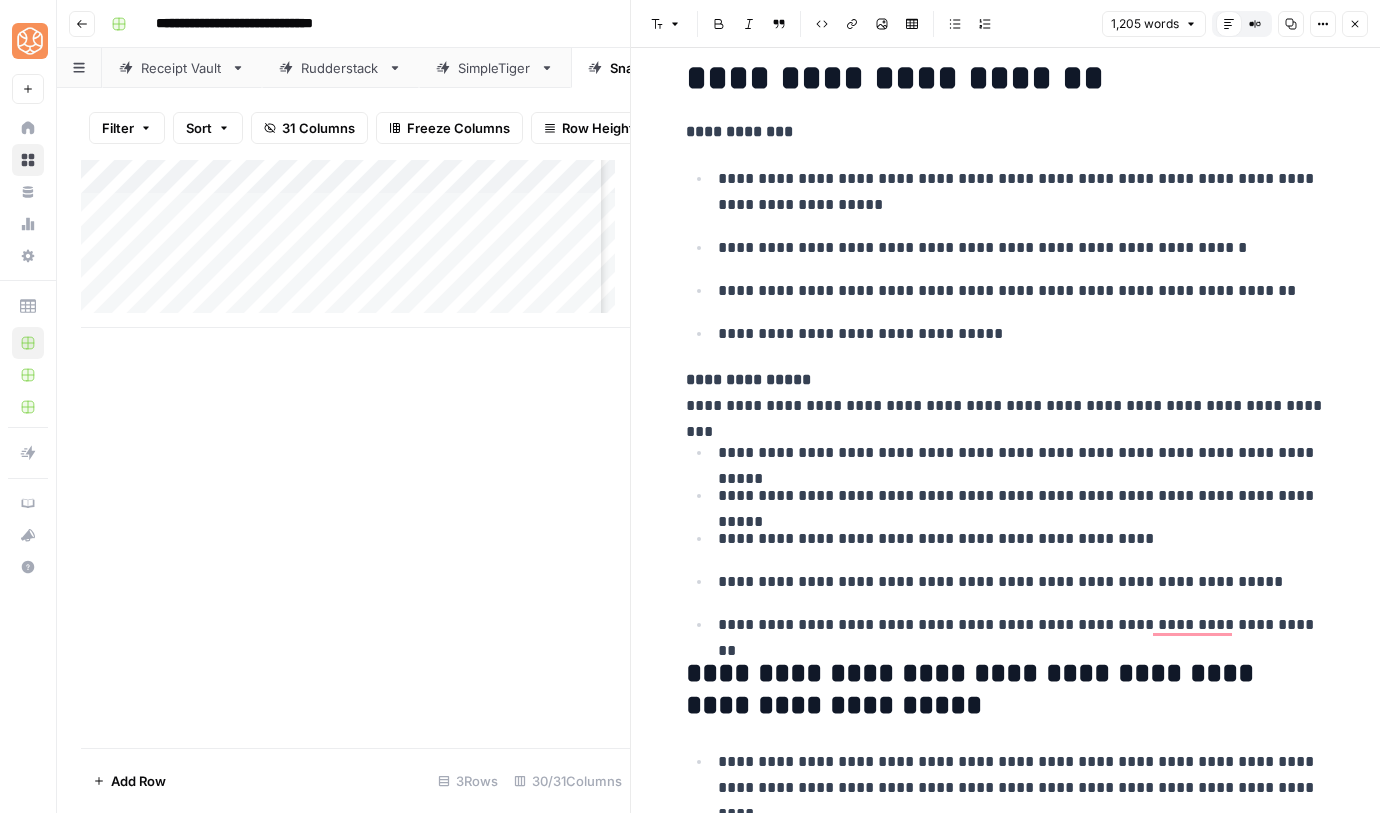 click on "[REDACTED]" at bounding box center (1006, 3127) 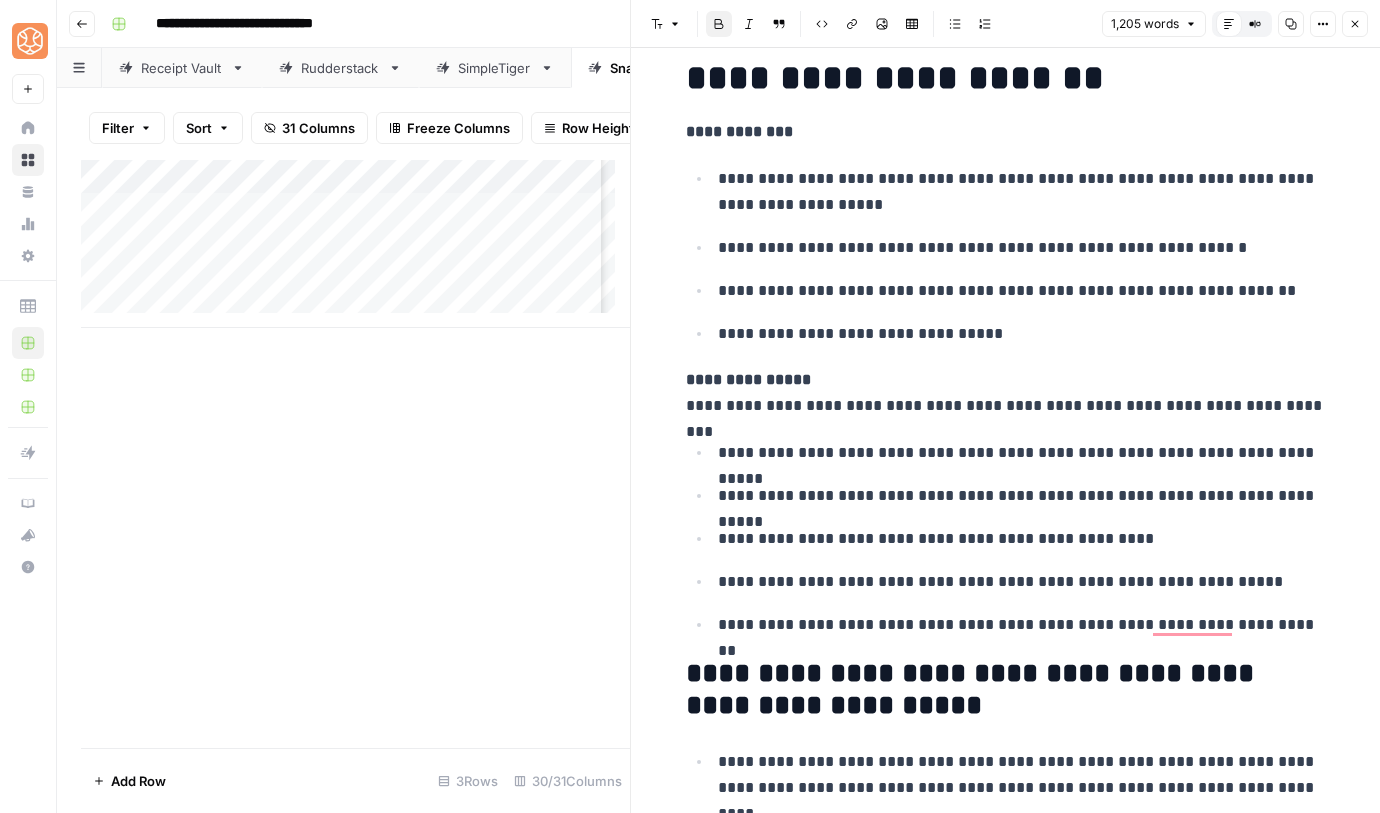 drag, startPoint x: 800, startPoint y: 142, endPoint x: 619, endPoint y: 142, distance: 181 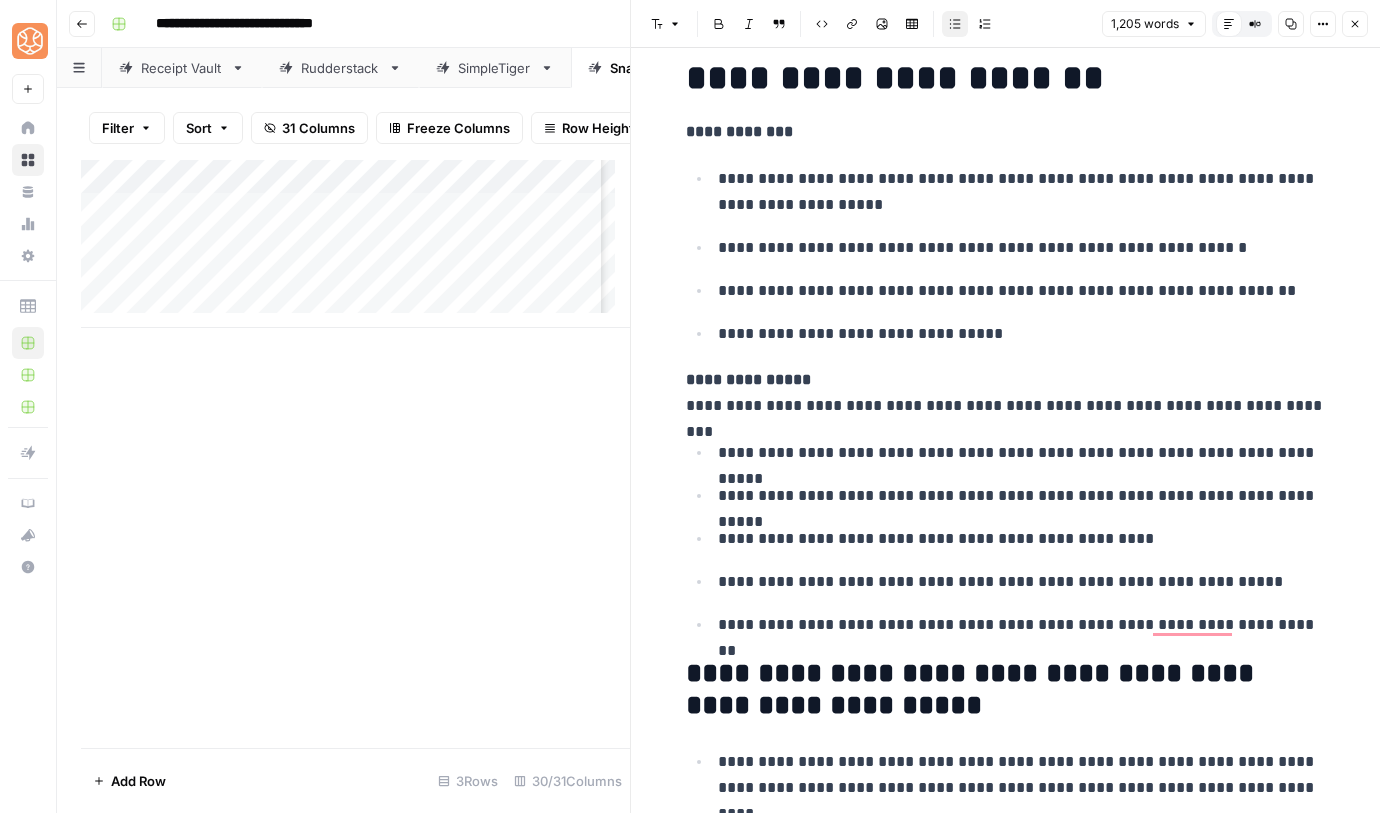 click on "[REDACTED]" at bounding box center [1006, 3127] 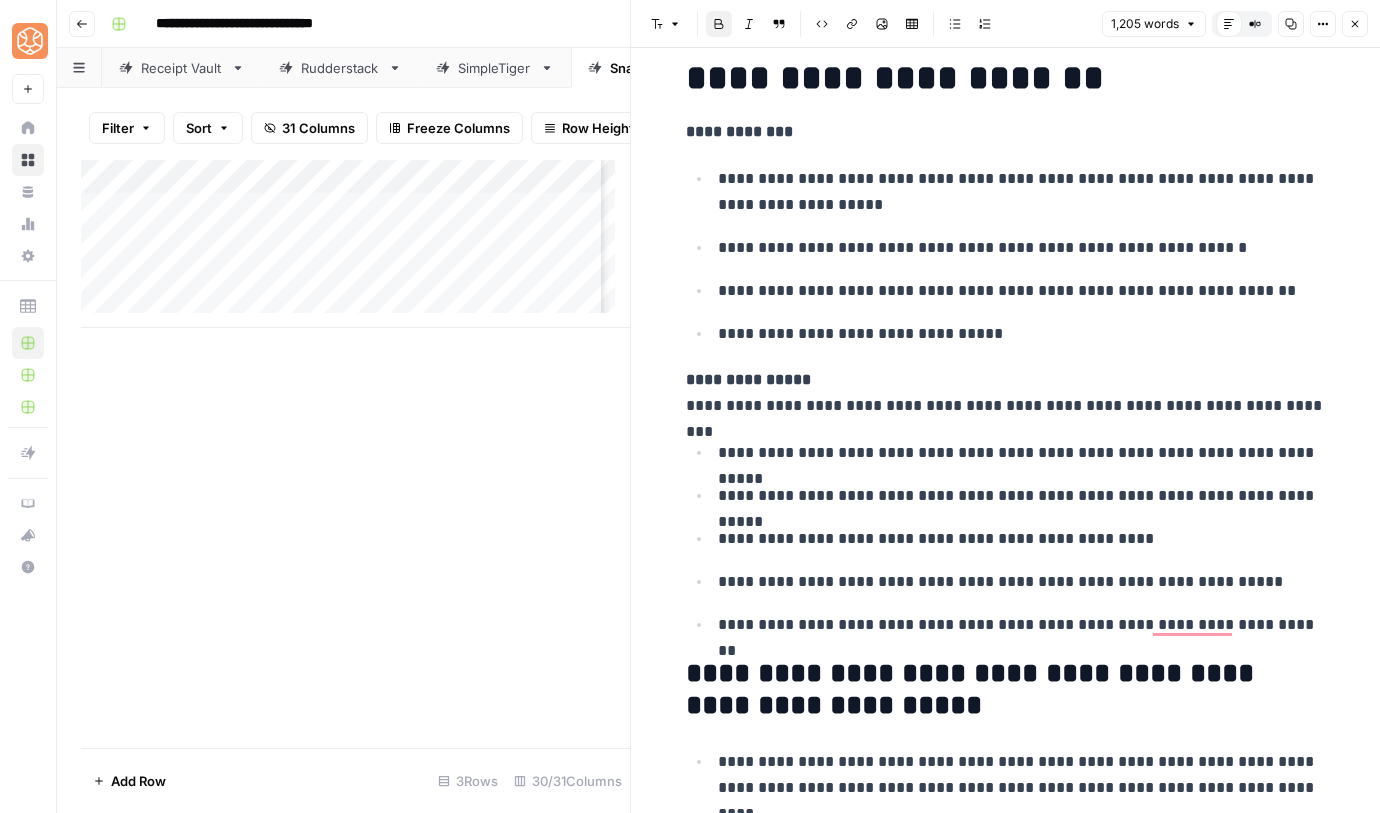 click on "**********" at bounding box center (1006, 132) 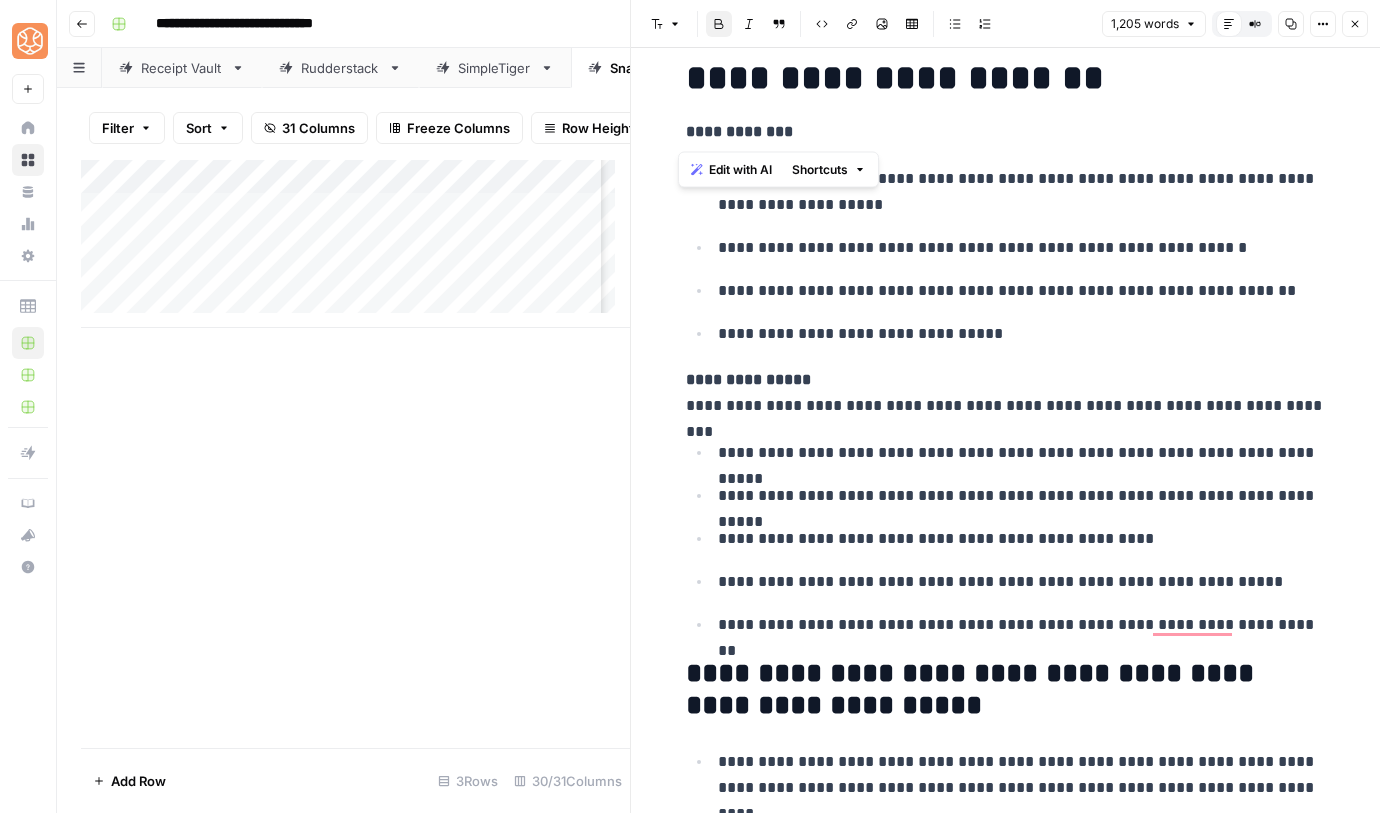 click on "**********" at bounding box center [1006, 132] 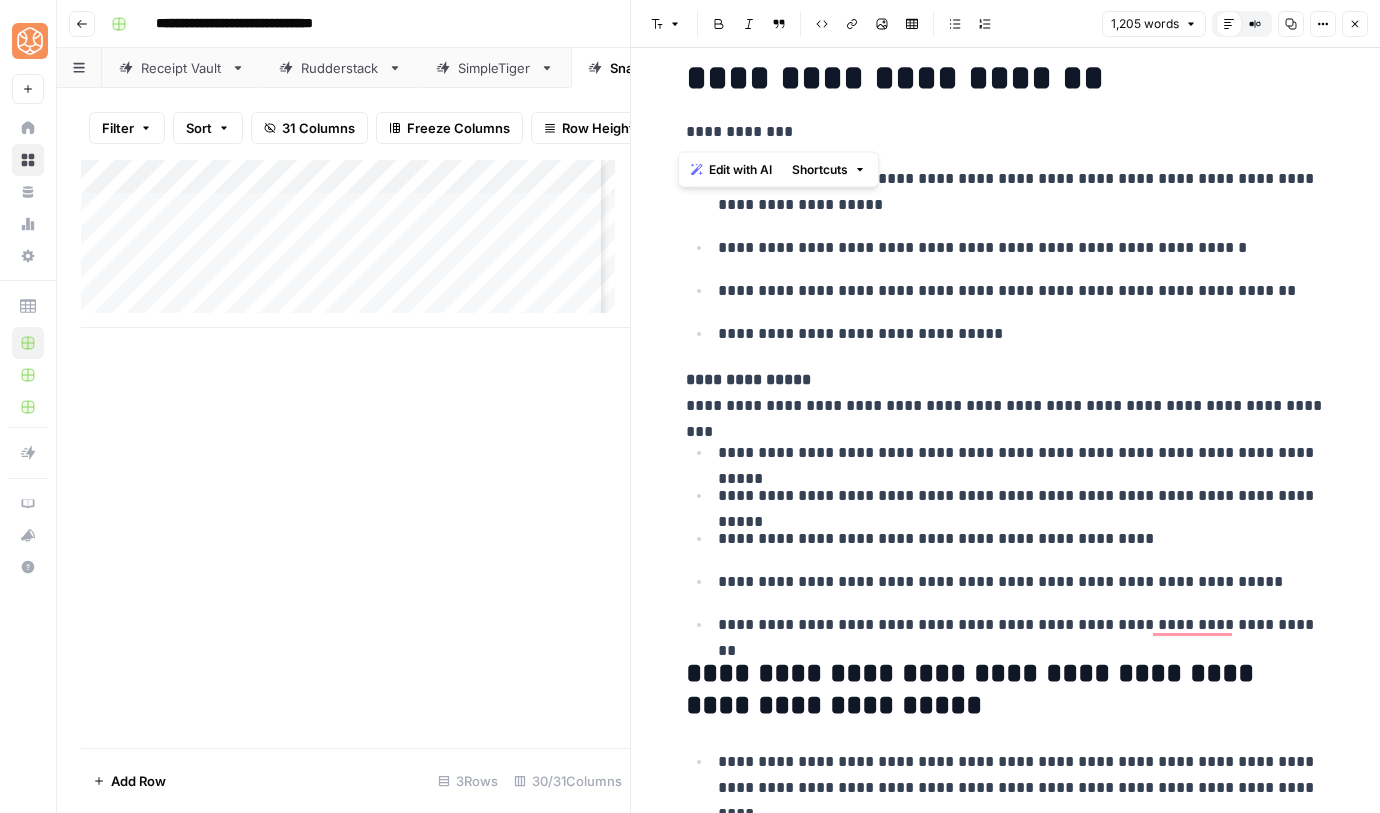 click on "**********" at bounding box center (1006, 132) 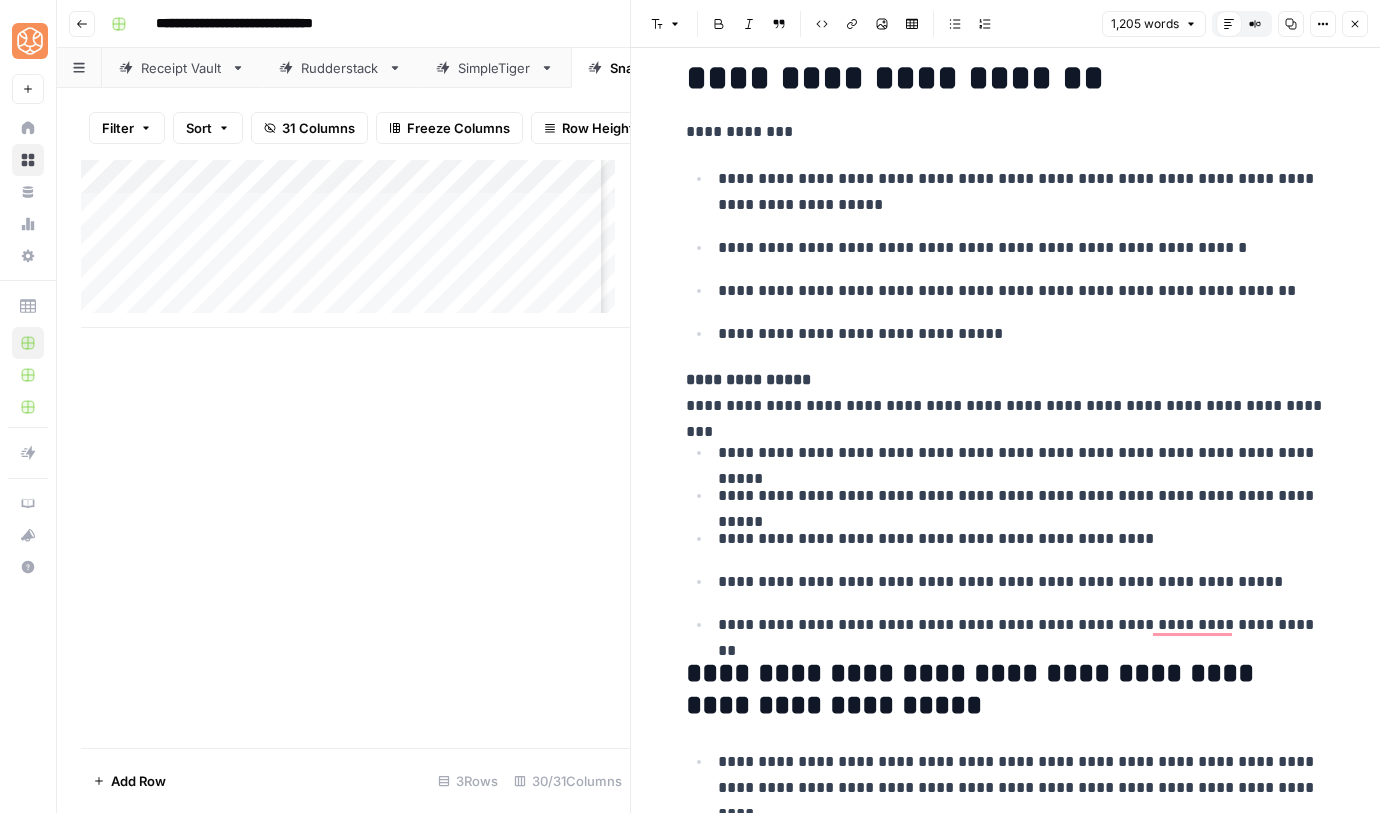 type 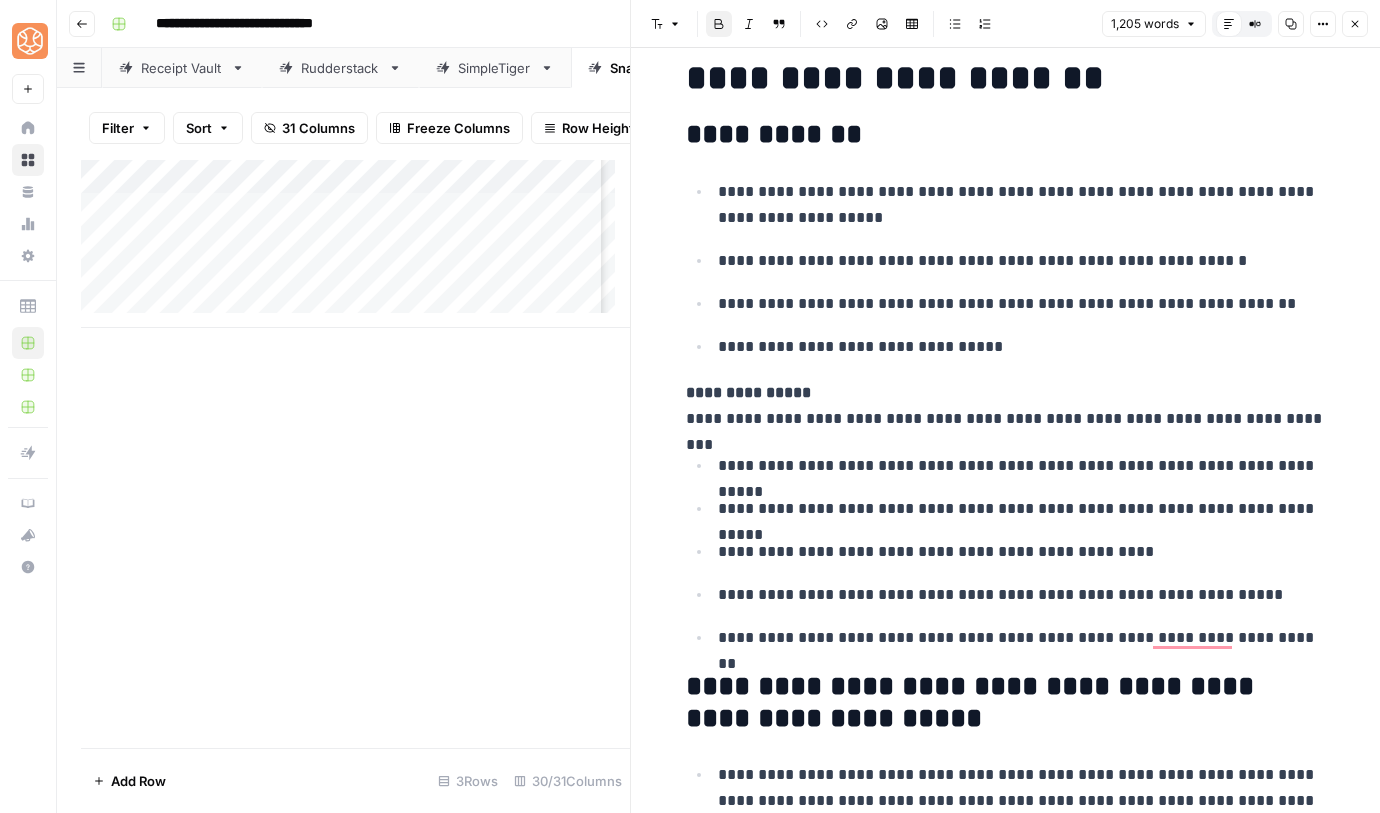 click on "[REDACTED]" at bounding box center (1006, 3133) 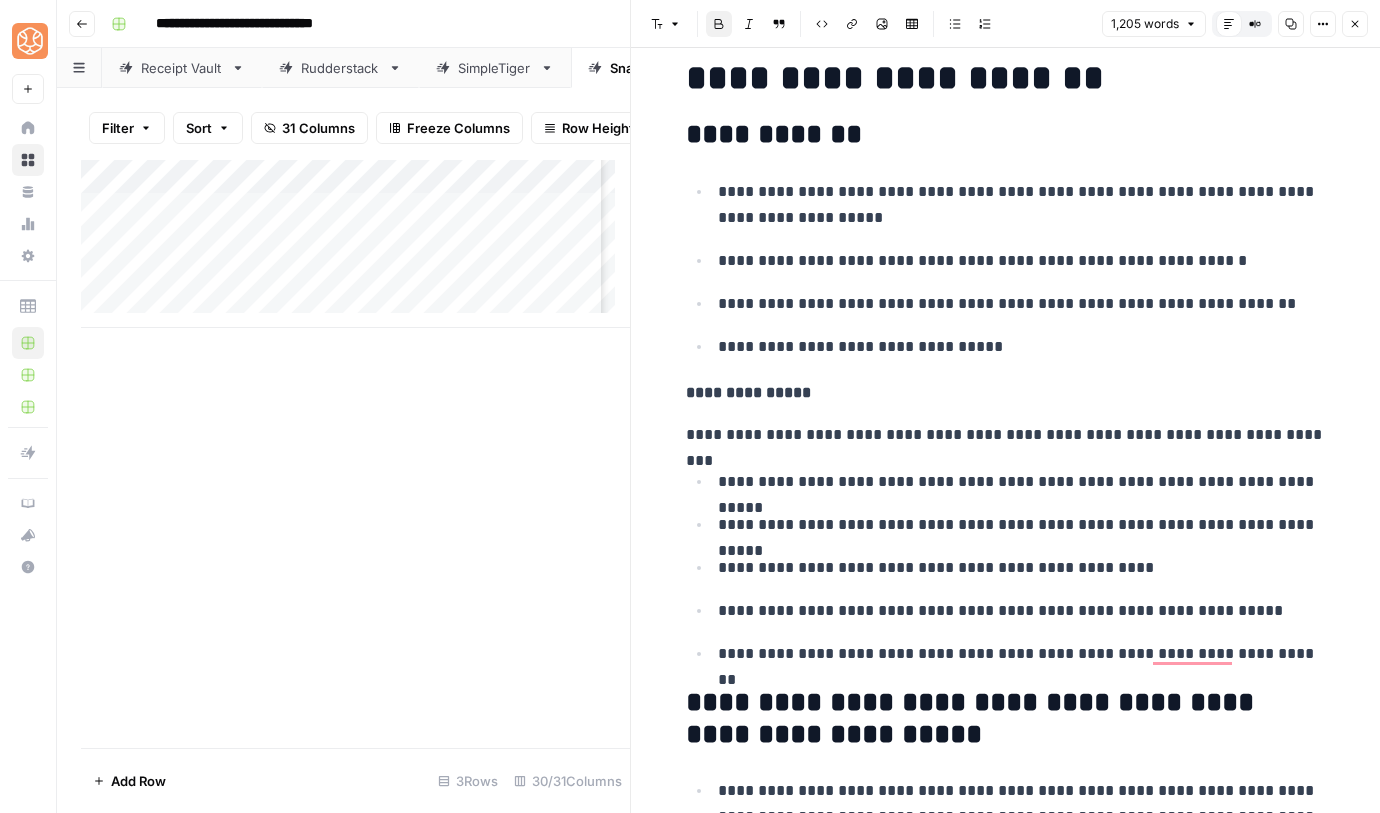 click on "**********" at bounding box center [1006, 393] 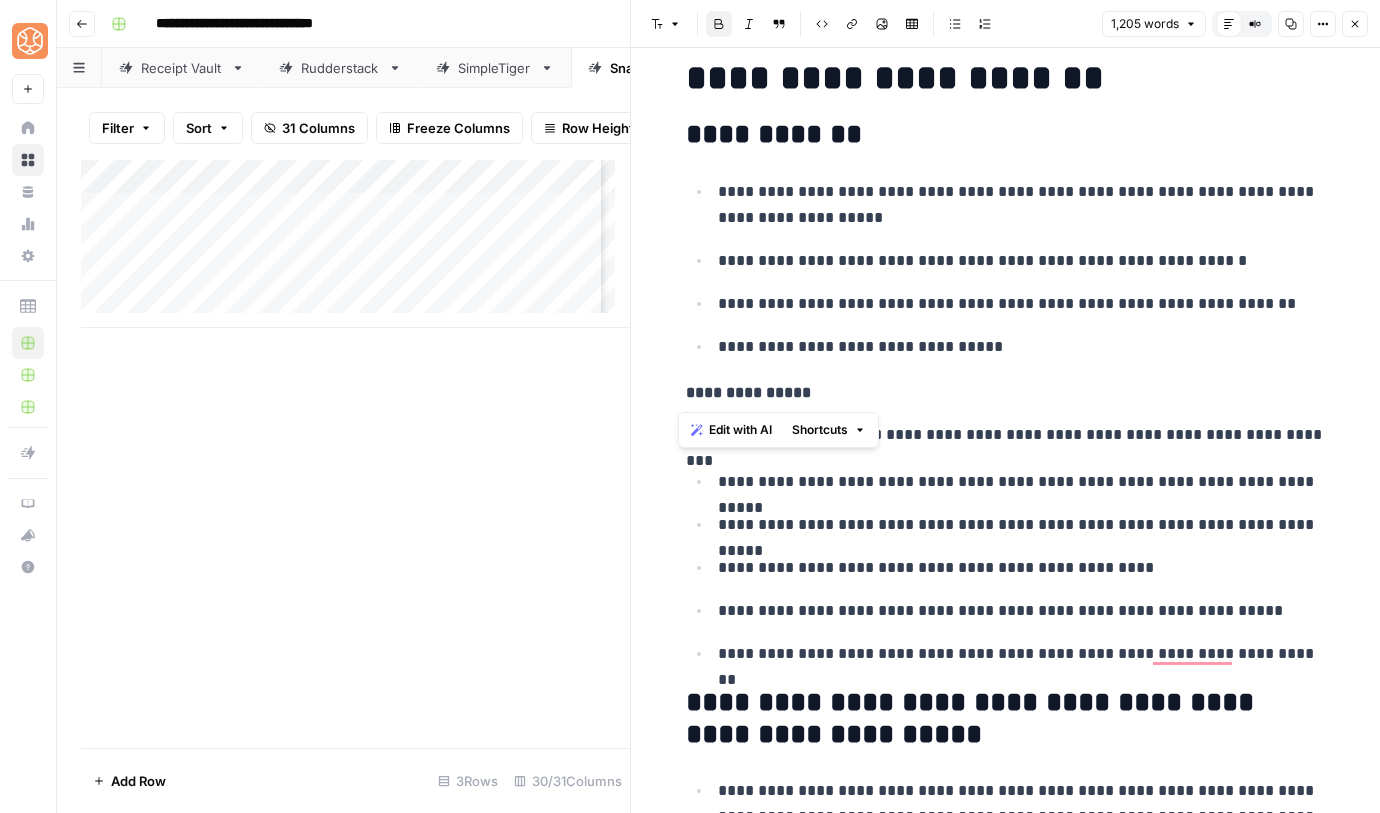 drag, startPoint x: 696, startPoint y: 393, endPoint x: 627, endPoint y: 387, distance: 69.260376 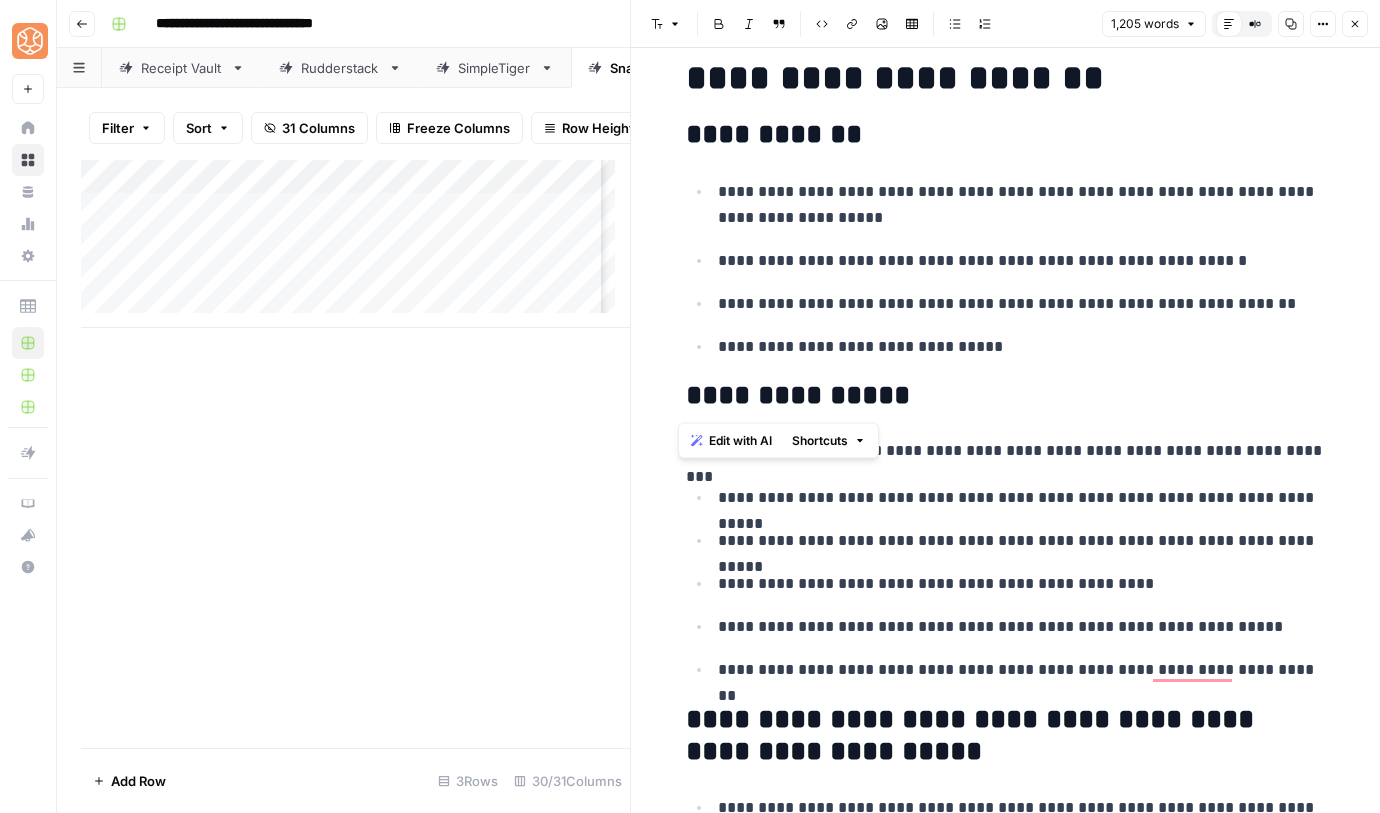 click on "**********" at bounding box center (1006, 396) 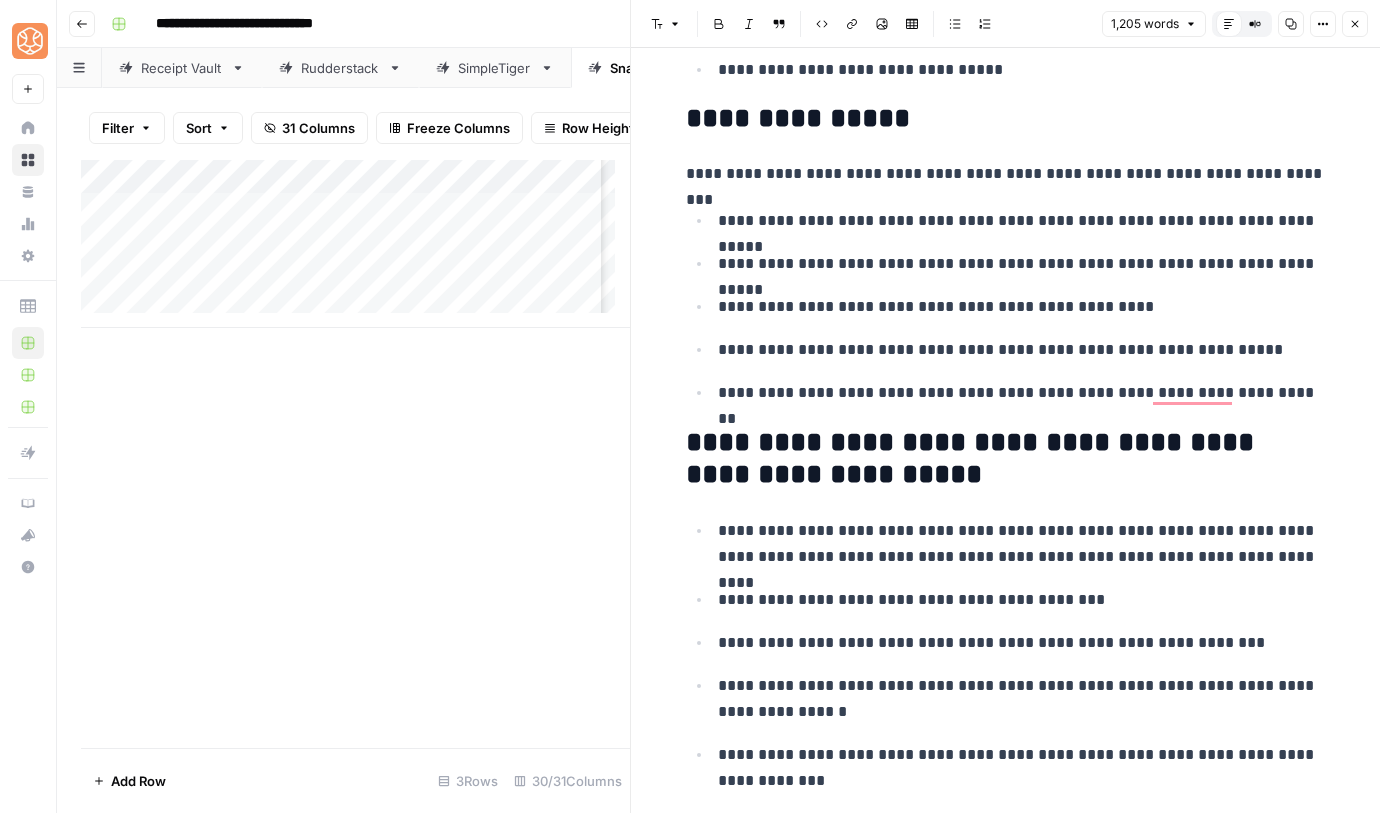 click on "**********" at bounding box center (1006, 459) 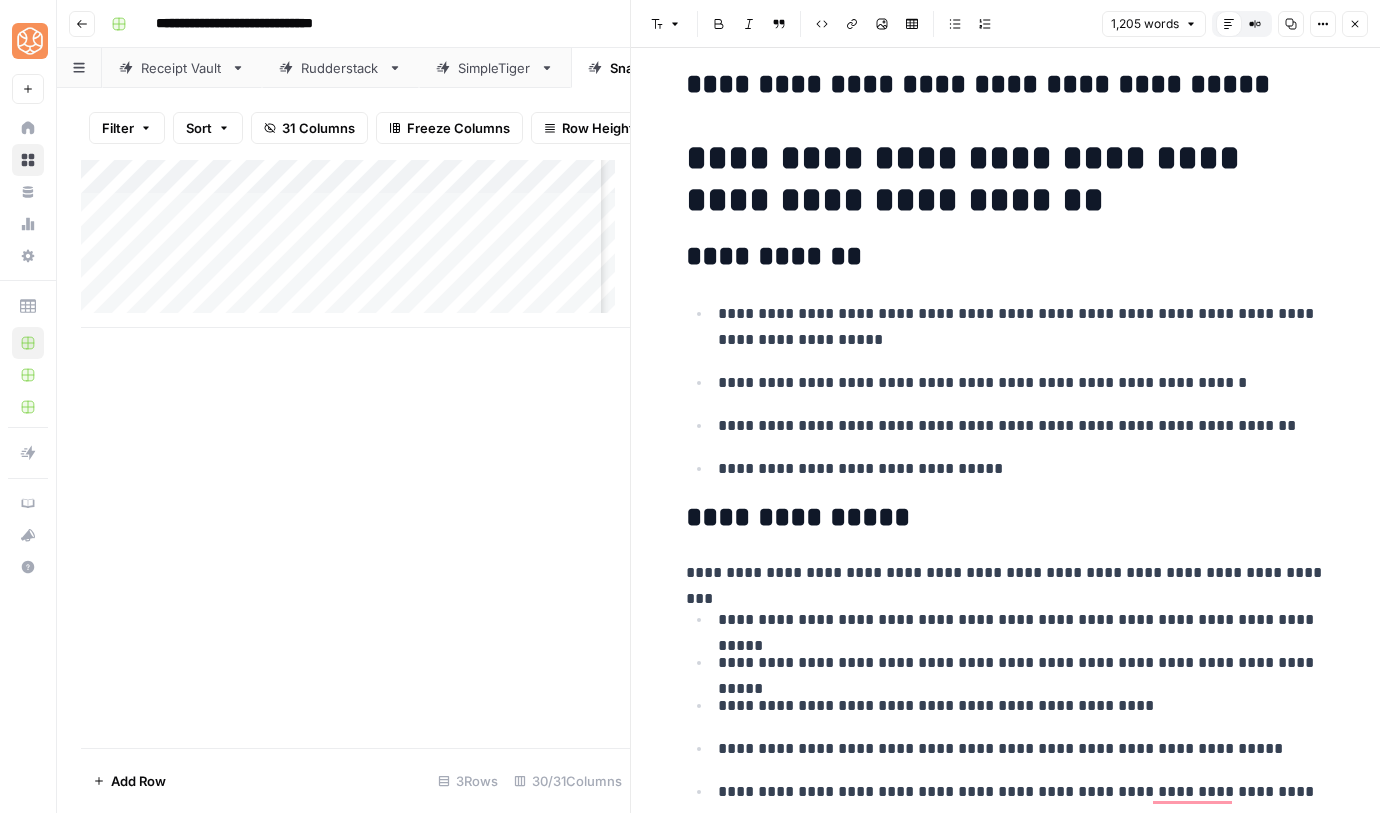 click on "**********" at bounding box center [1006, 518] 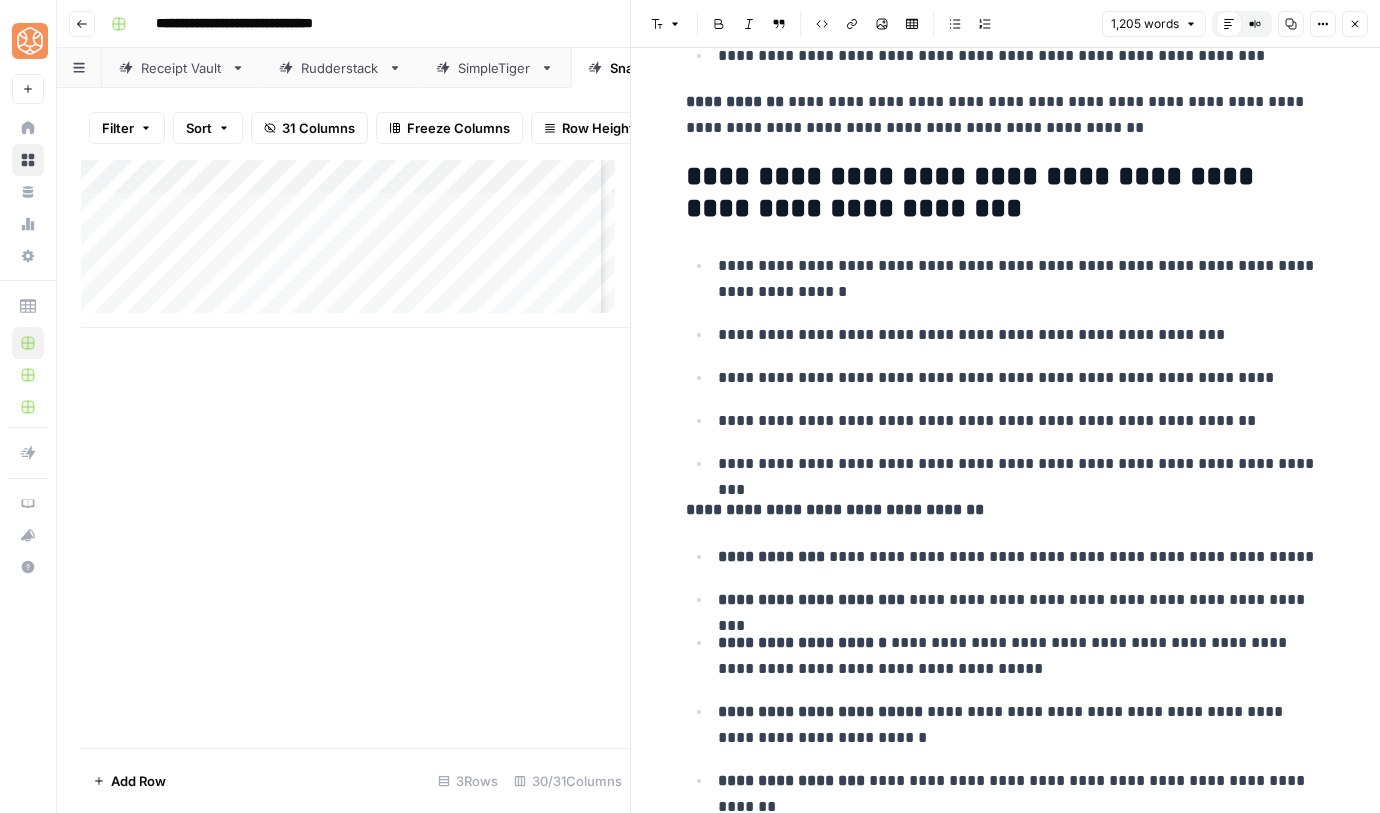 click 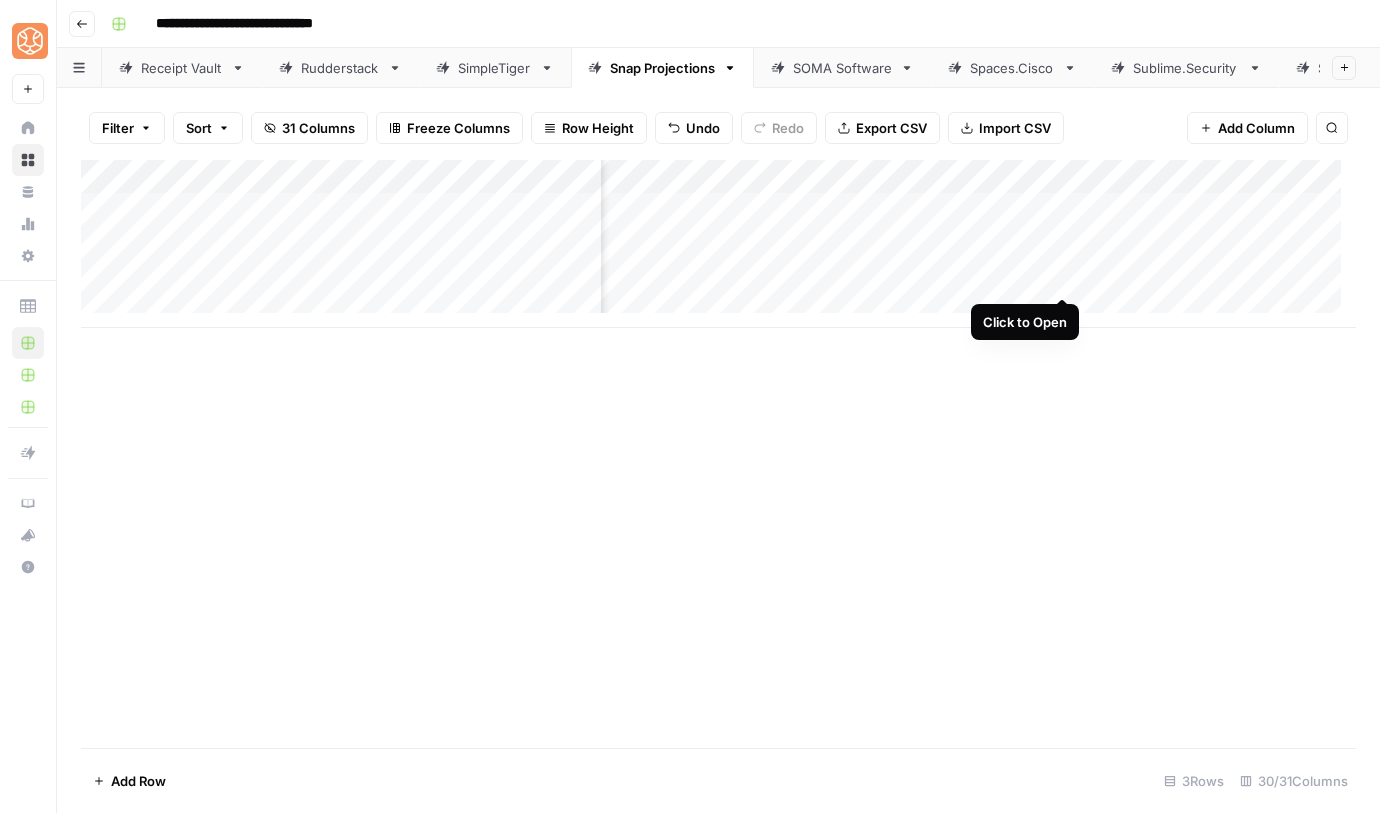 click on "Add Column" at bounding box center (718, 244) 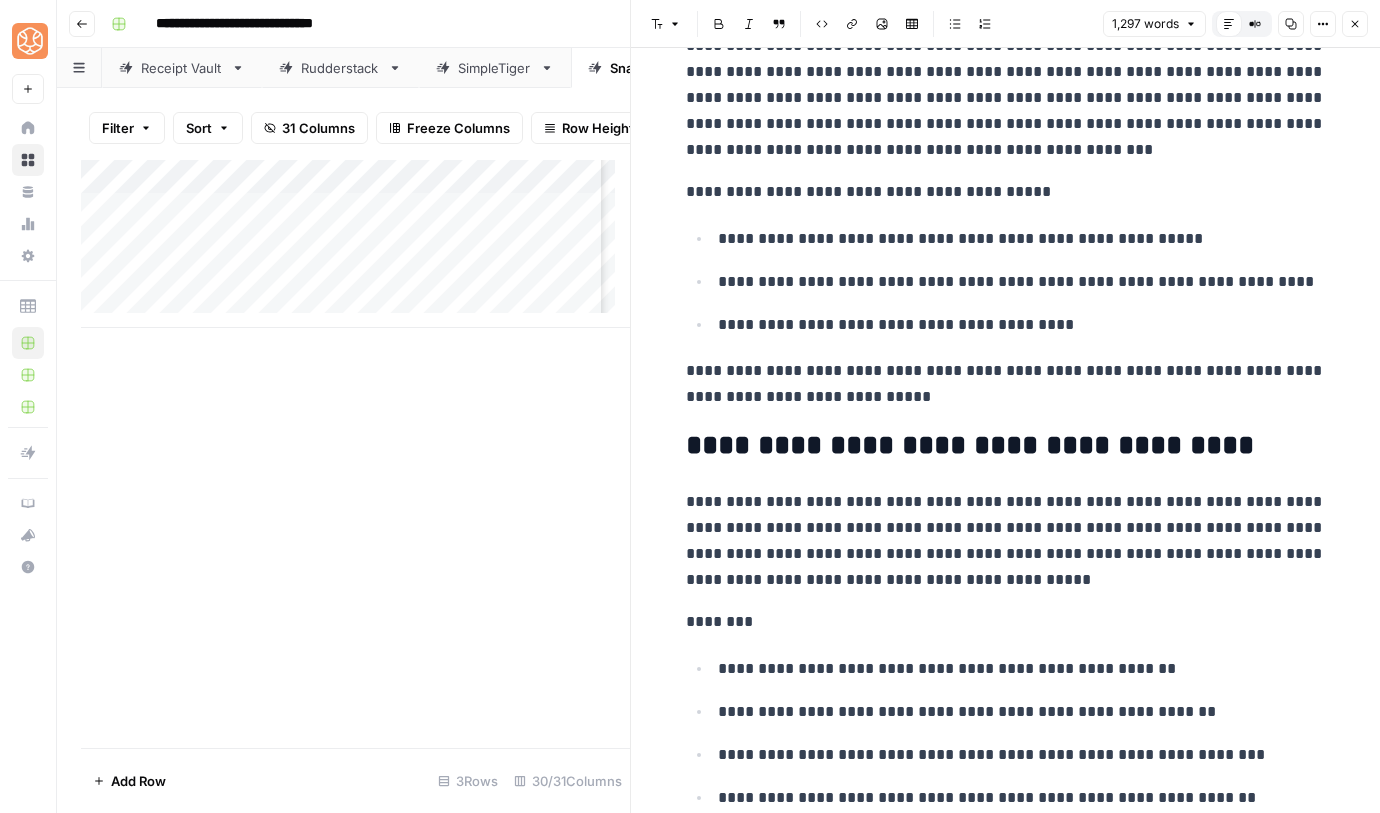 click on "**********" at bounding box center [1006, 384] 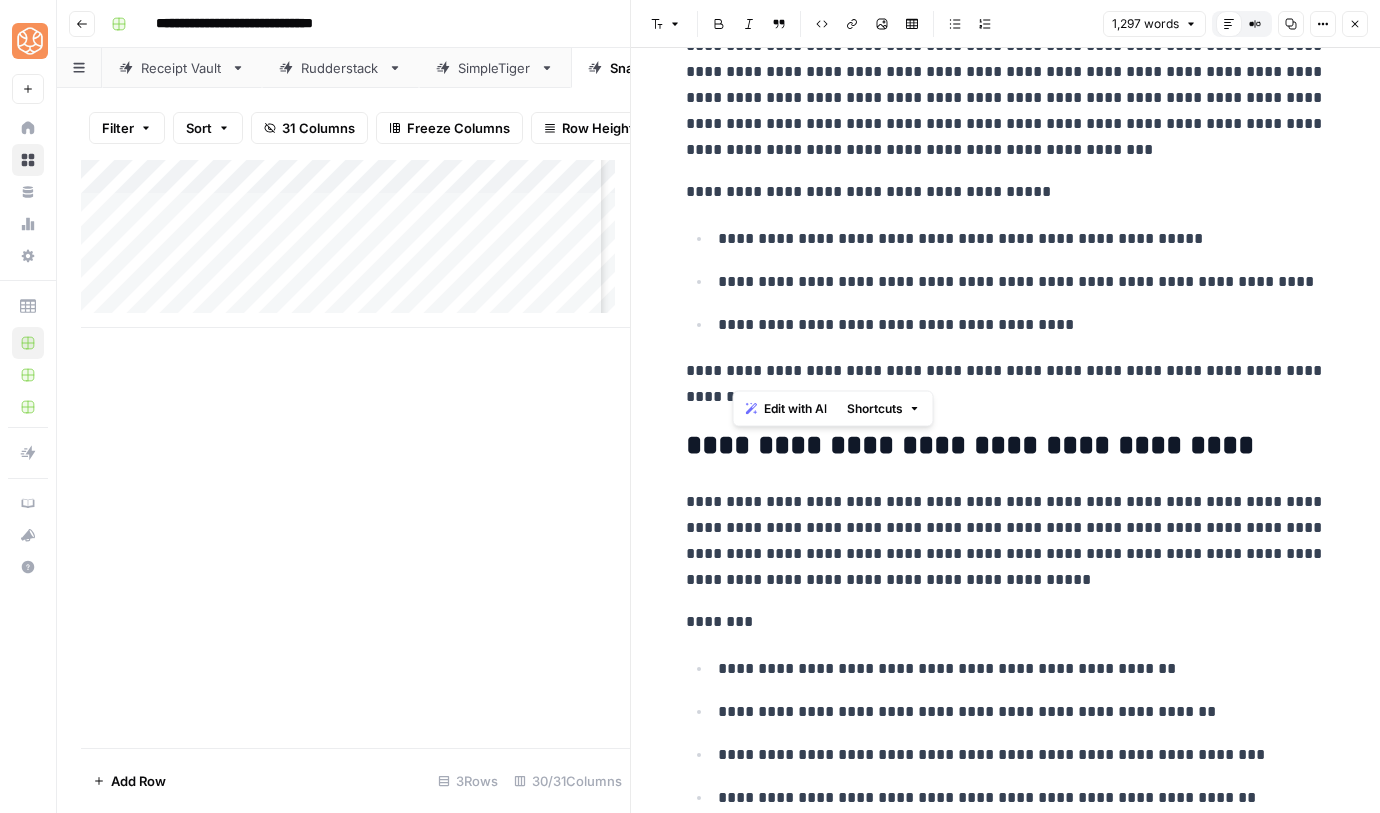 type 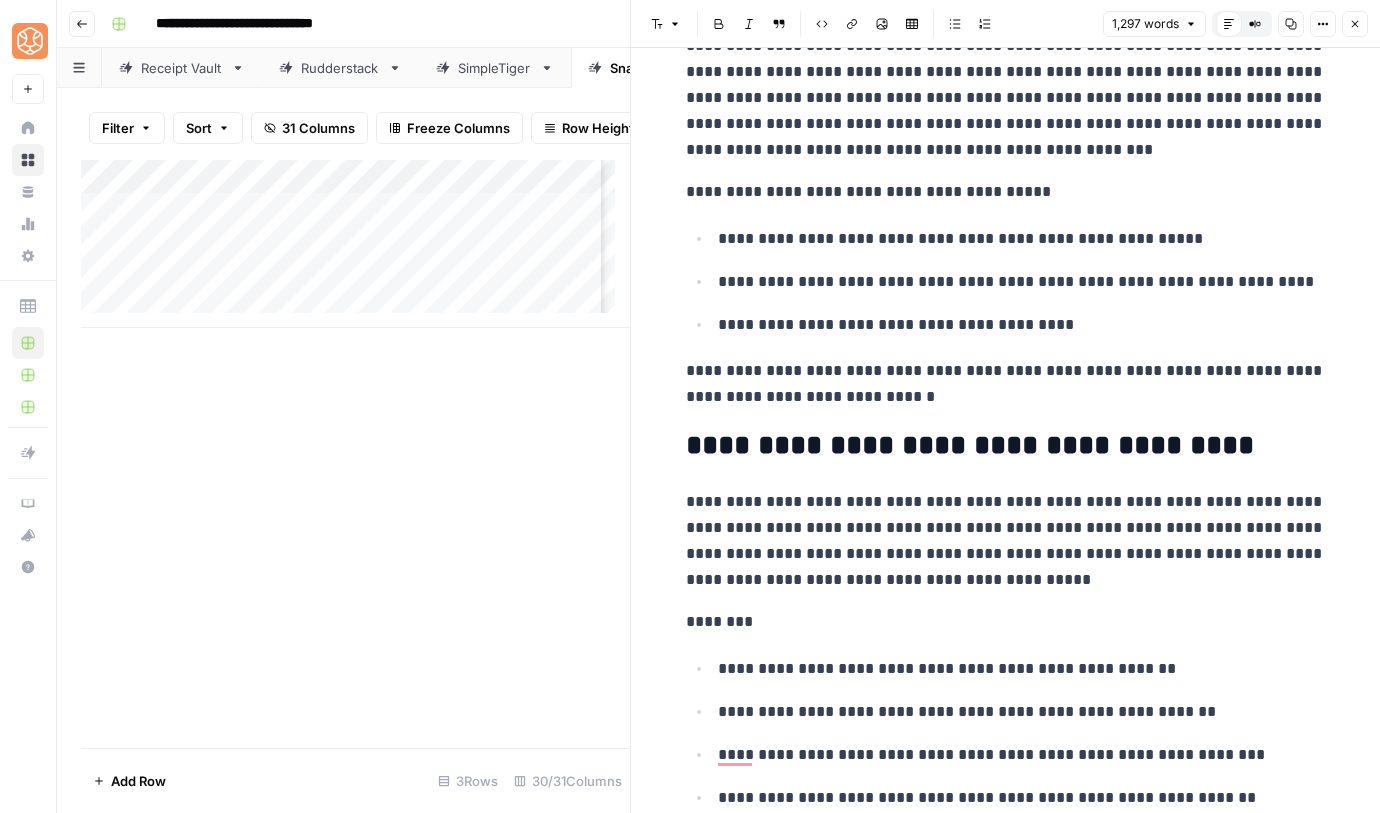 click on "**********" at bounding box center (1006, 384) 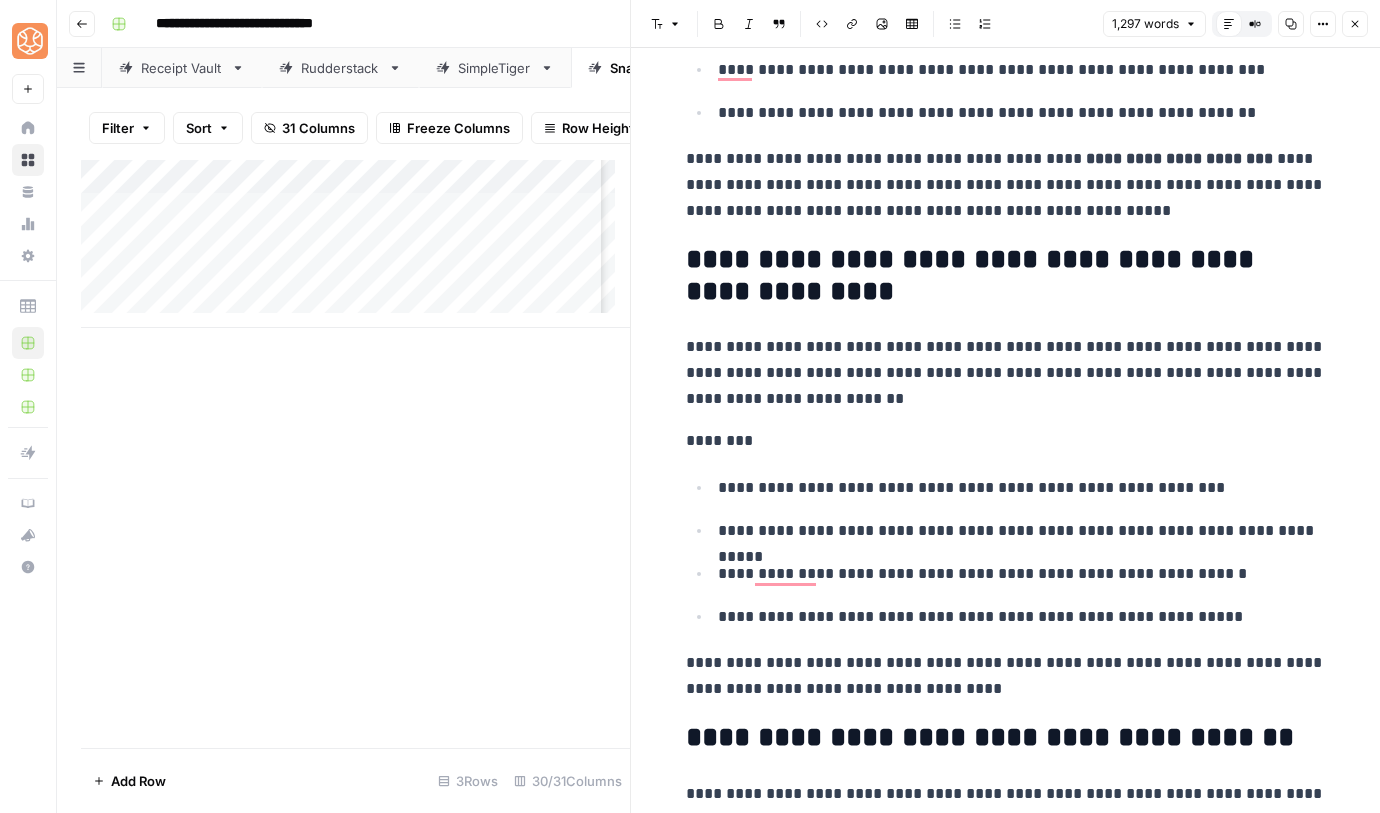 click on "**********" at bounding box center (1006, 276) 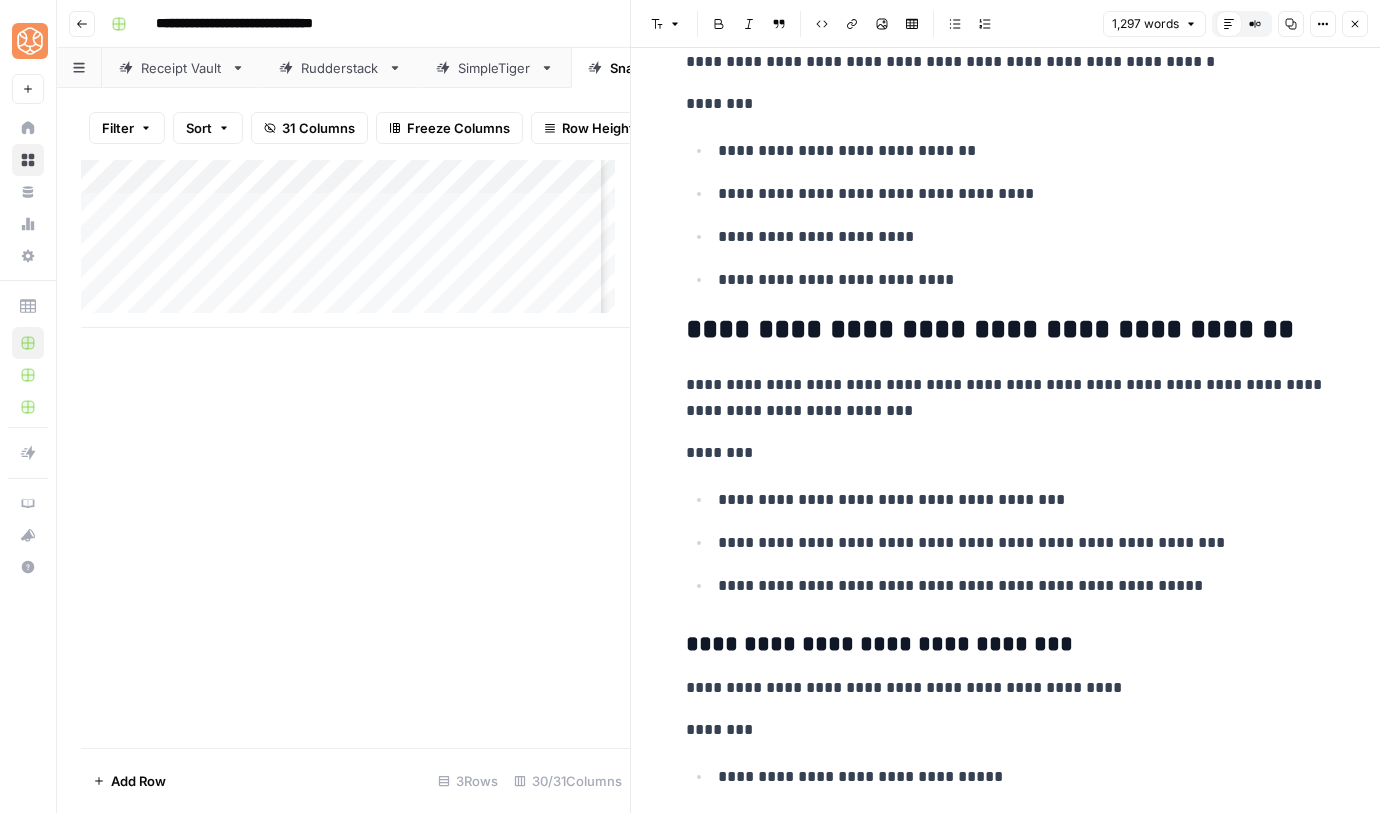 click on "**********" at bounding box center (1006, 330) 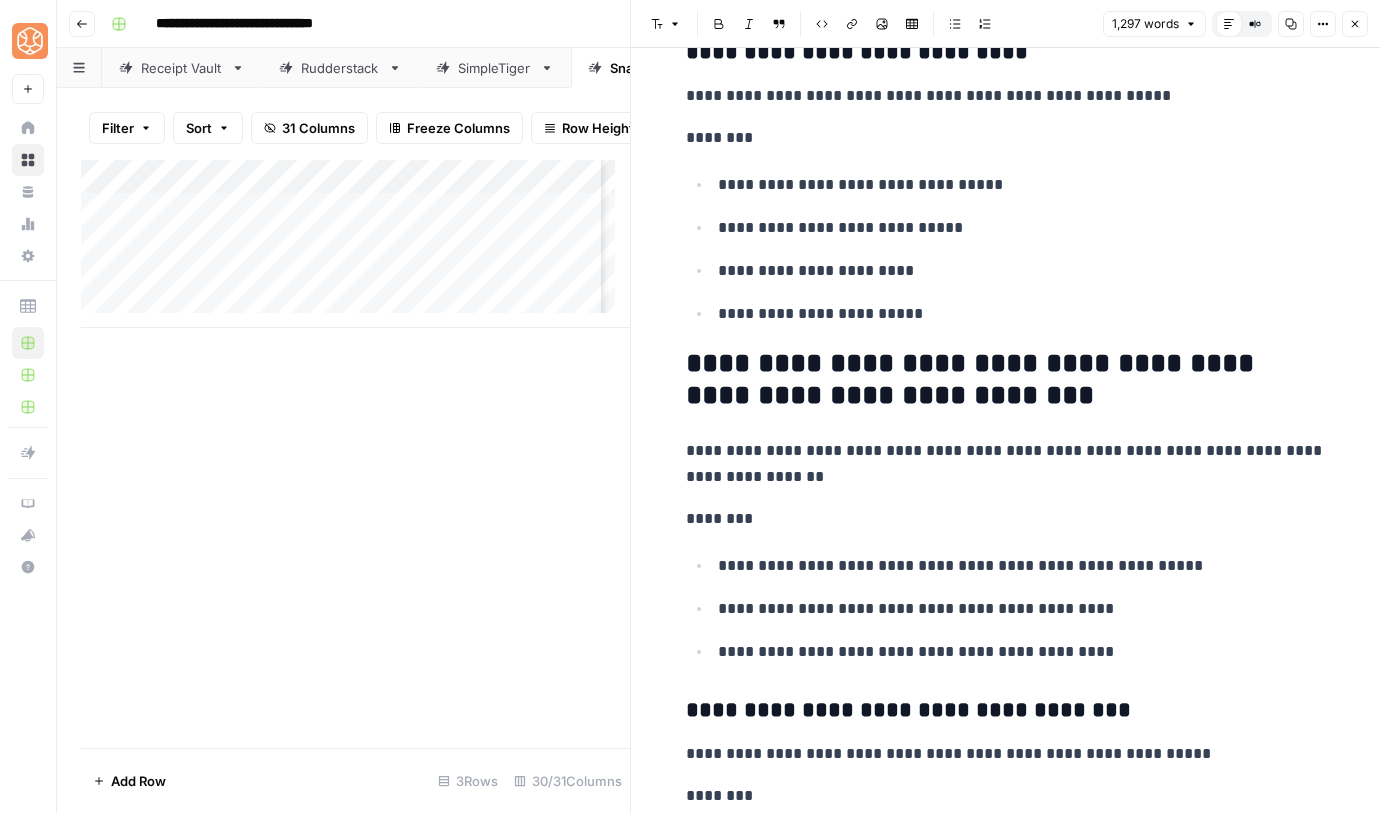 click on "**********" at bounding box center (1006, 380) 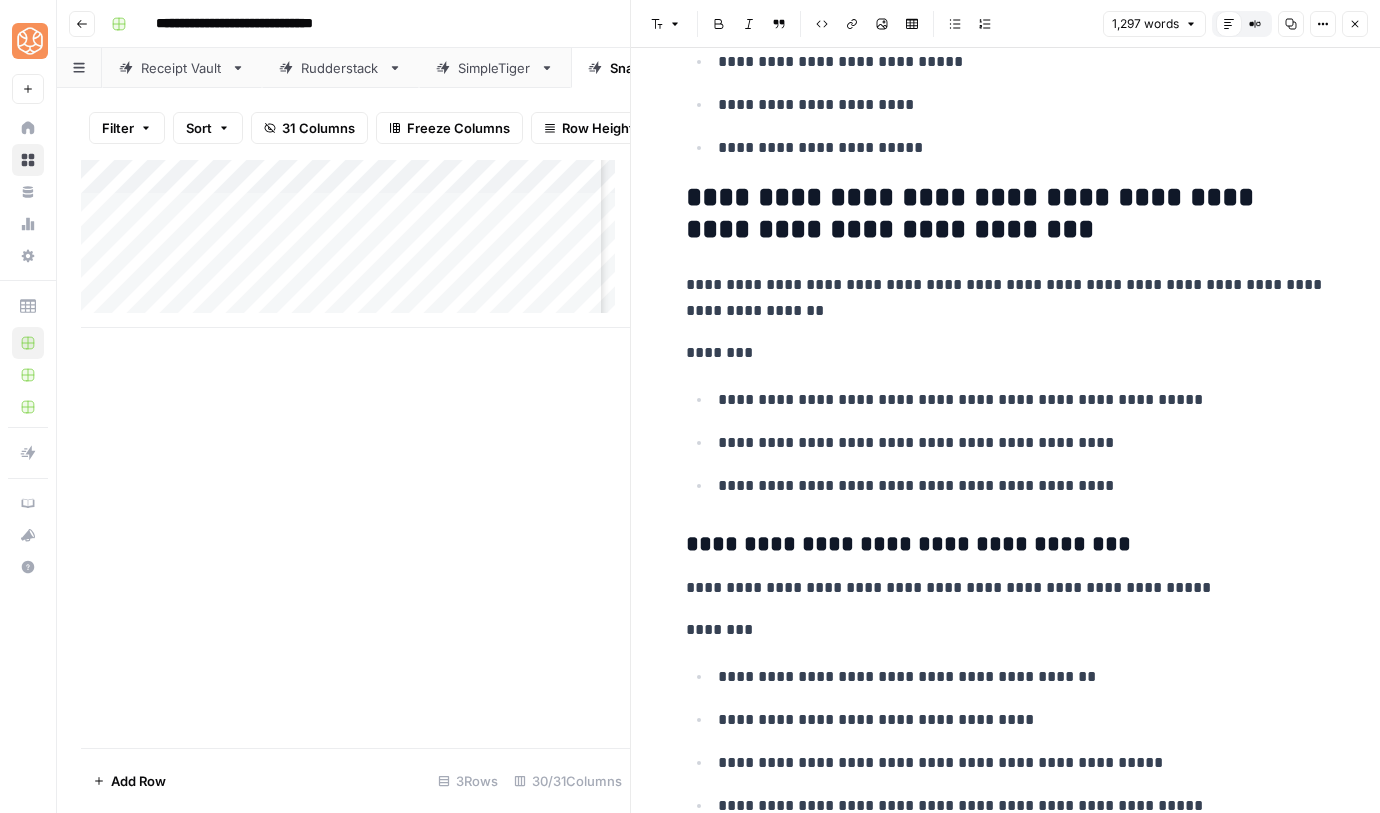 click on "**********" at bounding box center (1006, 298) 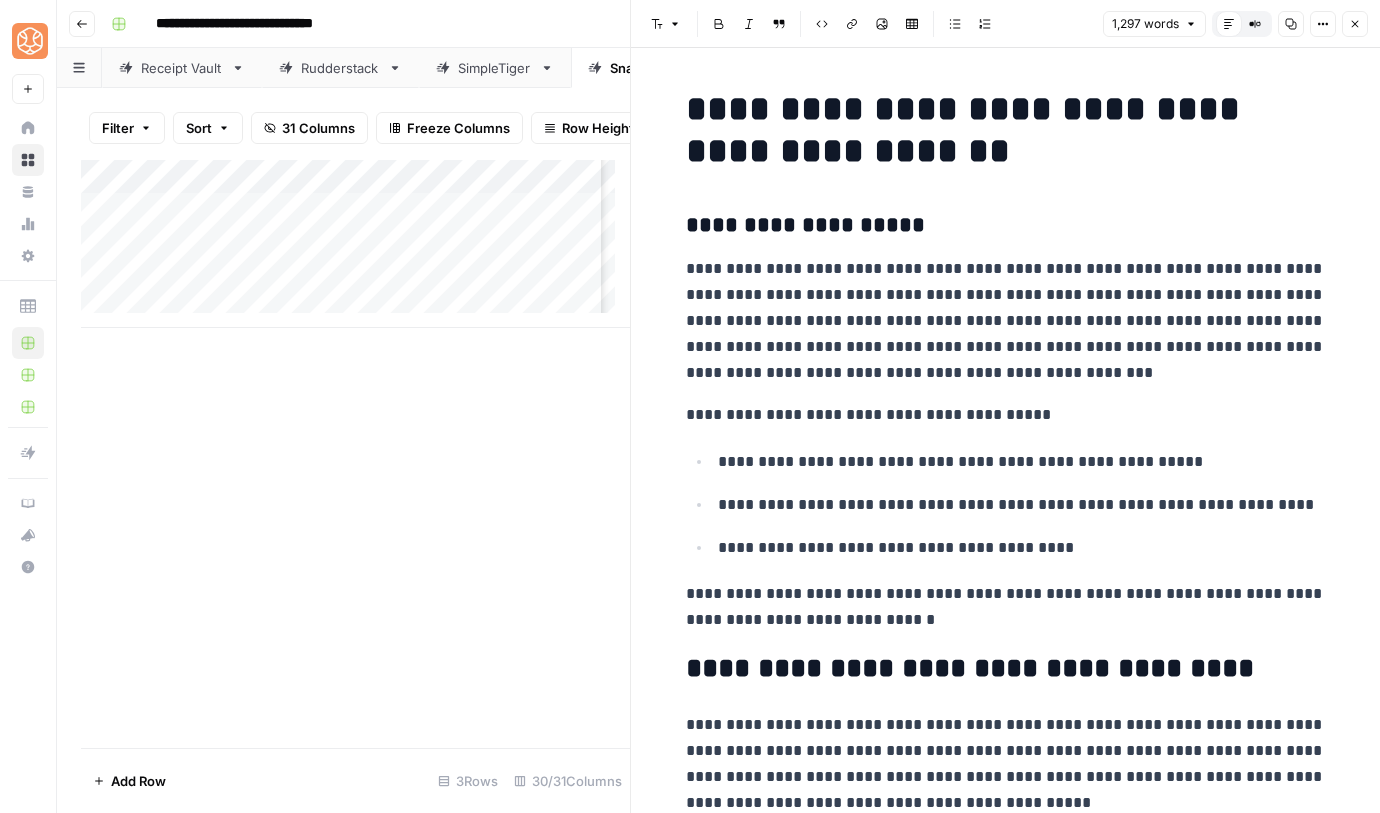 click on "**********" at bounding box center (1006, 226) 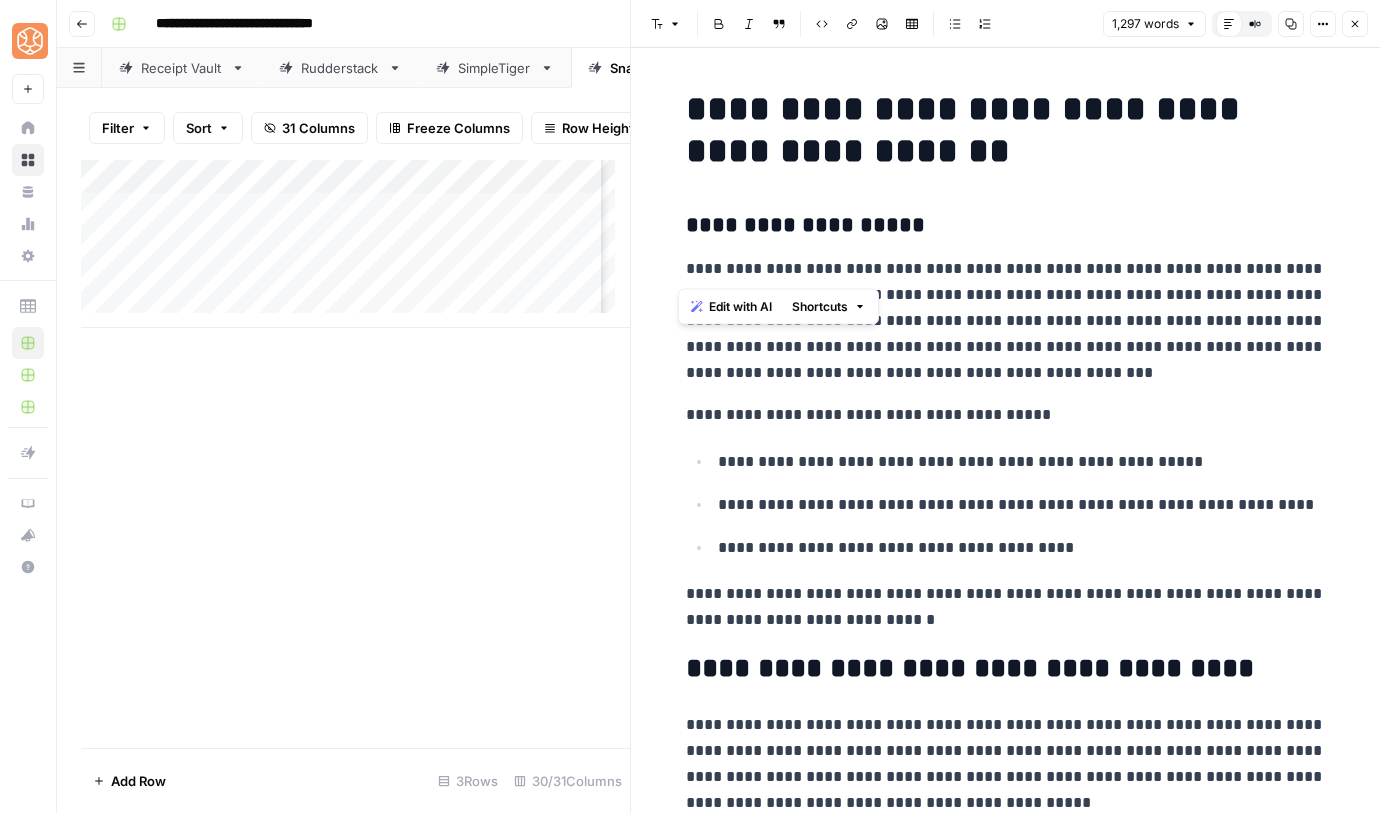 drag, startPoint x: 946, startPoint y: 240, endPoint x: 799, endPoint y: 218, distance: 148.63715 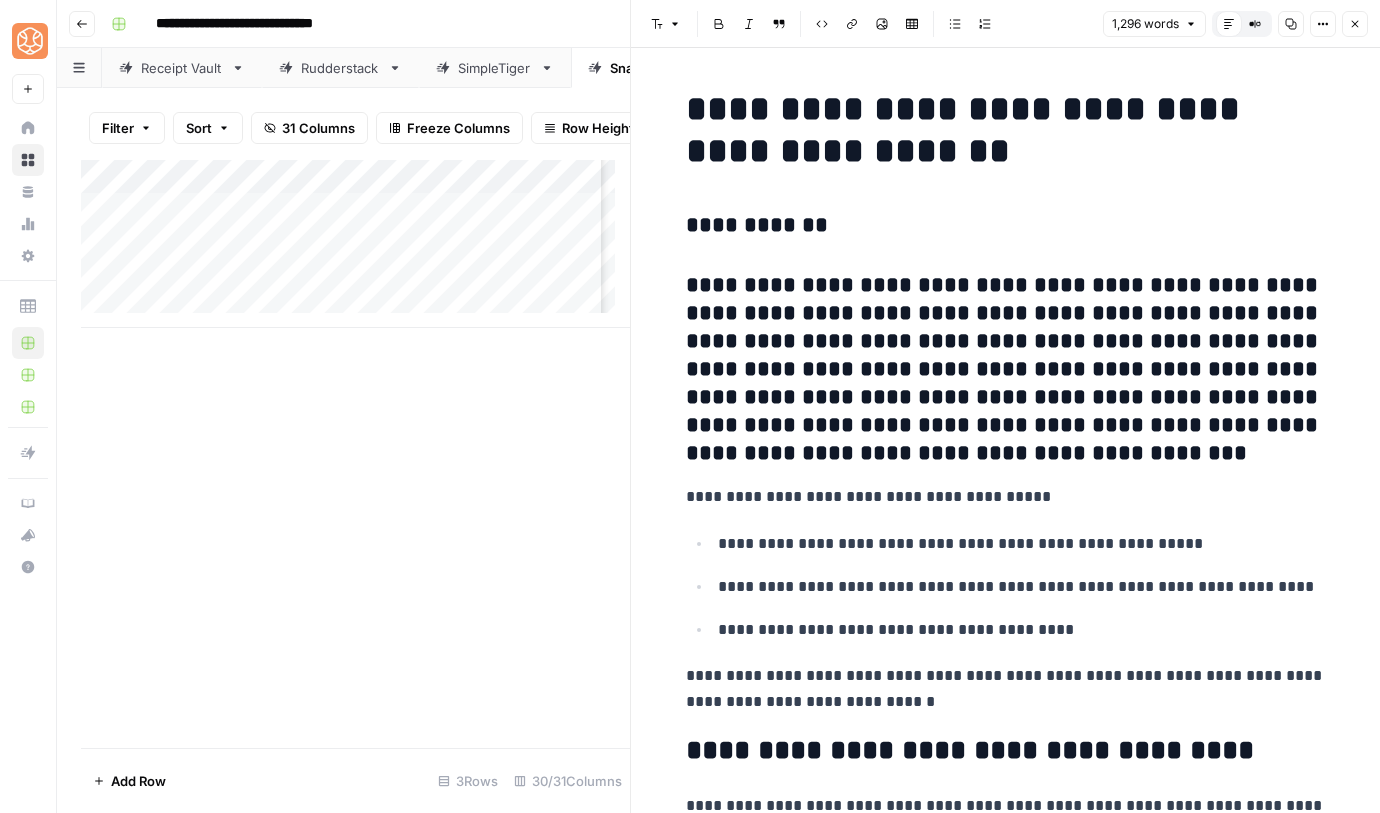 drag, startPoint x: 1071, startPoint y: 291, endPoint x: 1066, endPoint y: 327, distance: 36.345562 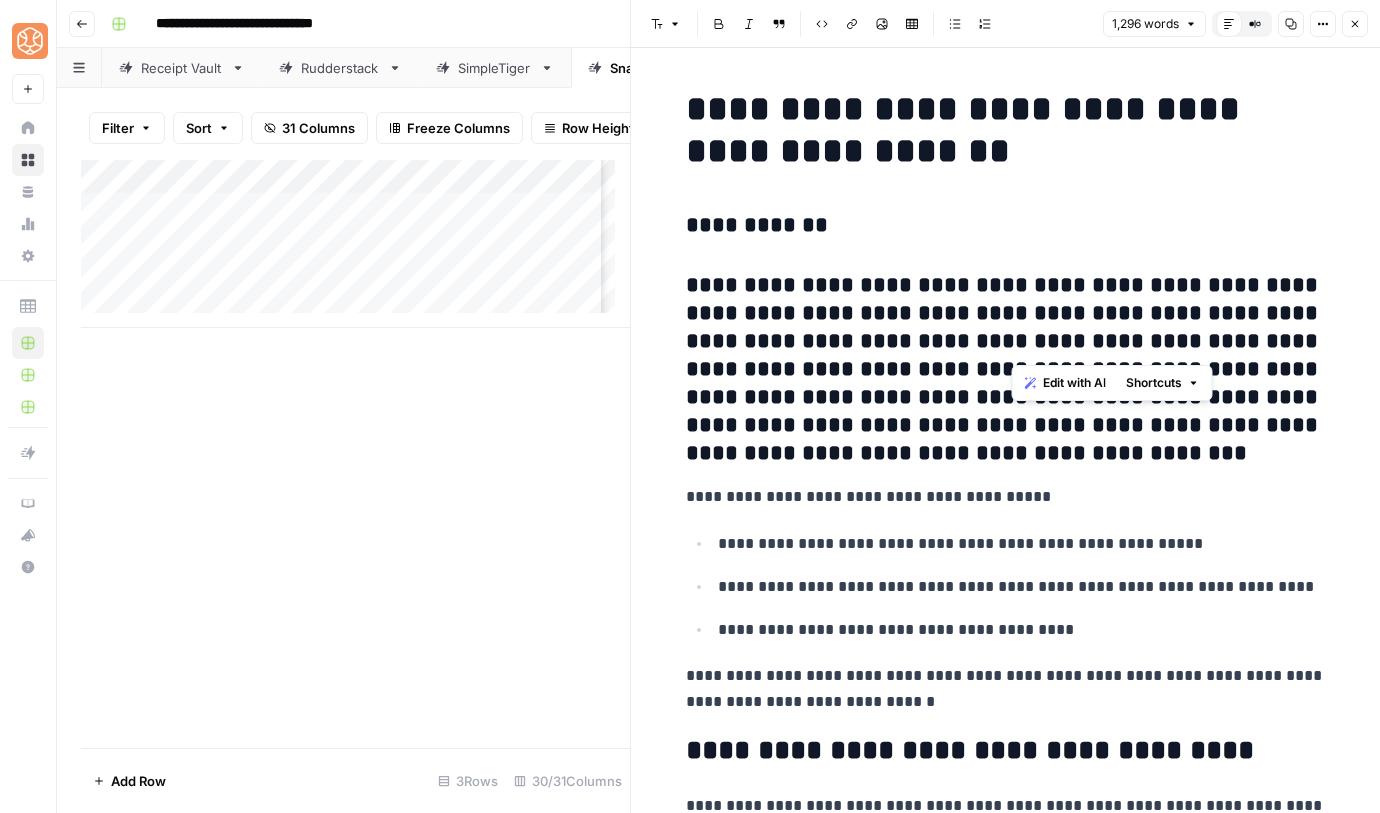 click on "[REDACTED]" at bounding box center (1006, 370) 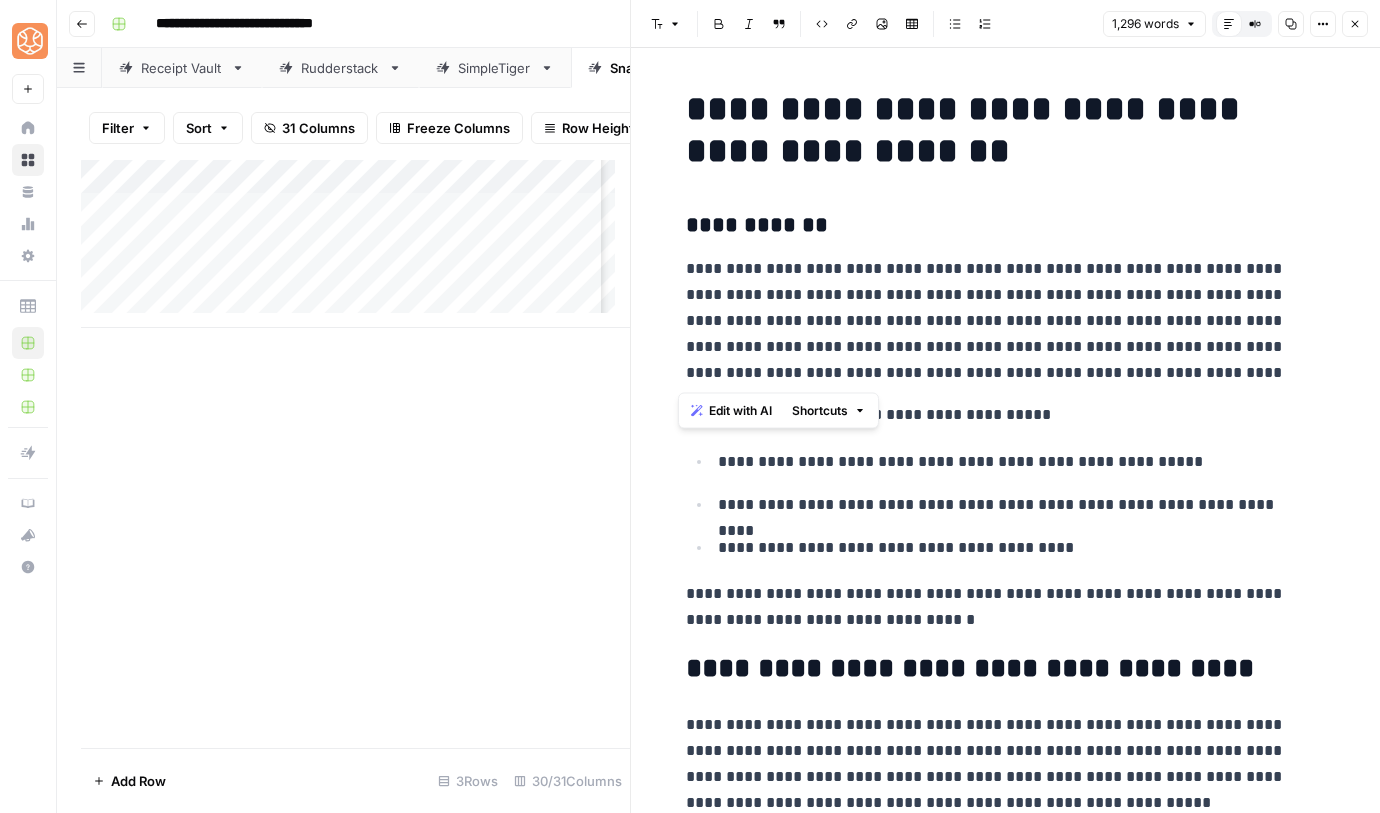 click on "[REDACTED]" at bounding box center (1006, 4557) 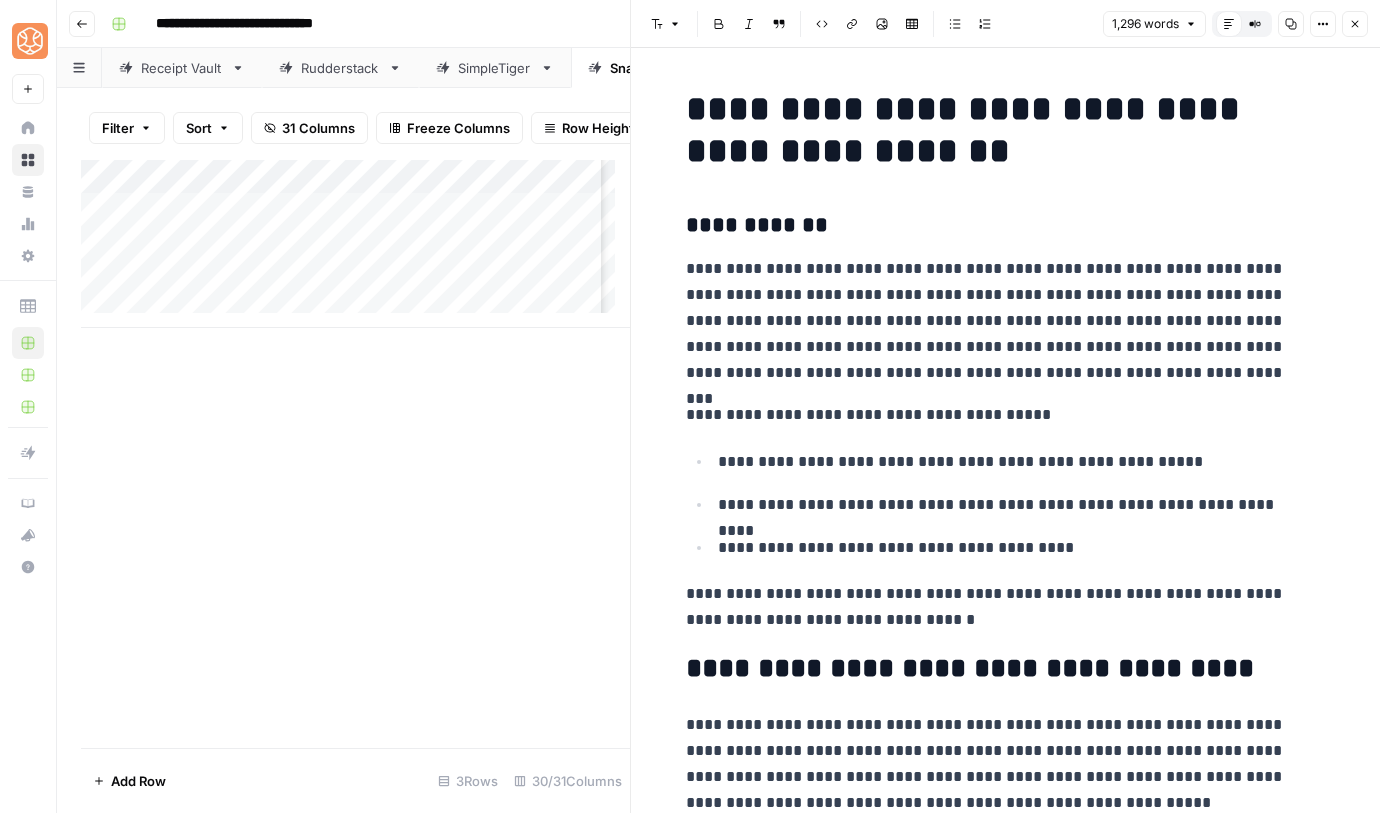 click on "**********" at bounding box center [998, 226] 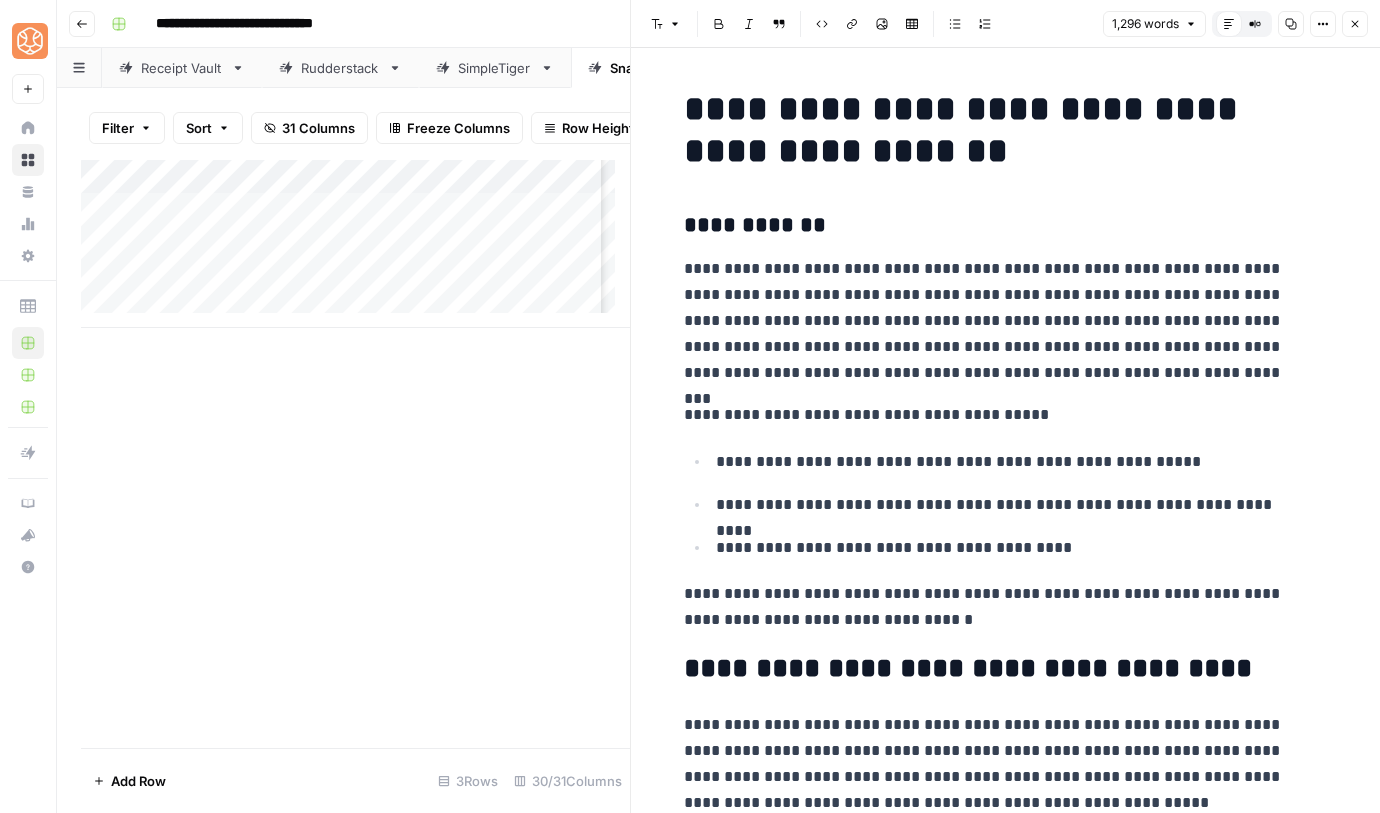 click on "[REDACTED]" at bounding box center [1004, 4557] 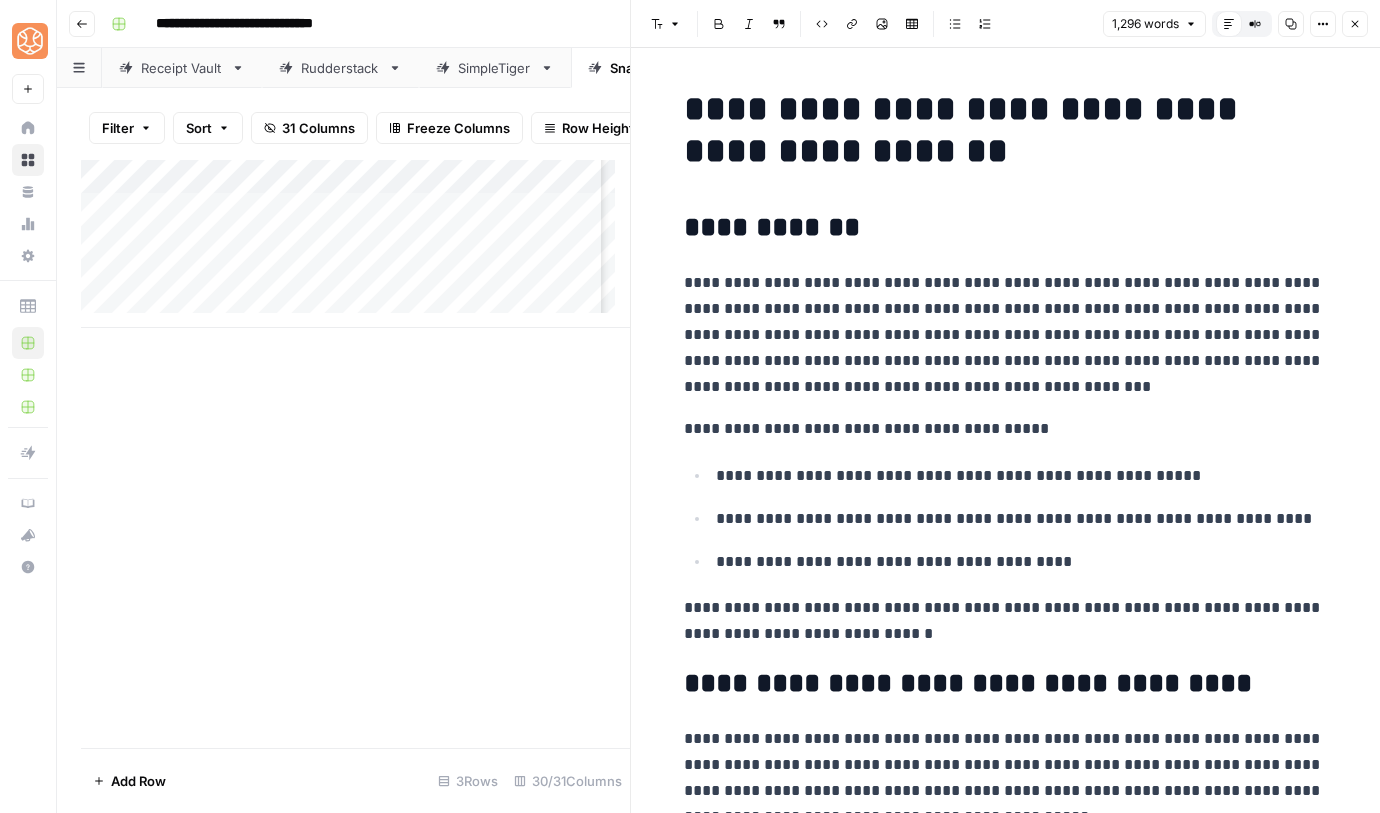 click on "[REDACTED]" at bounding box center (1004, 4551) 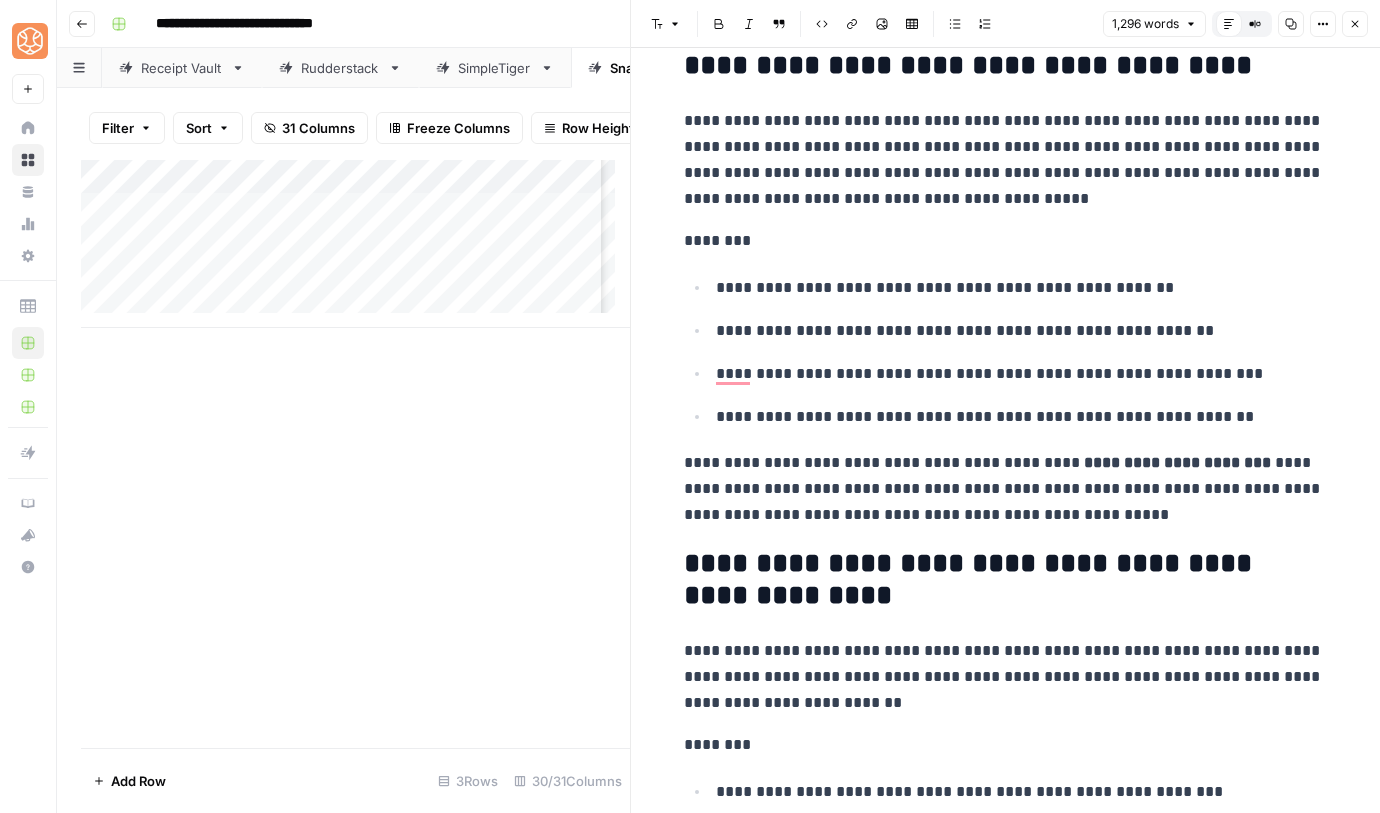 scroll, scrollTop: 622, scrollLeft: 0, axis: vertical 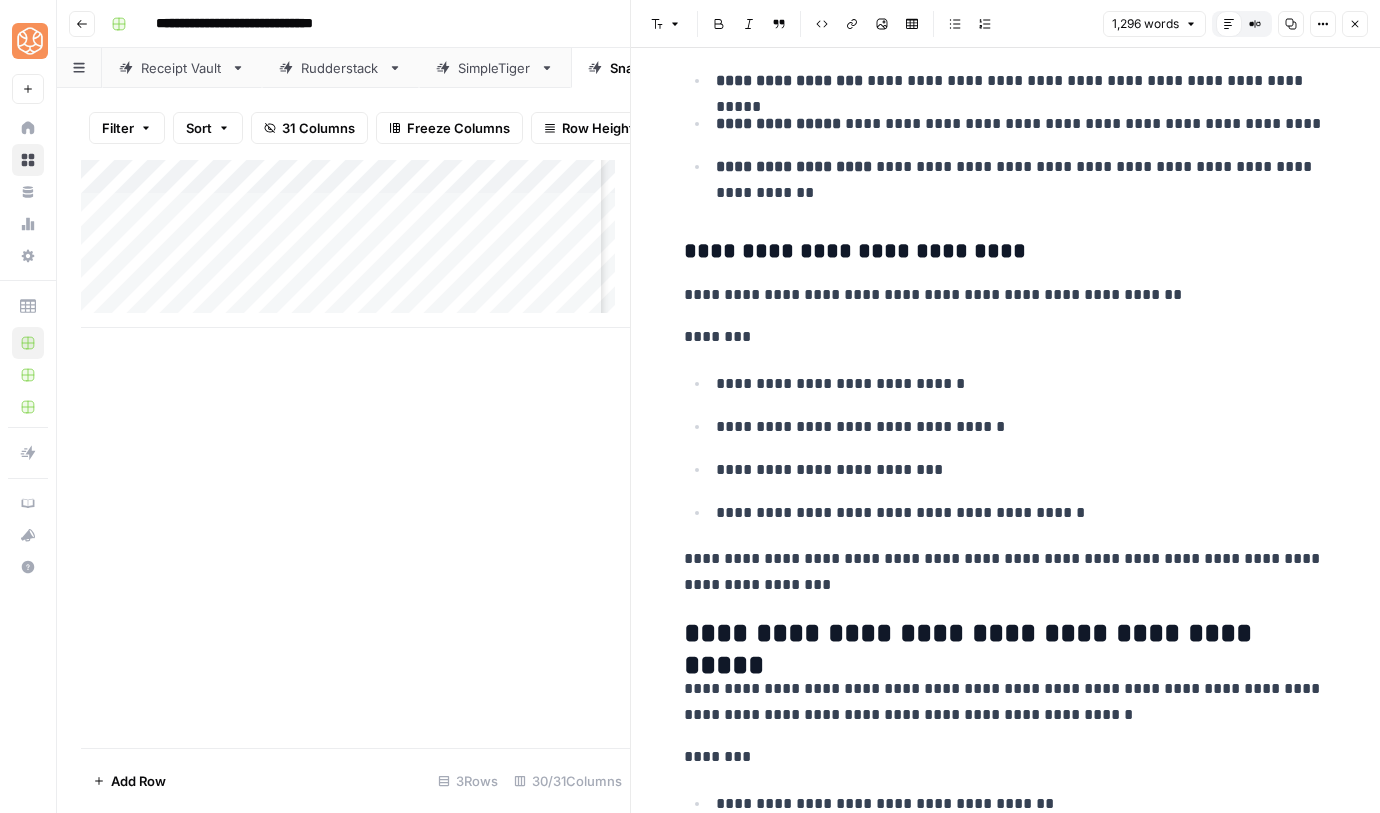 click on "[REDACTED]" at bounding box center [1004, 484] 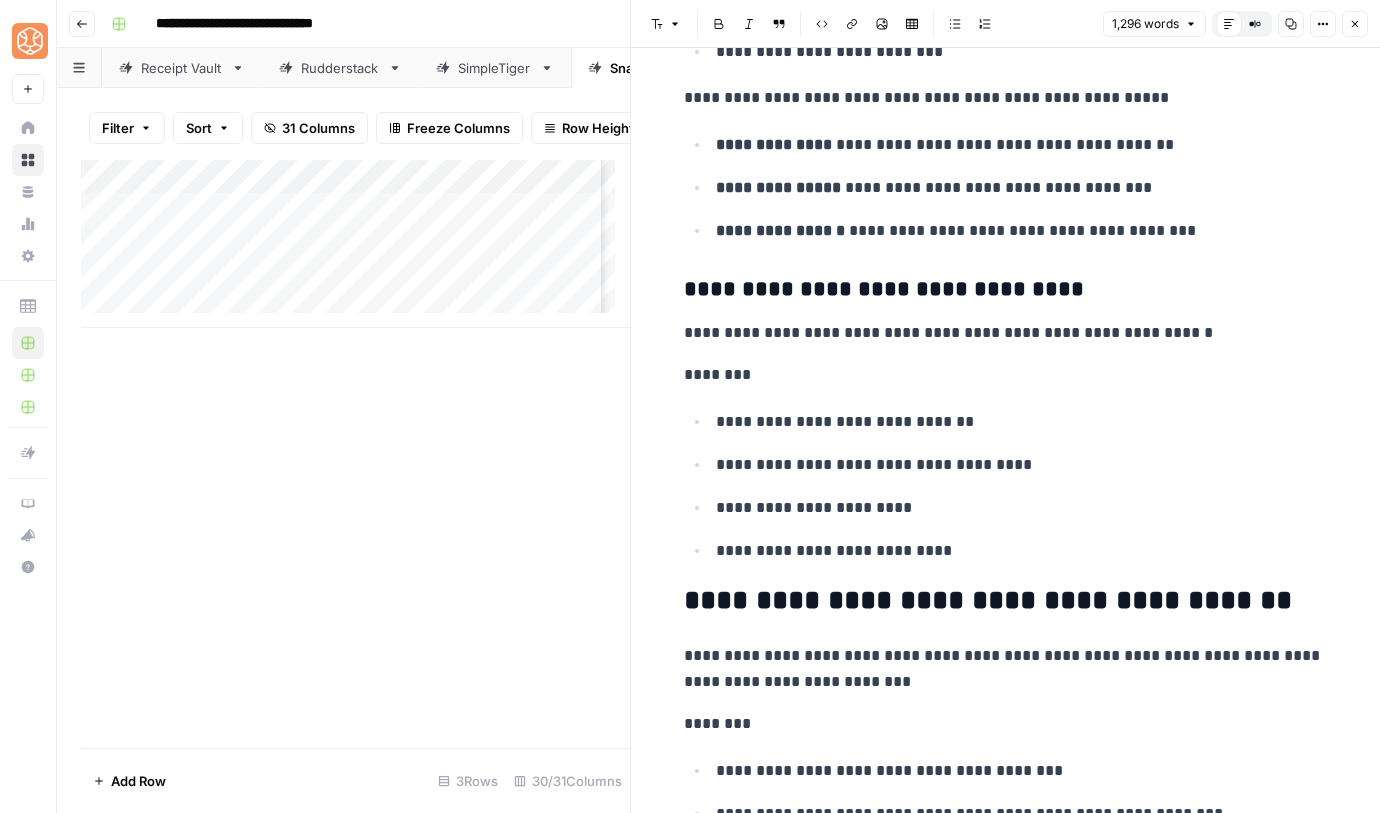 click on "[REDACTED]" at bounding box center (1004, -674) 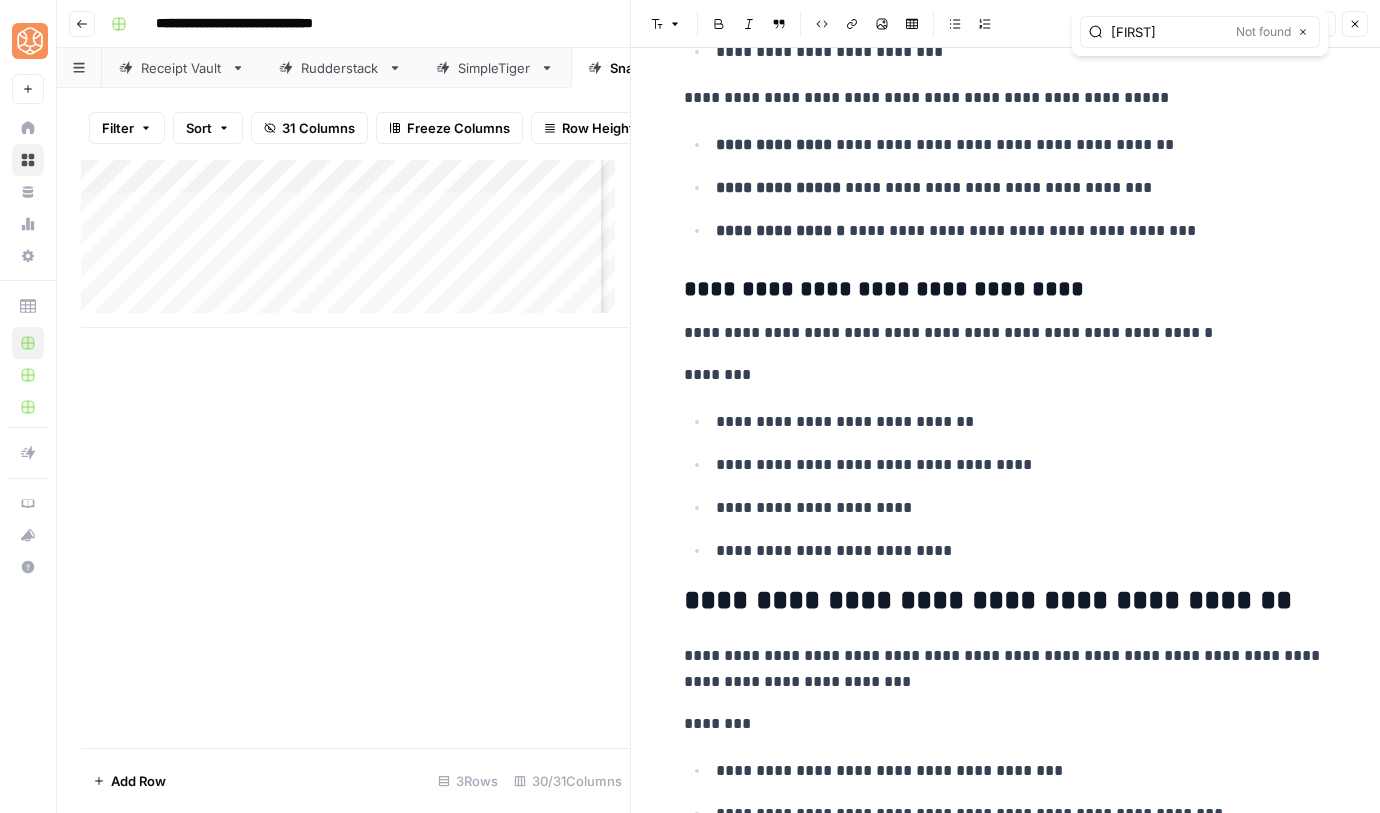 type on "[FIRST]" 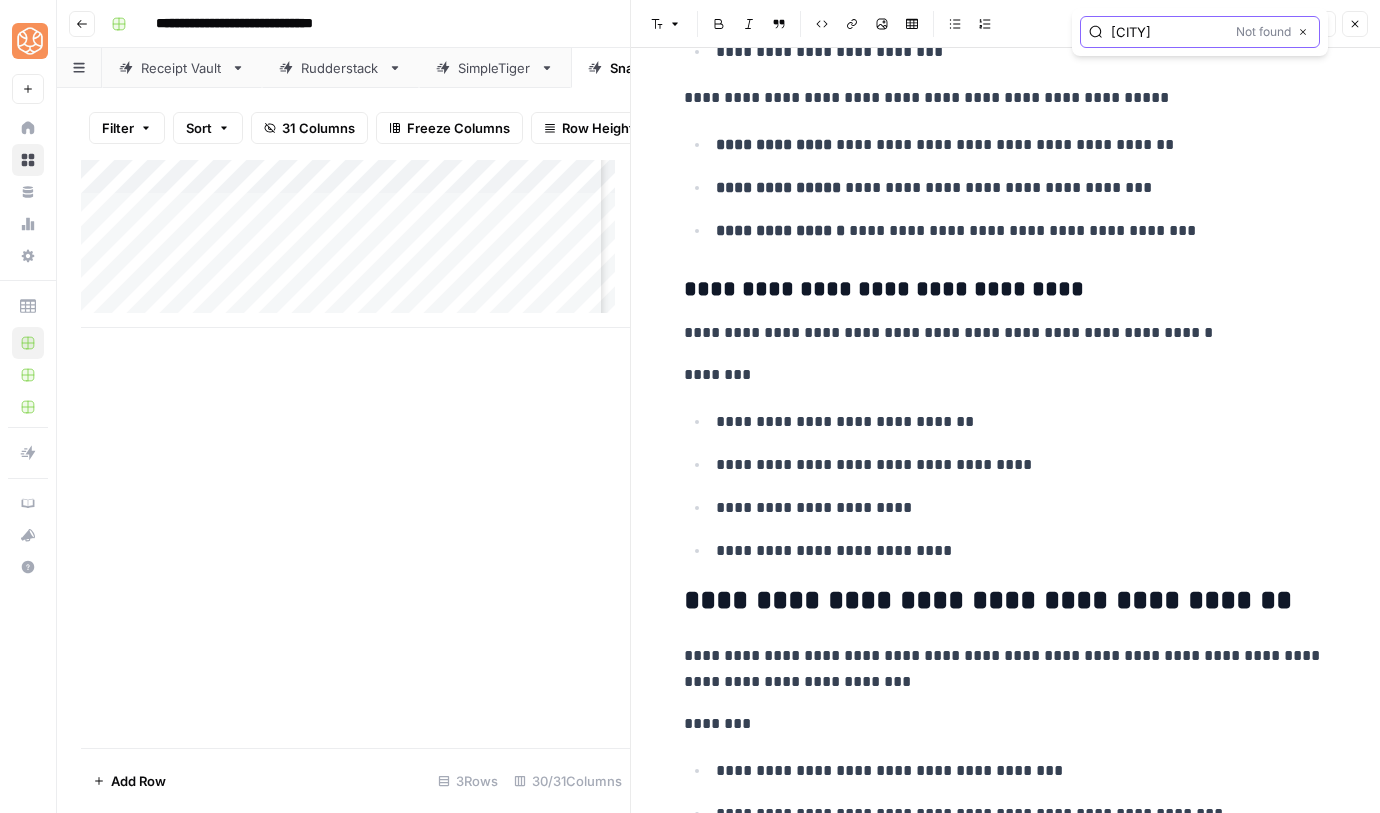 type on "child" 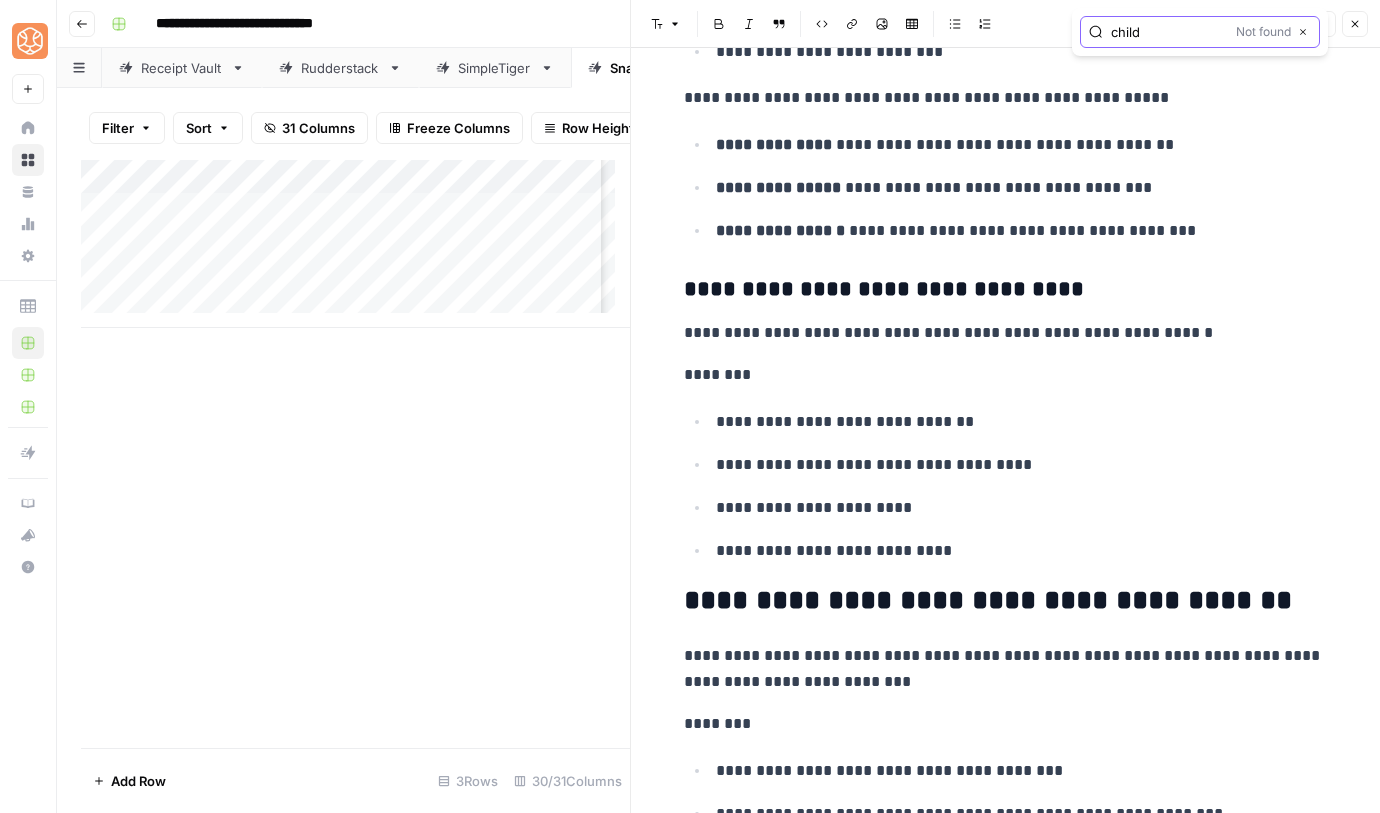 type 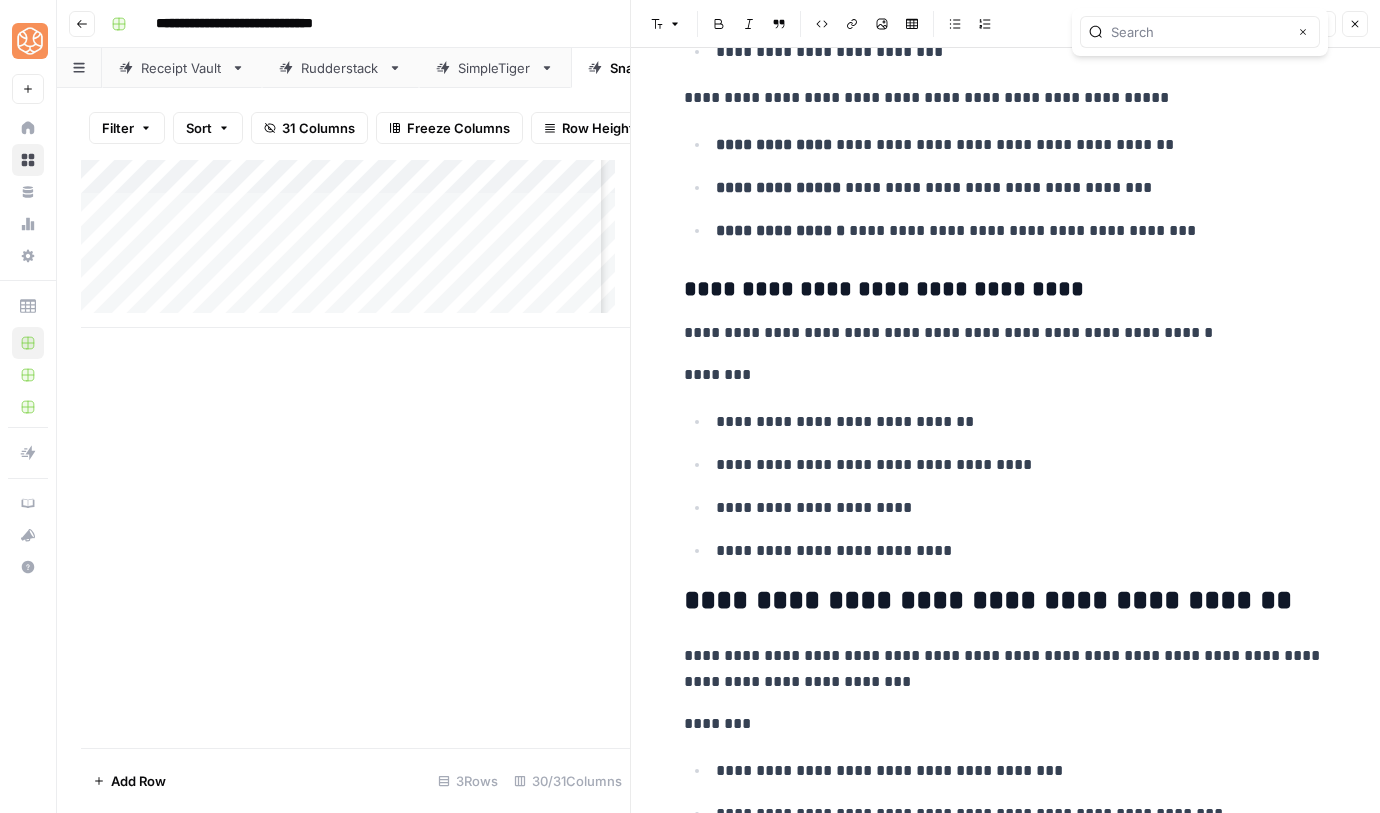 click on "********" at bounding box center [1004, 375] 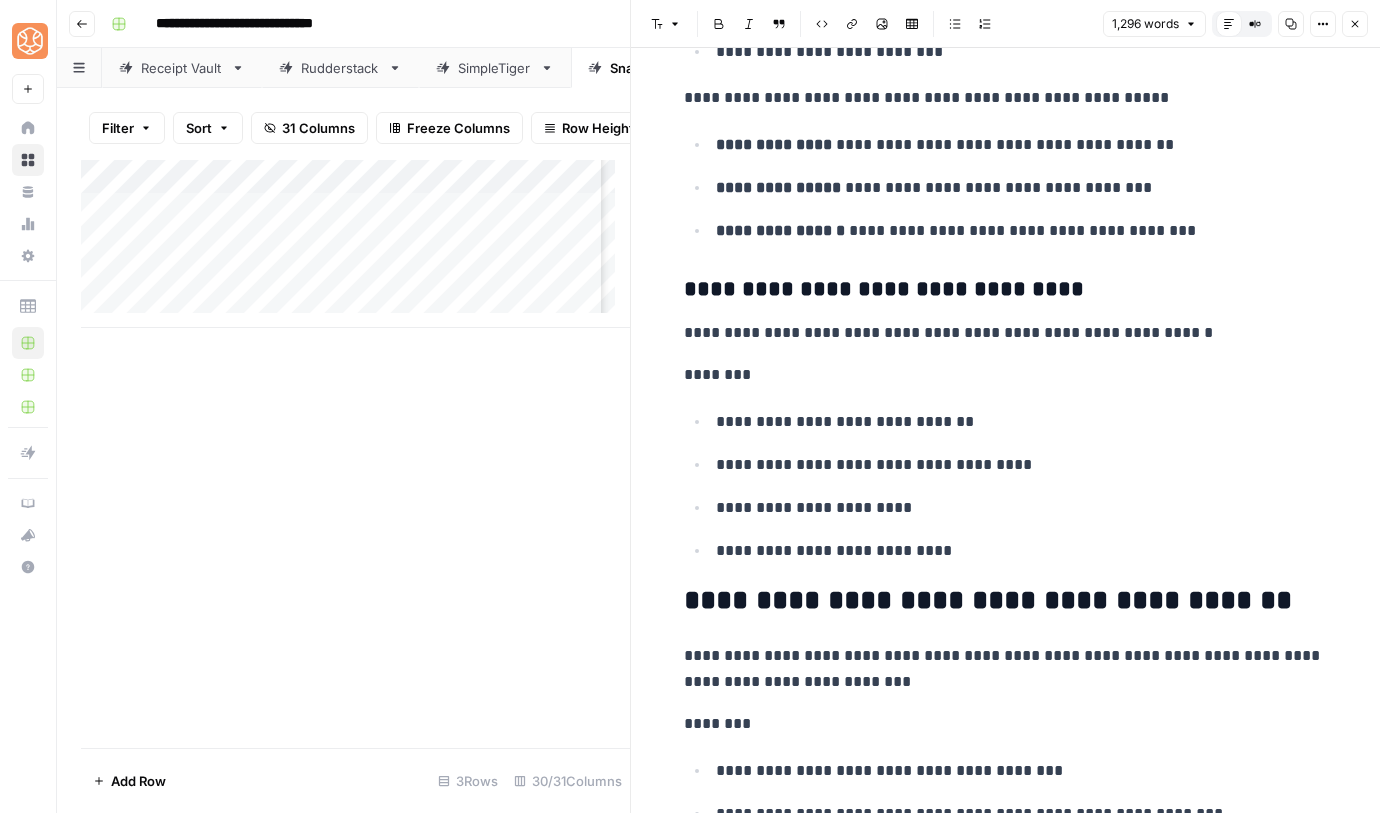 click on "Close" at bounding box center (1355, 24) 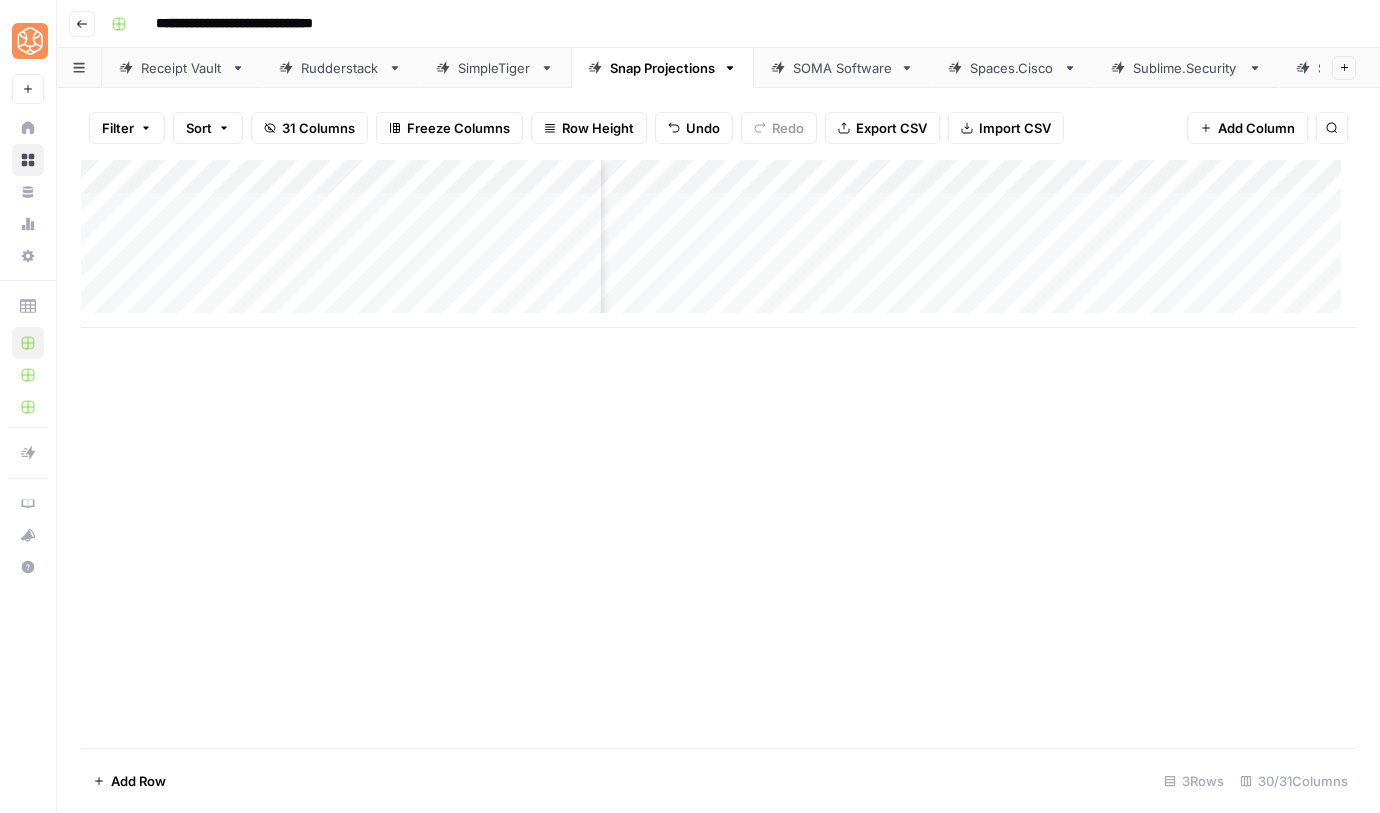 click on "Add Column" at bounding box center (718, 244) 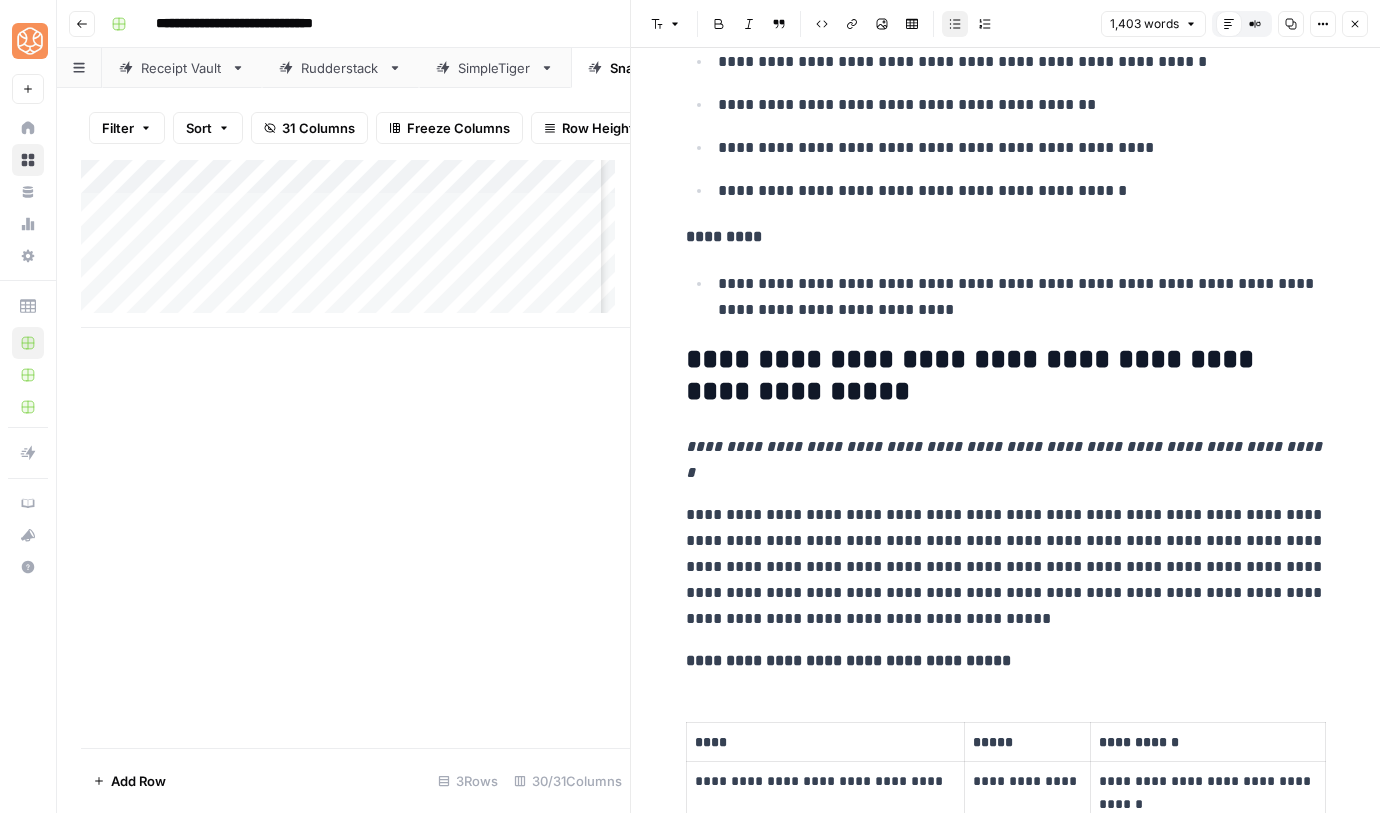 scroll, scrollTop: 1434, scrollLeft: 0, axis: vertical 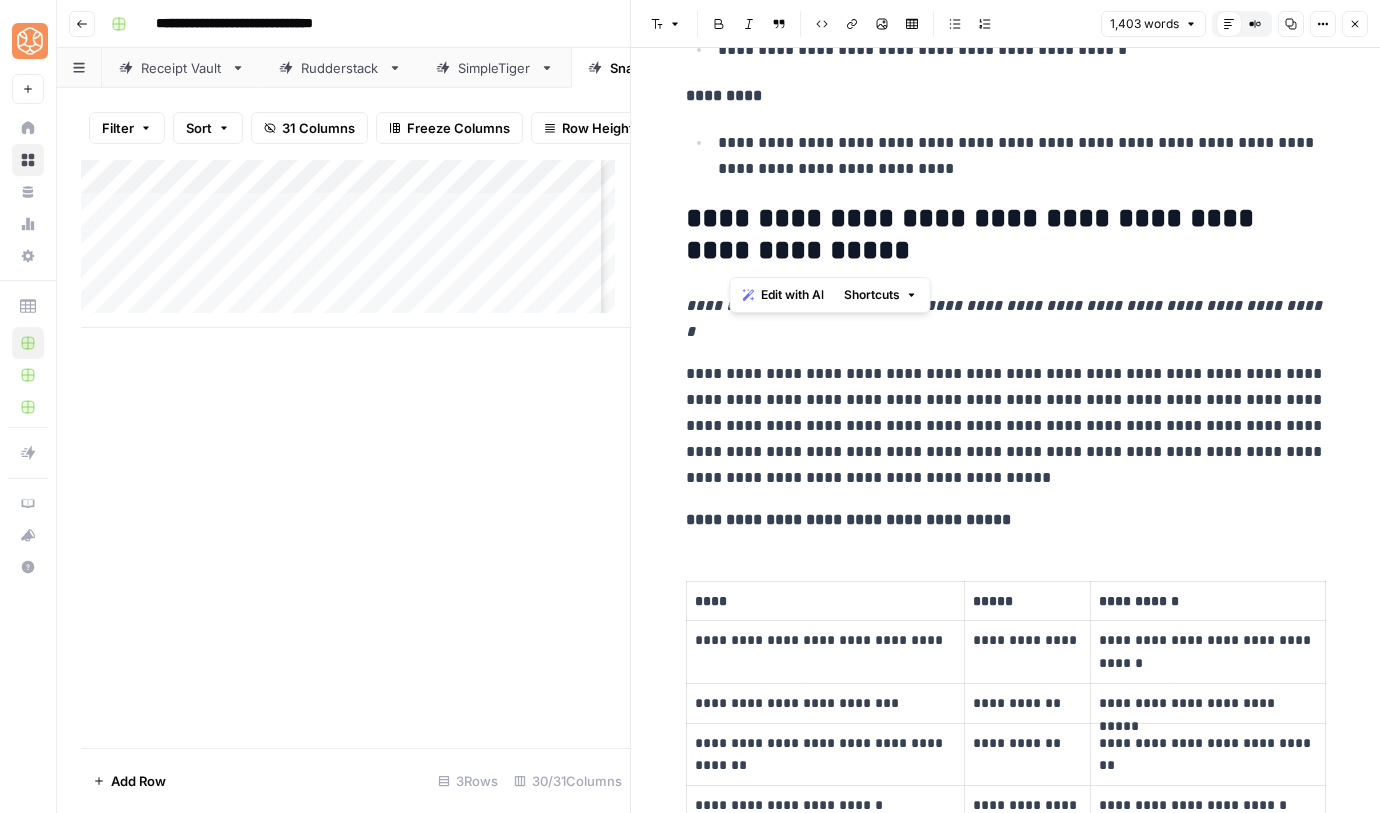 drag, startPoint x: 820, startPoint y: 257, endPoint x: 736, endPoint y: 208, distance: 97.24711 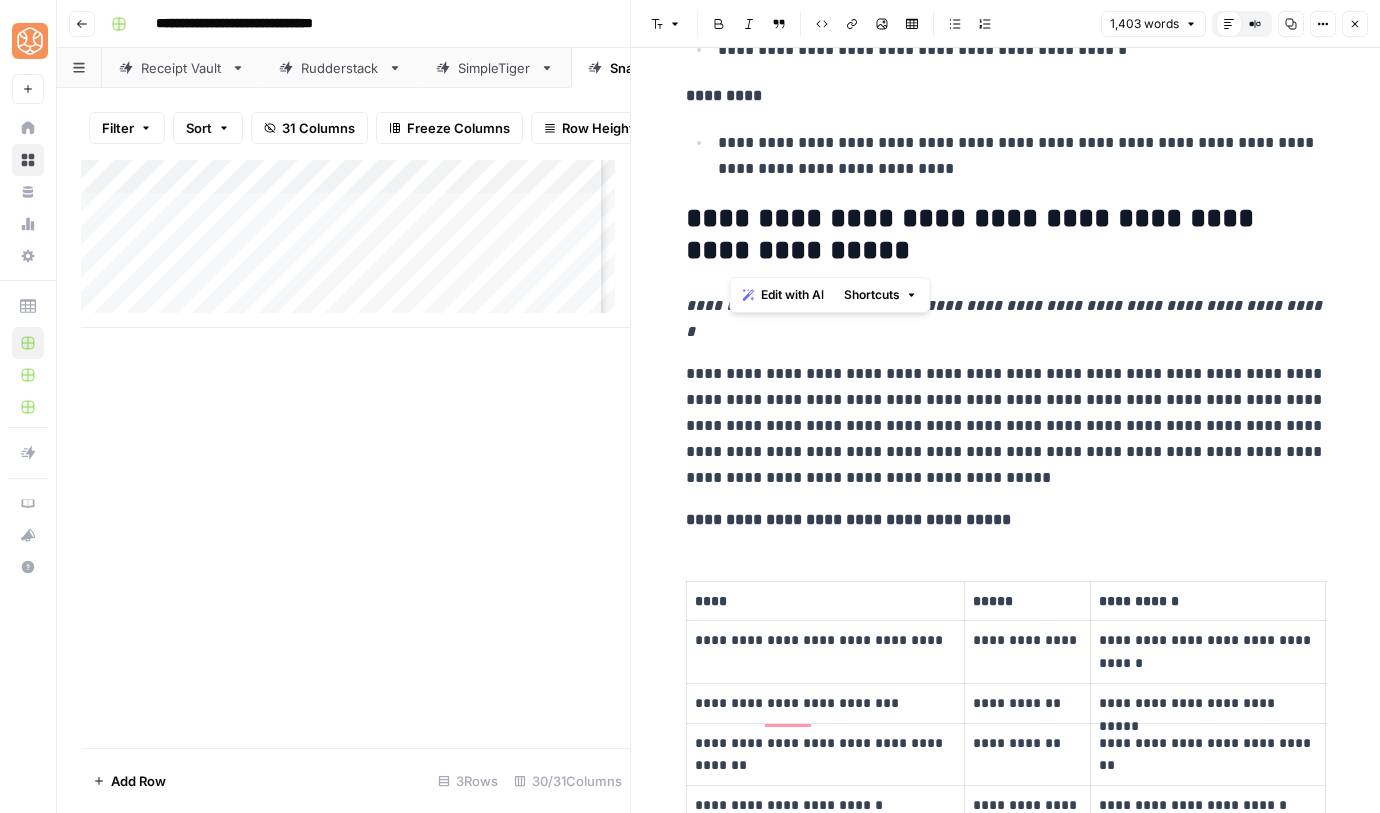 scroll, scrollTop: 1434, scrollLeft: 0, axis: vertical 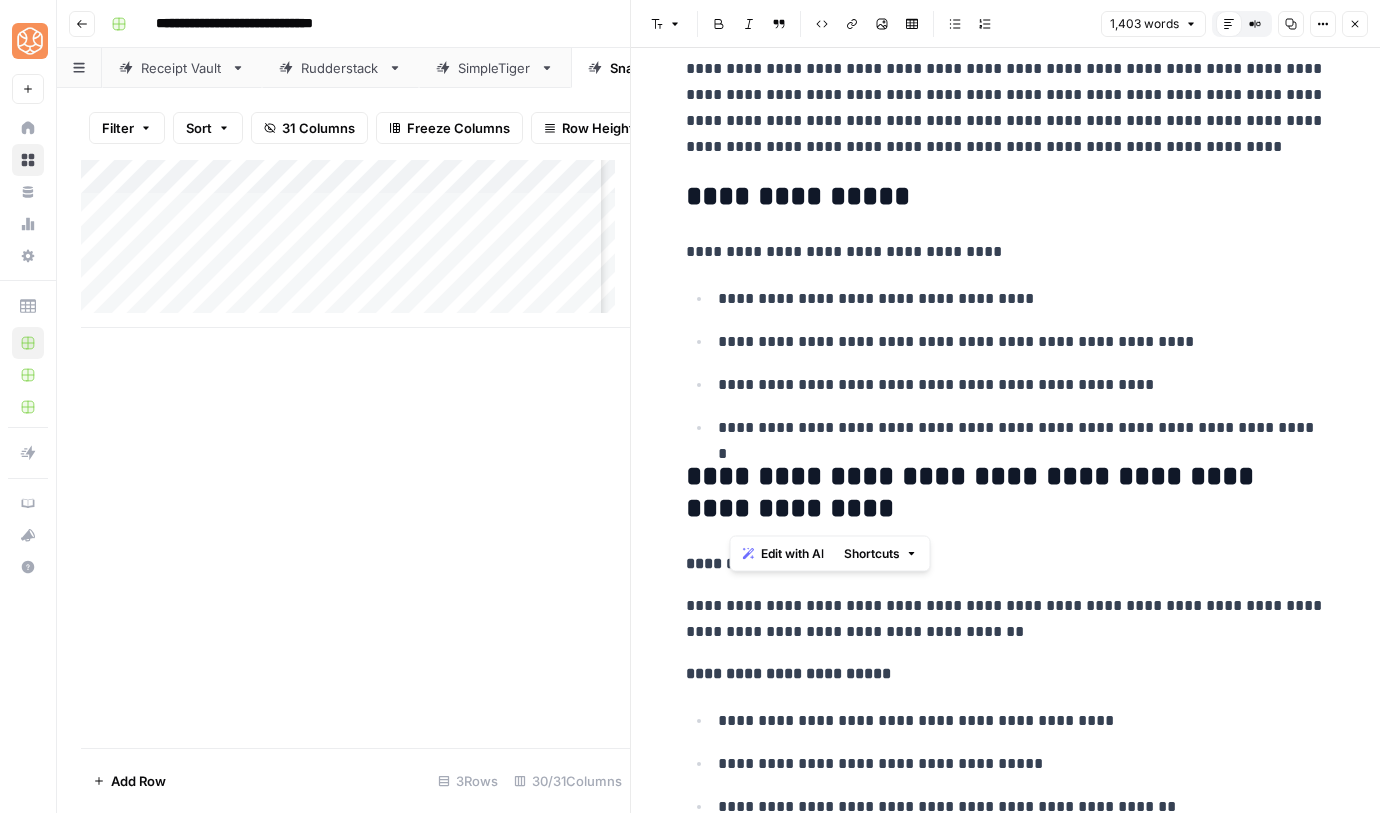 drag, startPoint x: 913, startPoint y: 509, endPoint x: 735, endPoint y: 474, distance: 181.40839 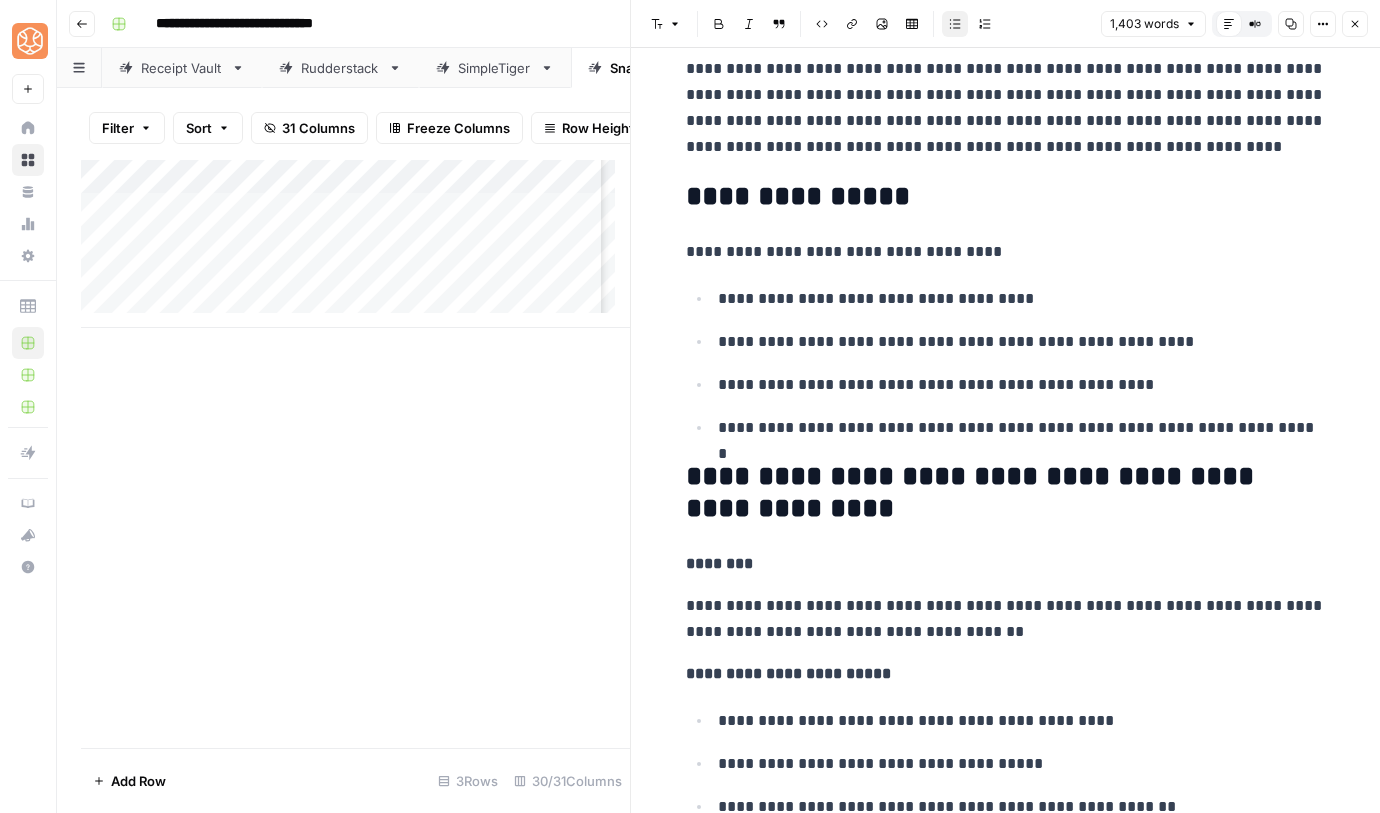 scroll, scrollTop: 673, scrollLeft: 0, axis: vertical 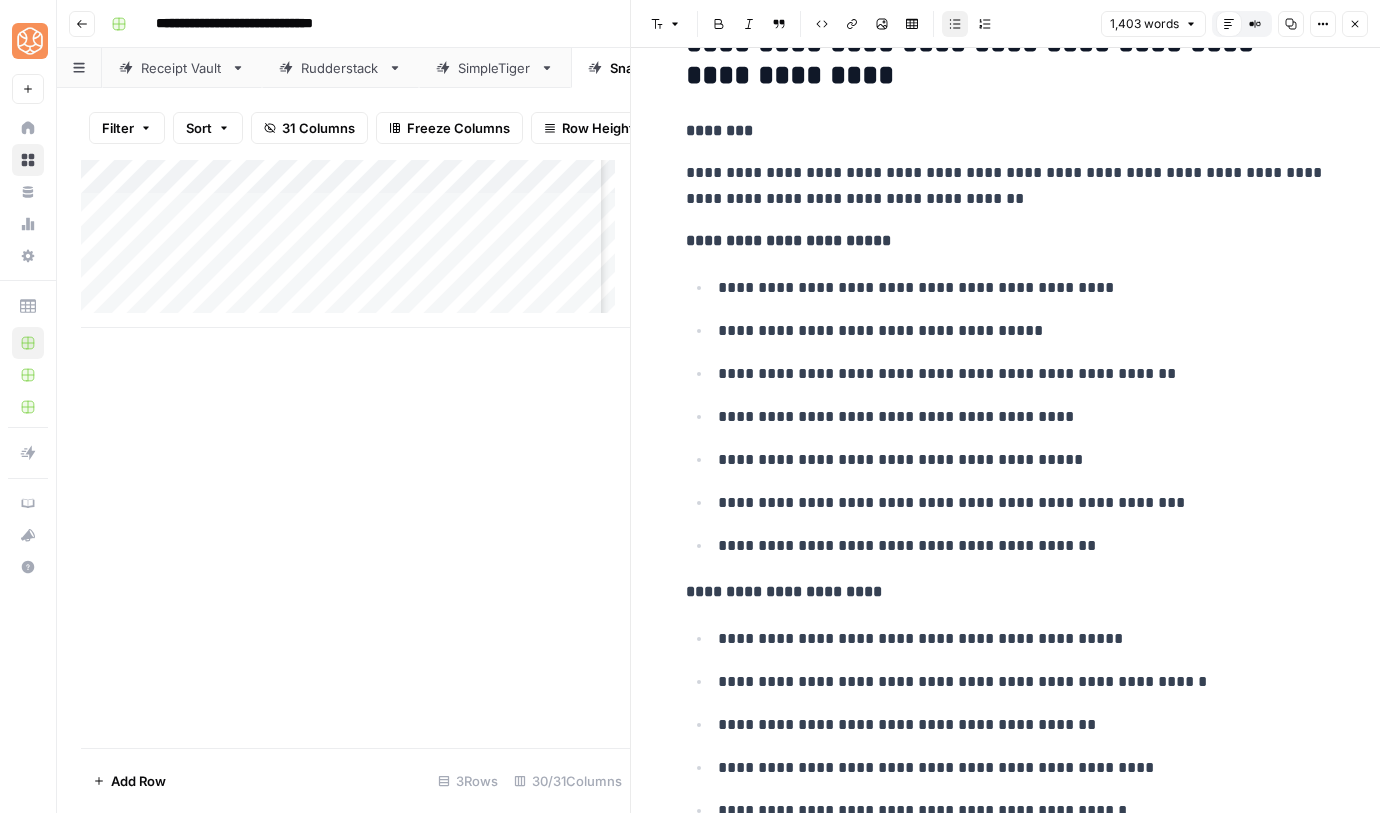click 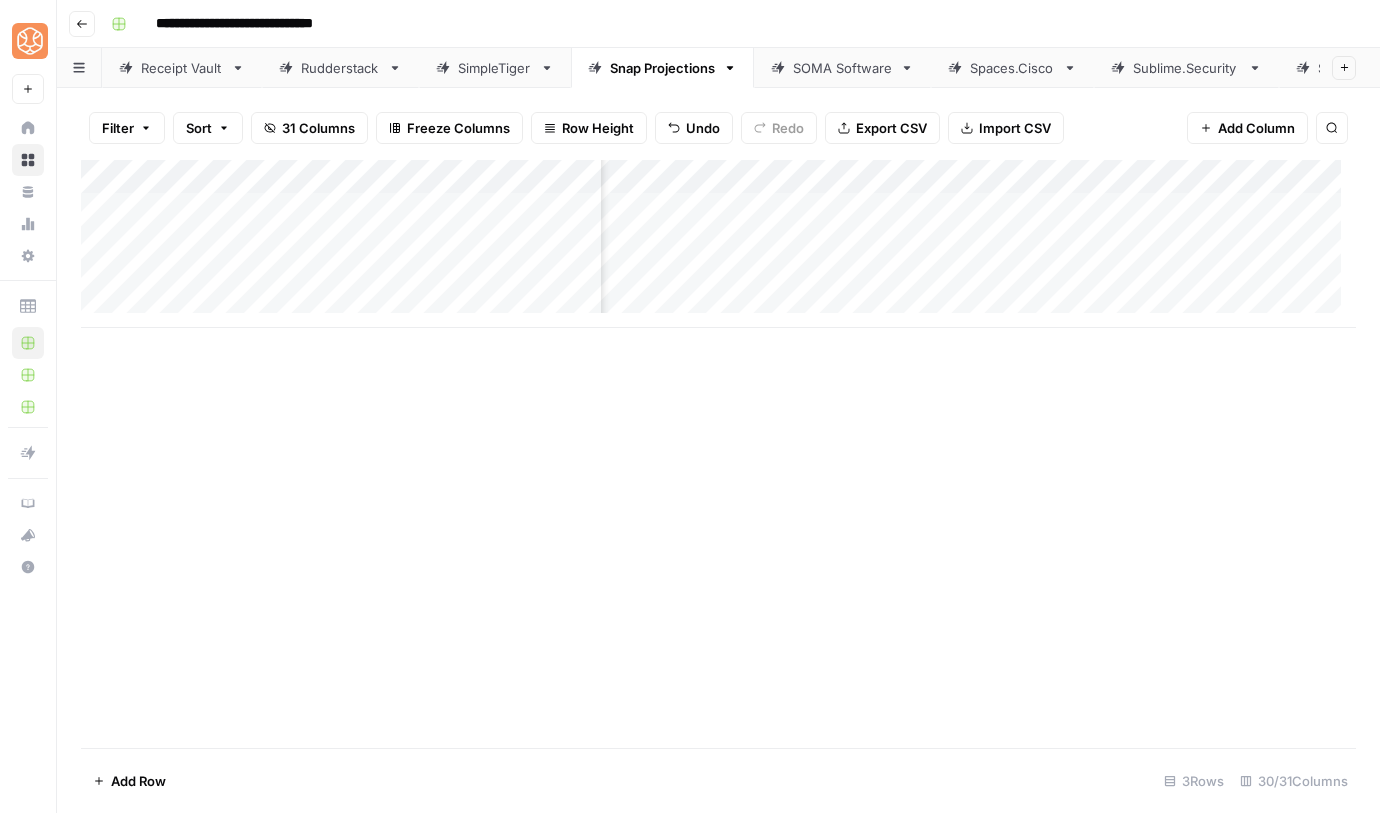 click on "Add Column" at bounding box center (718, 244) 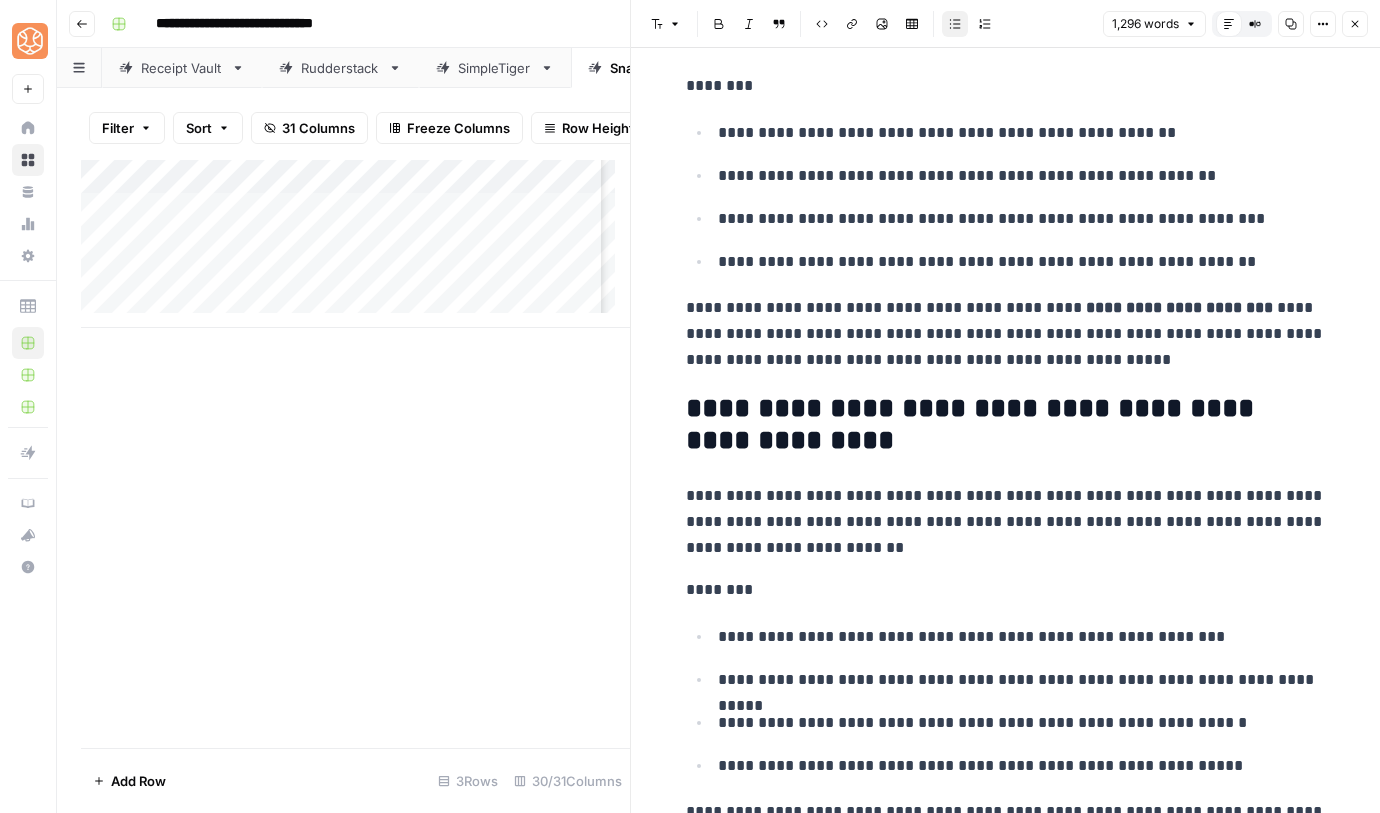 scroll, scrollTop: 808, scrollLeft: 0, axis: vertical 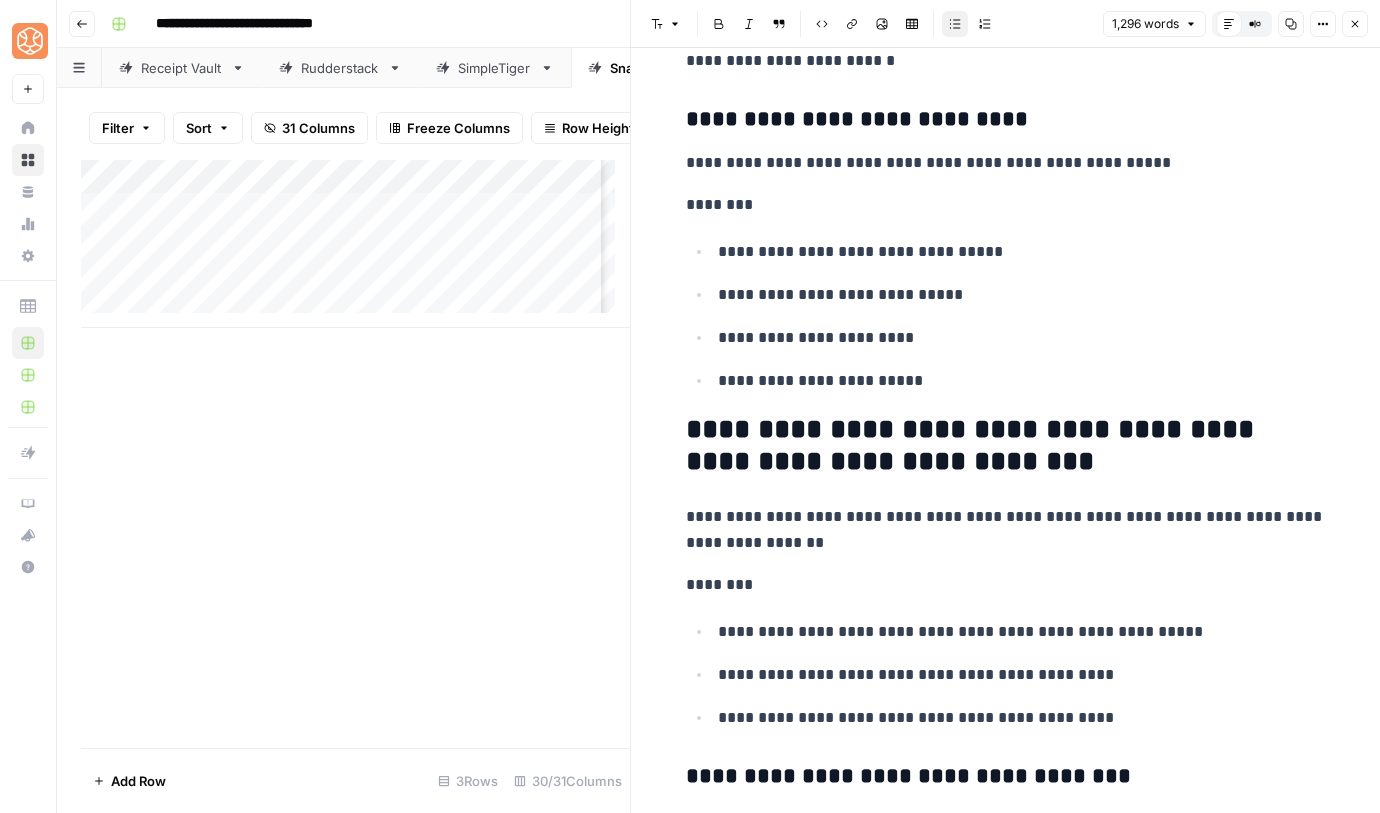 click 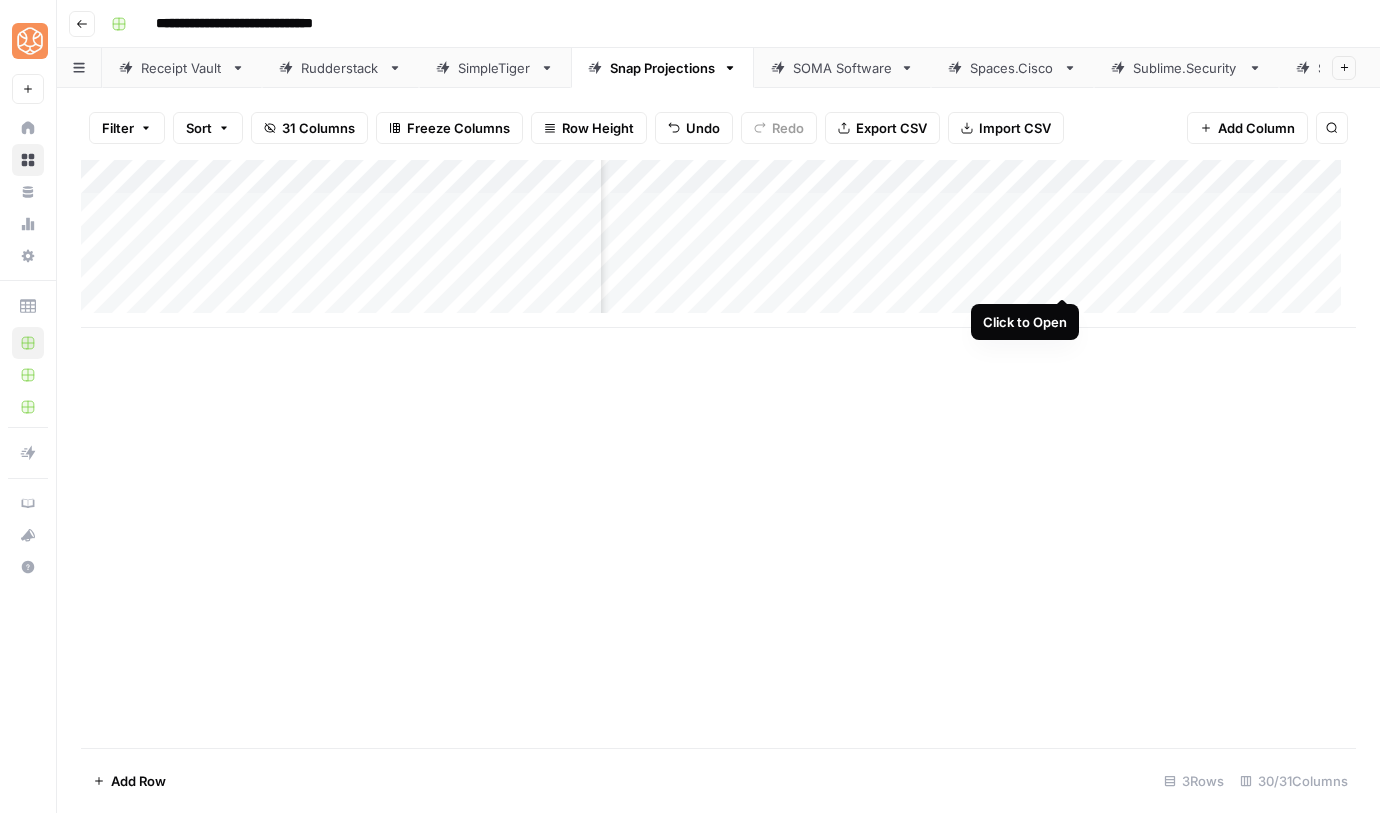 click on "Add Column" at bounding box center [718, 244] 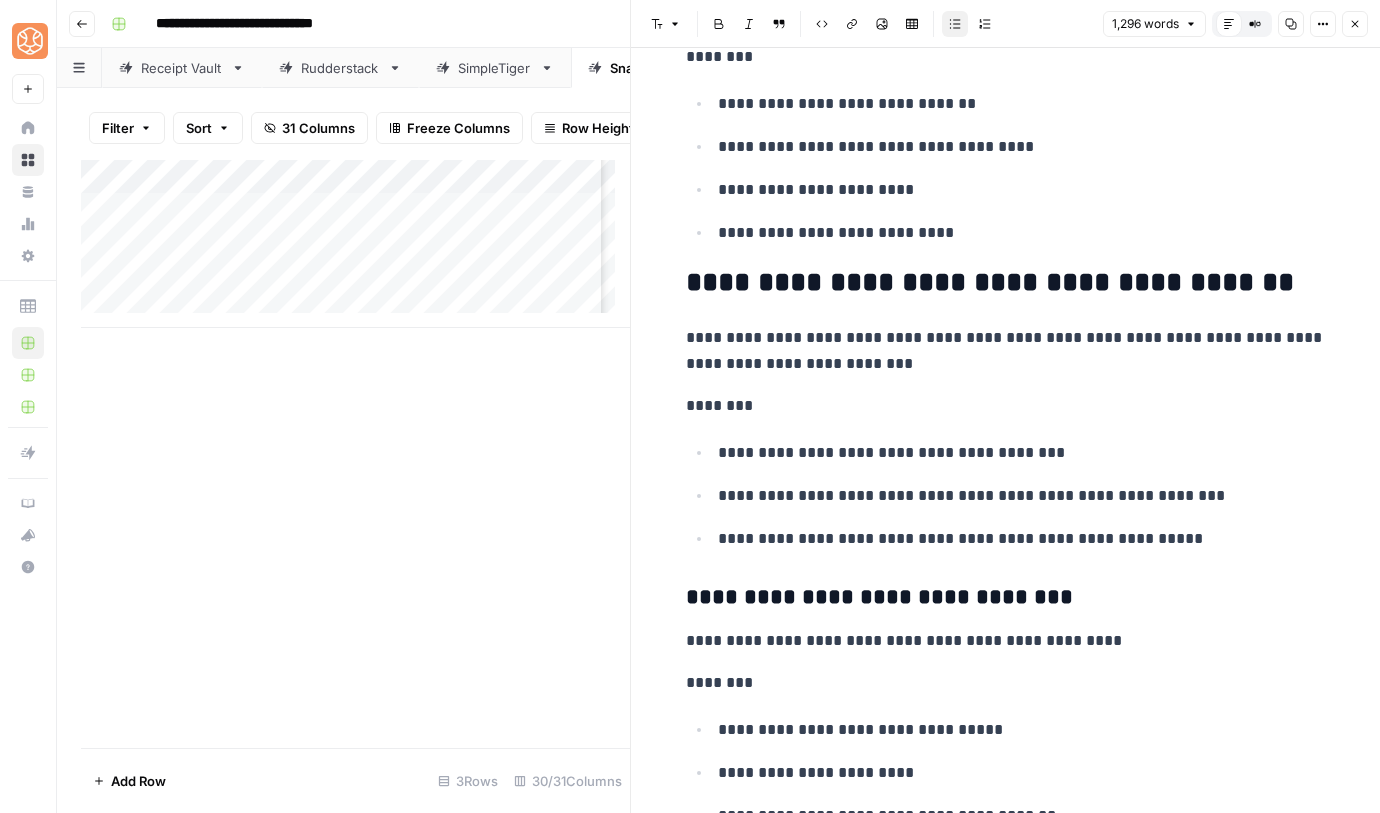 scroll, scrollTop: 5546, scrollLeft: 0, axis: vertical 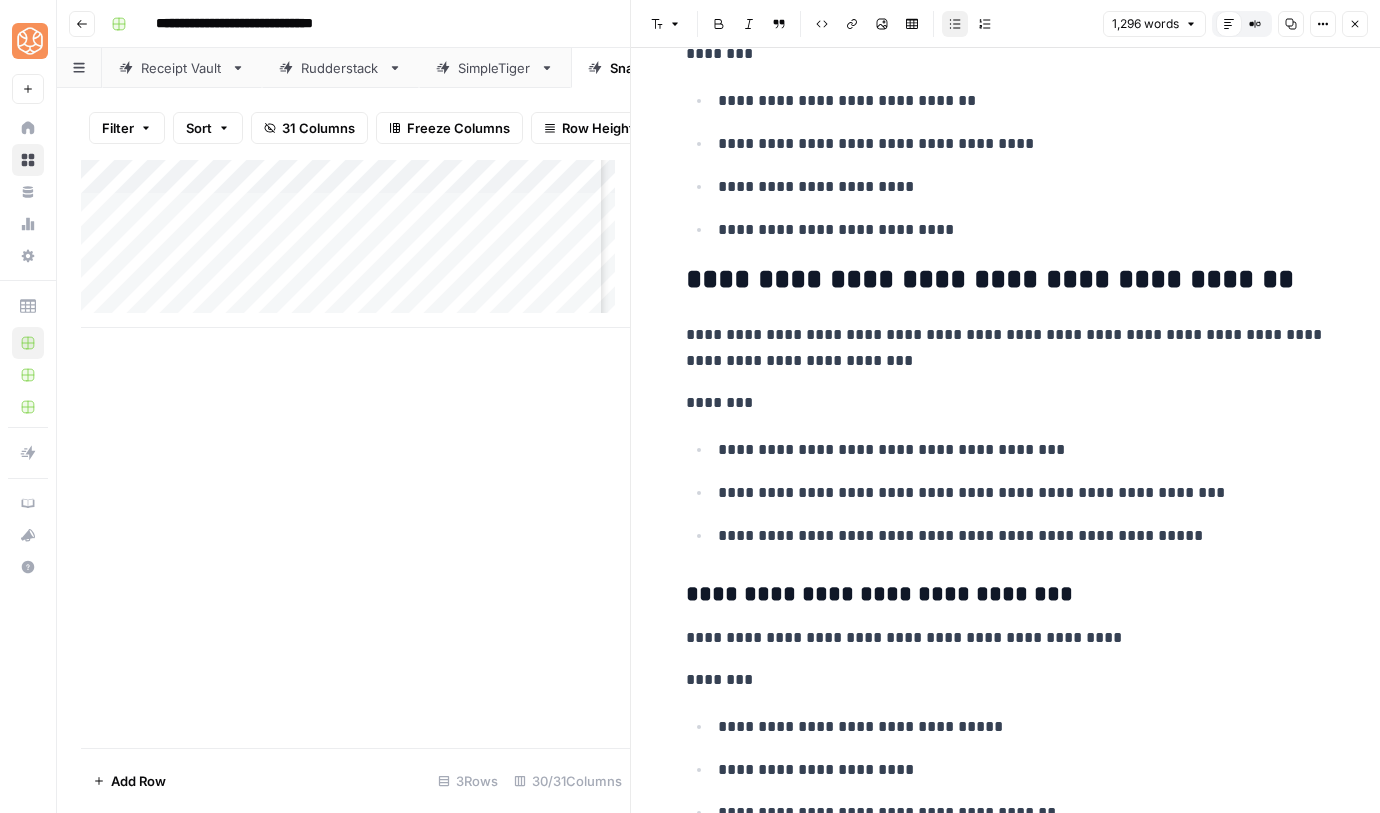 click 